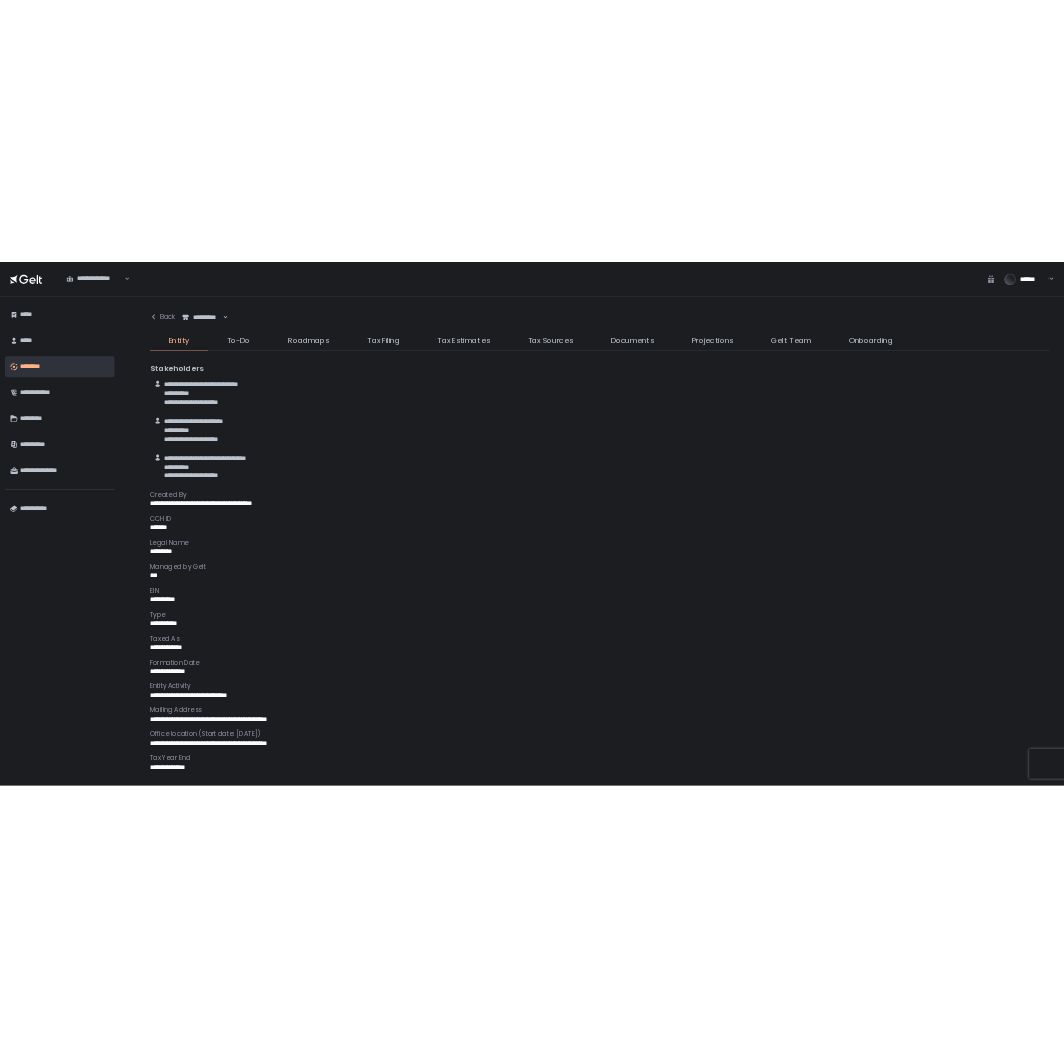 scroll, scrollTop: 0, scrollLeft: 0, axis: both 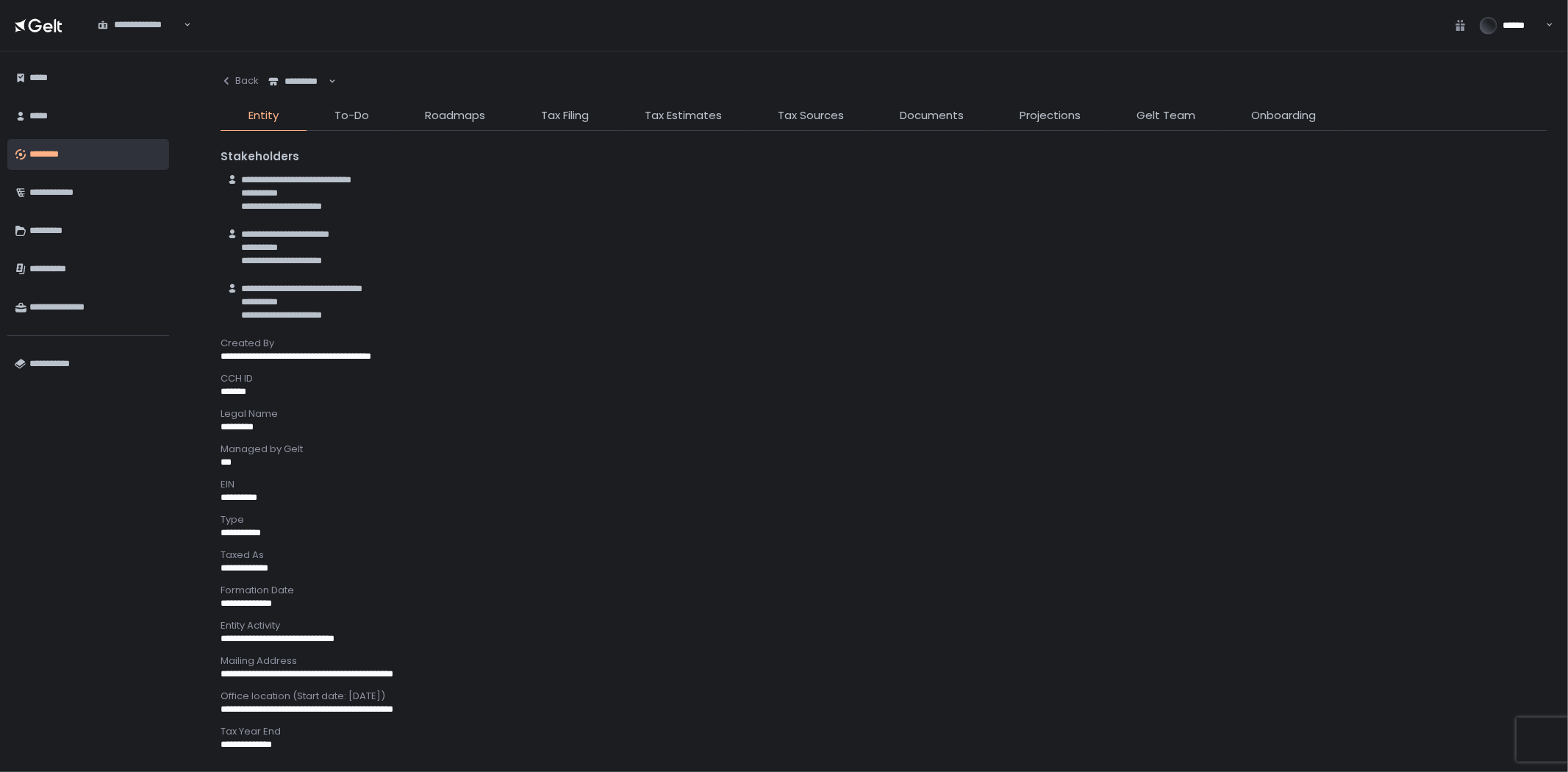 click on "**********" at bounding box center [773, 25] 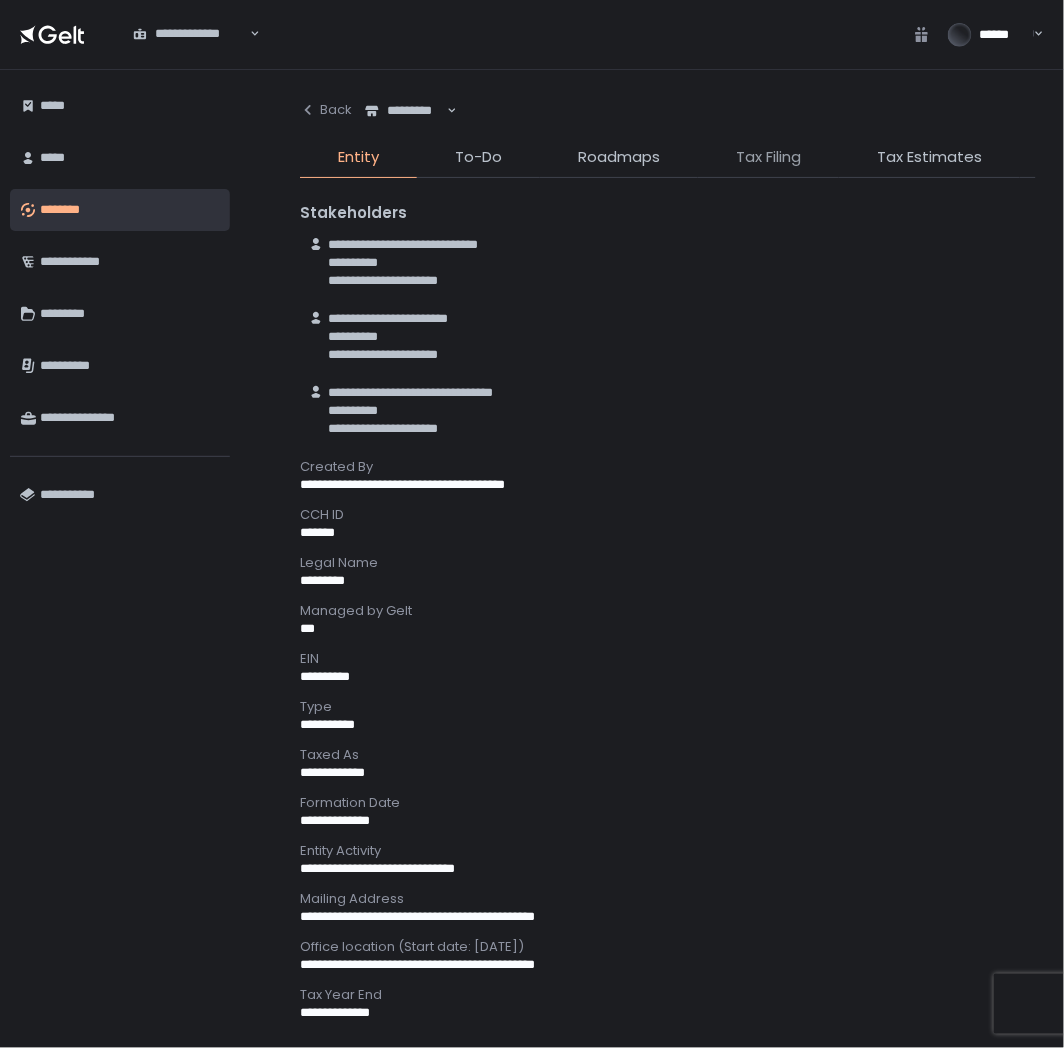 click on "Tax Filing" at bounding box center [768, 157] 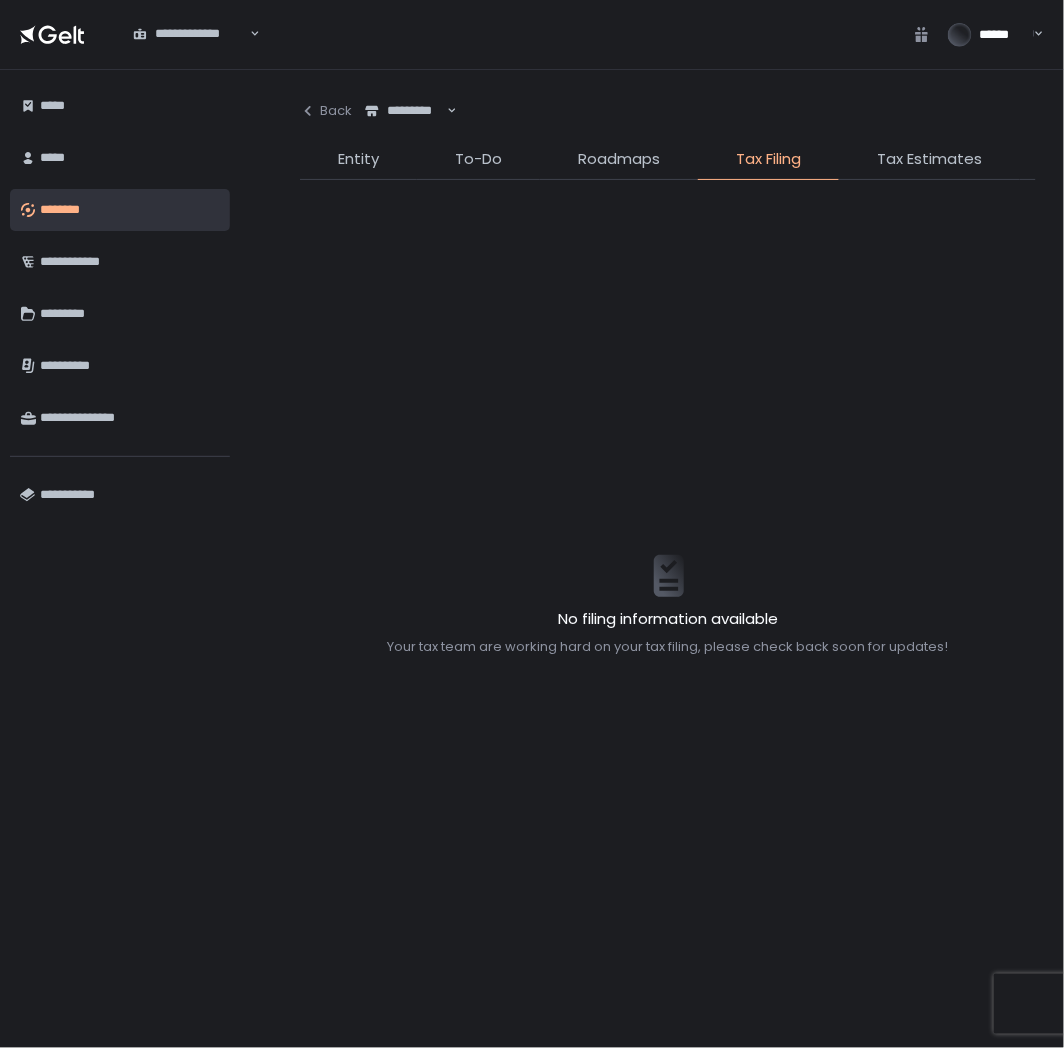 click 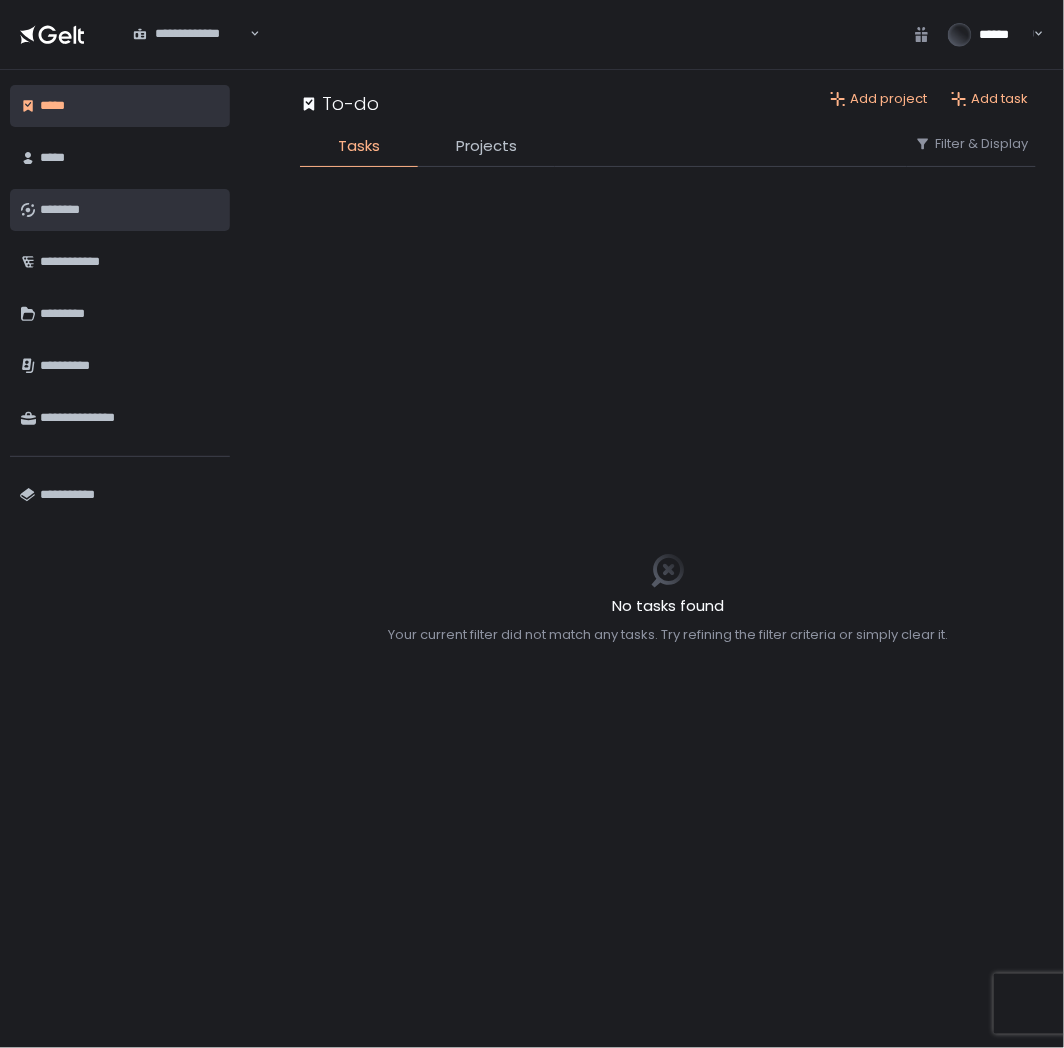 click on "********" at bounding box center (130, 210) 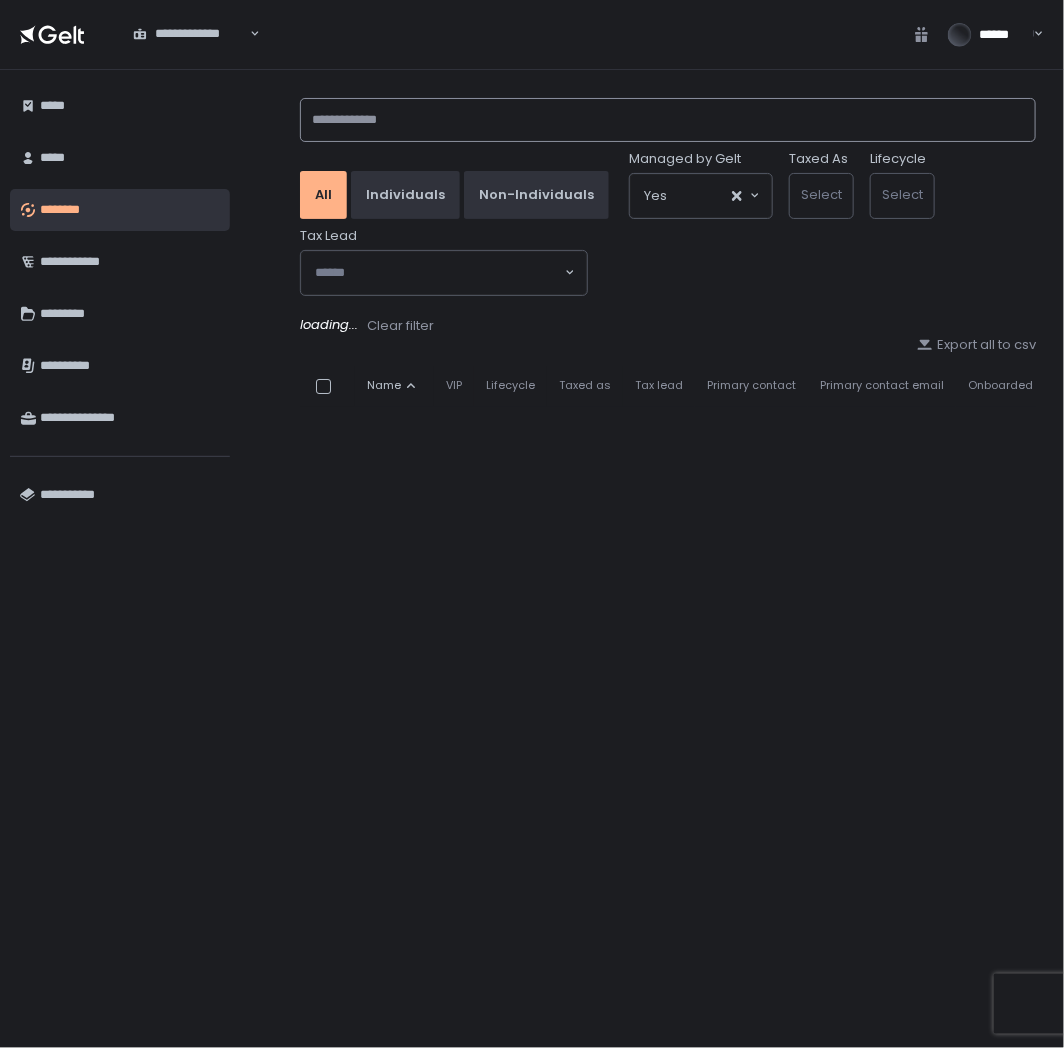 click 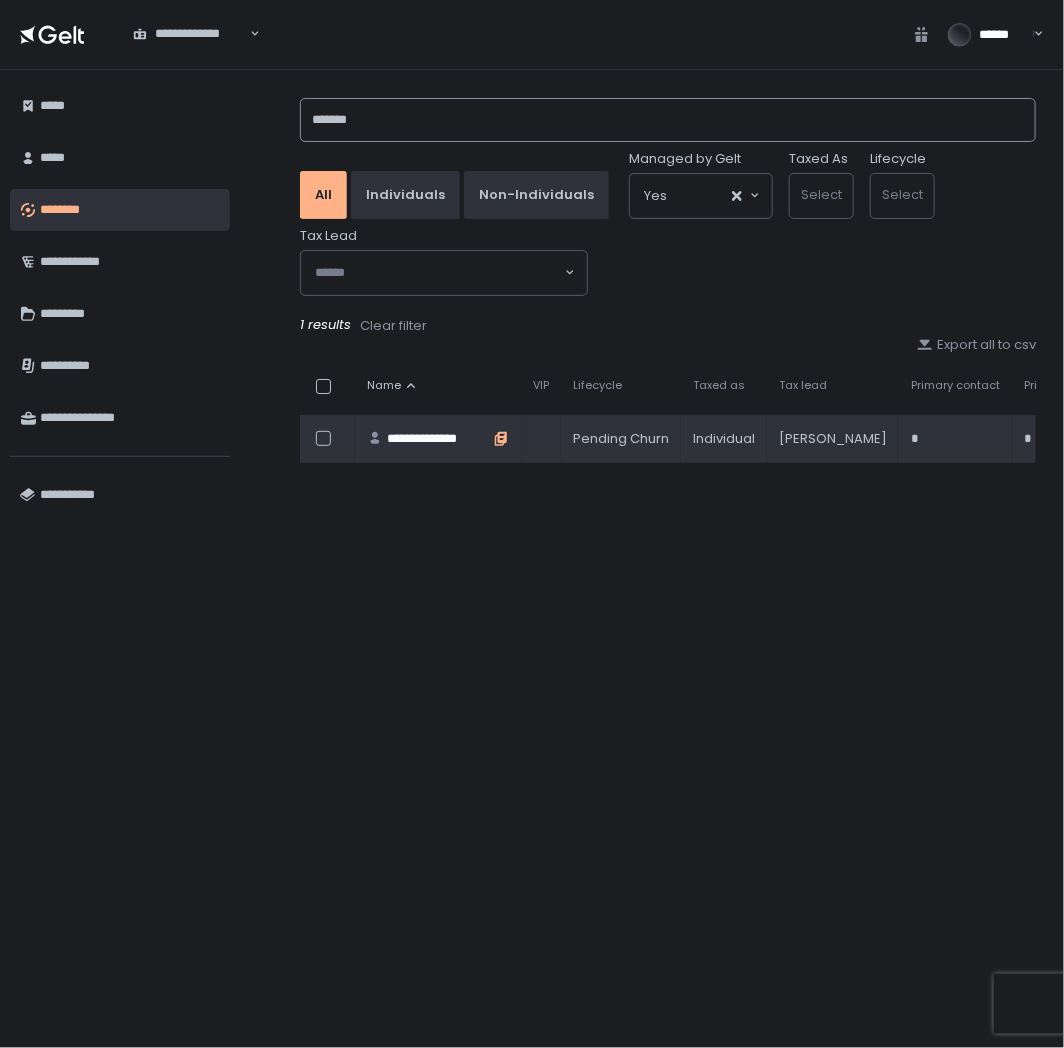 type on "******" 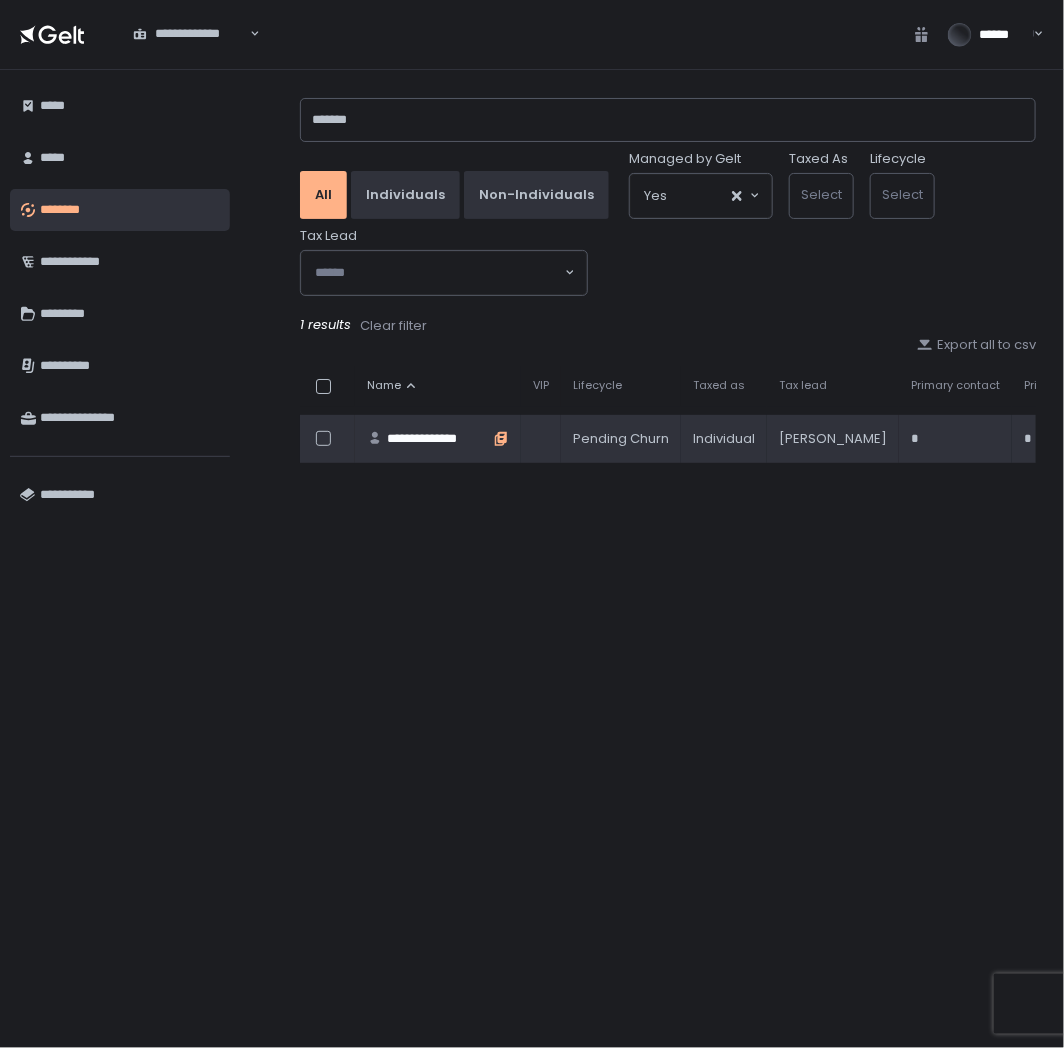 click 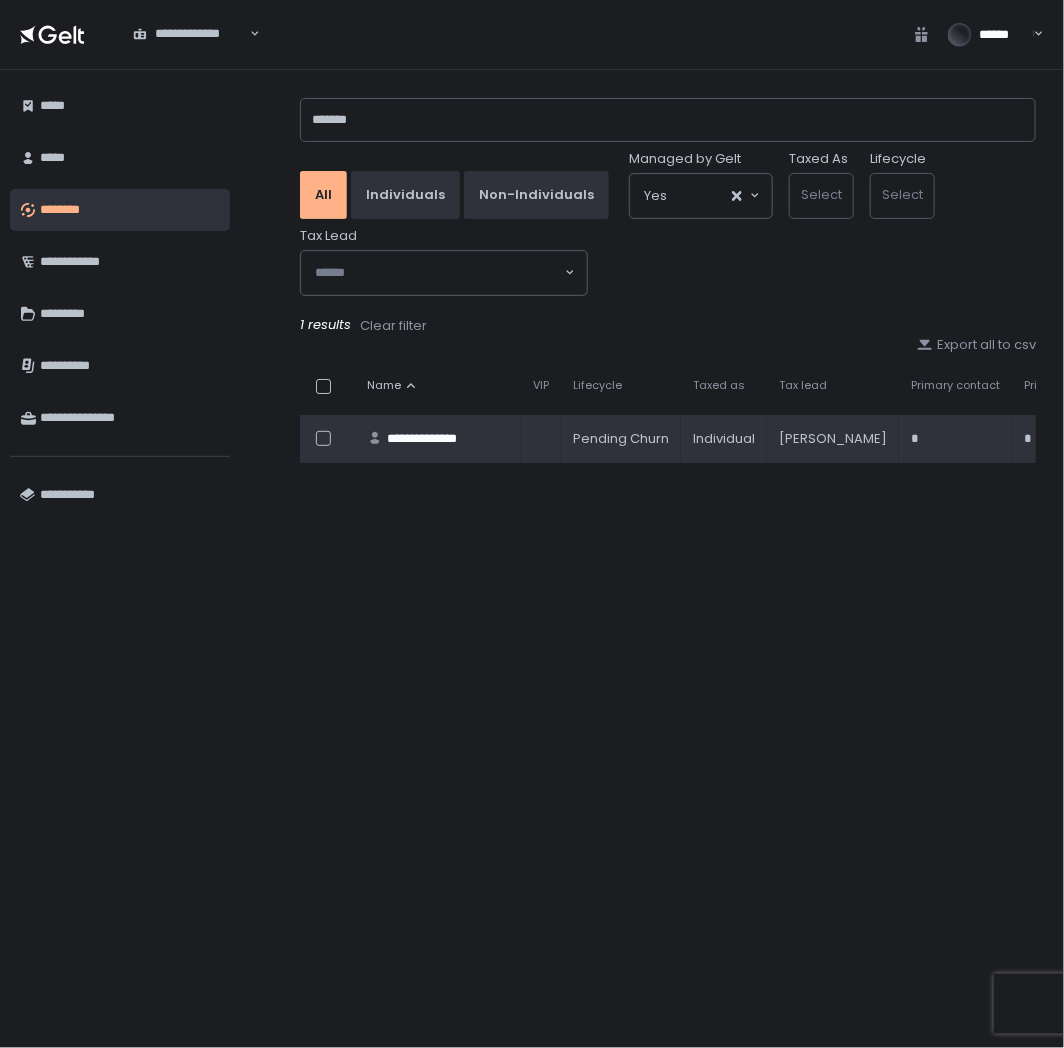 click on "**********" at bounding box center [438, 439] 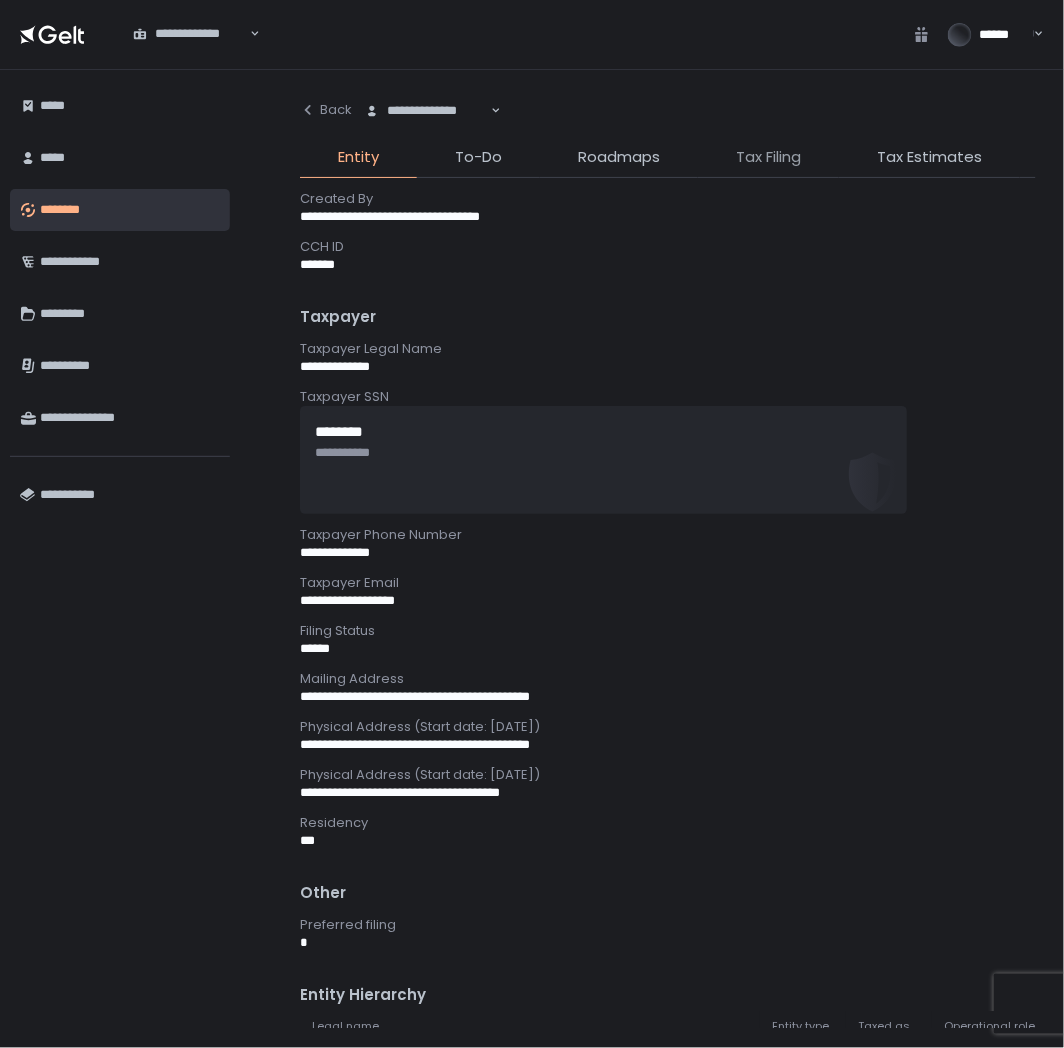click on "Tax Filing" at bounding box center [768, 157] 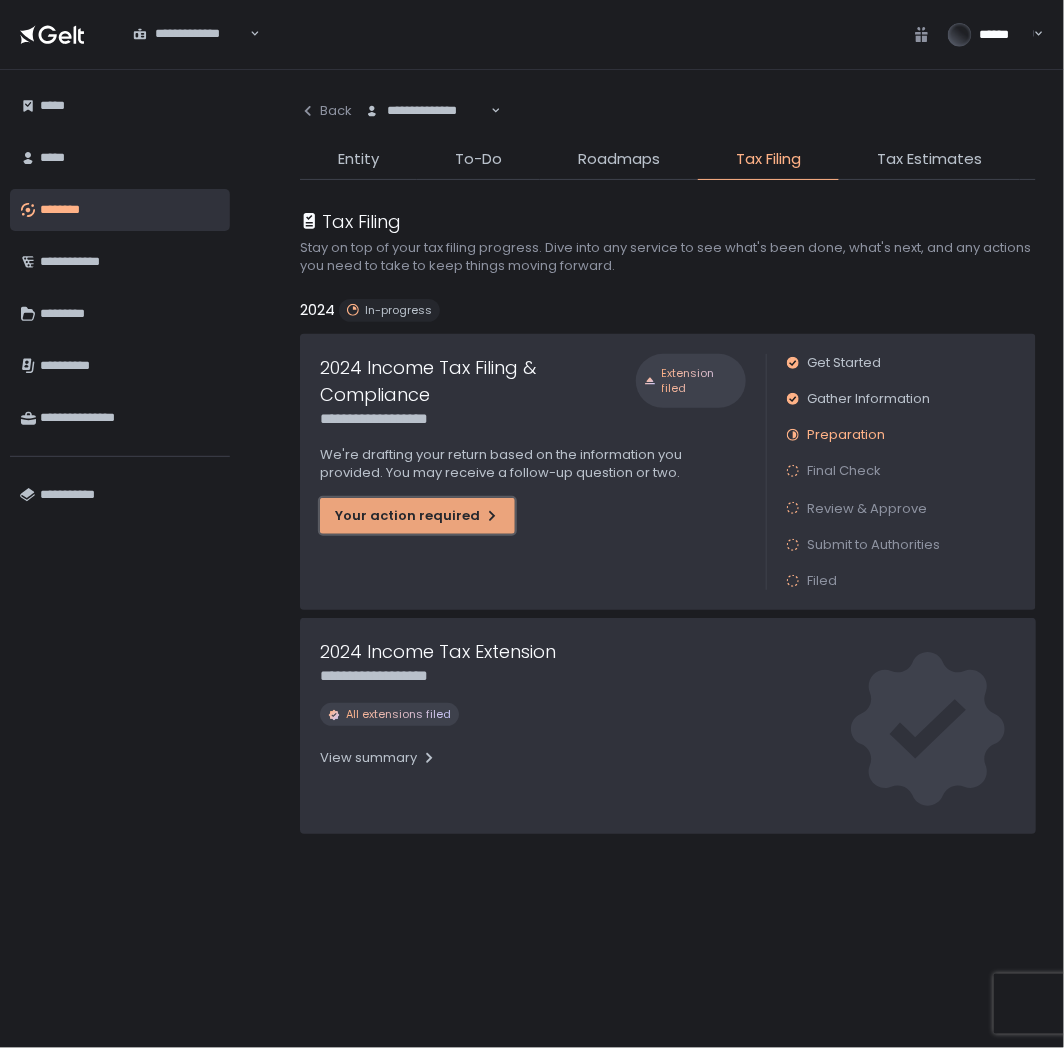 click on "Your action required" 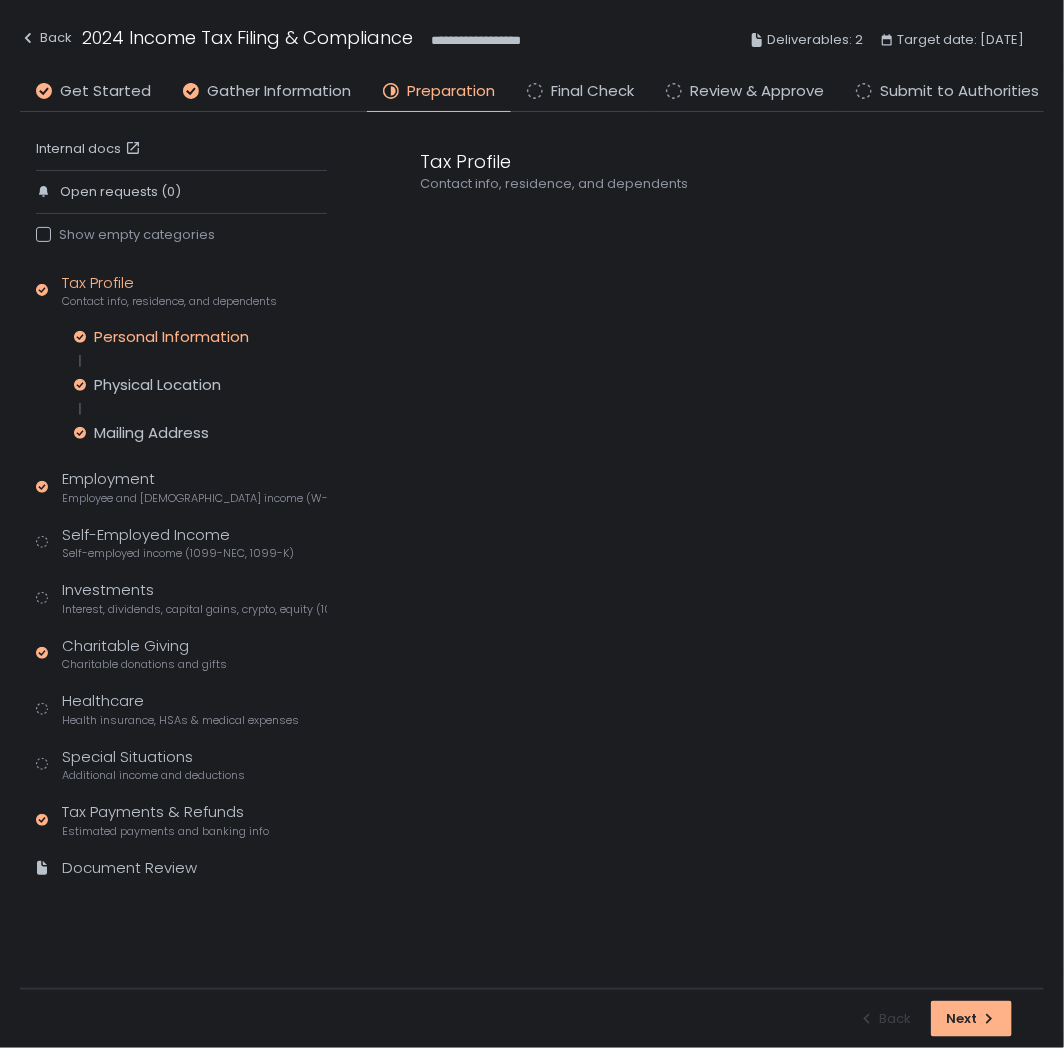 click on "Personal Information" 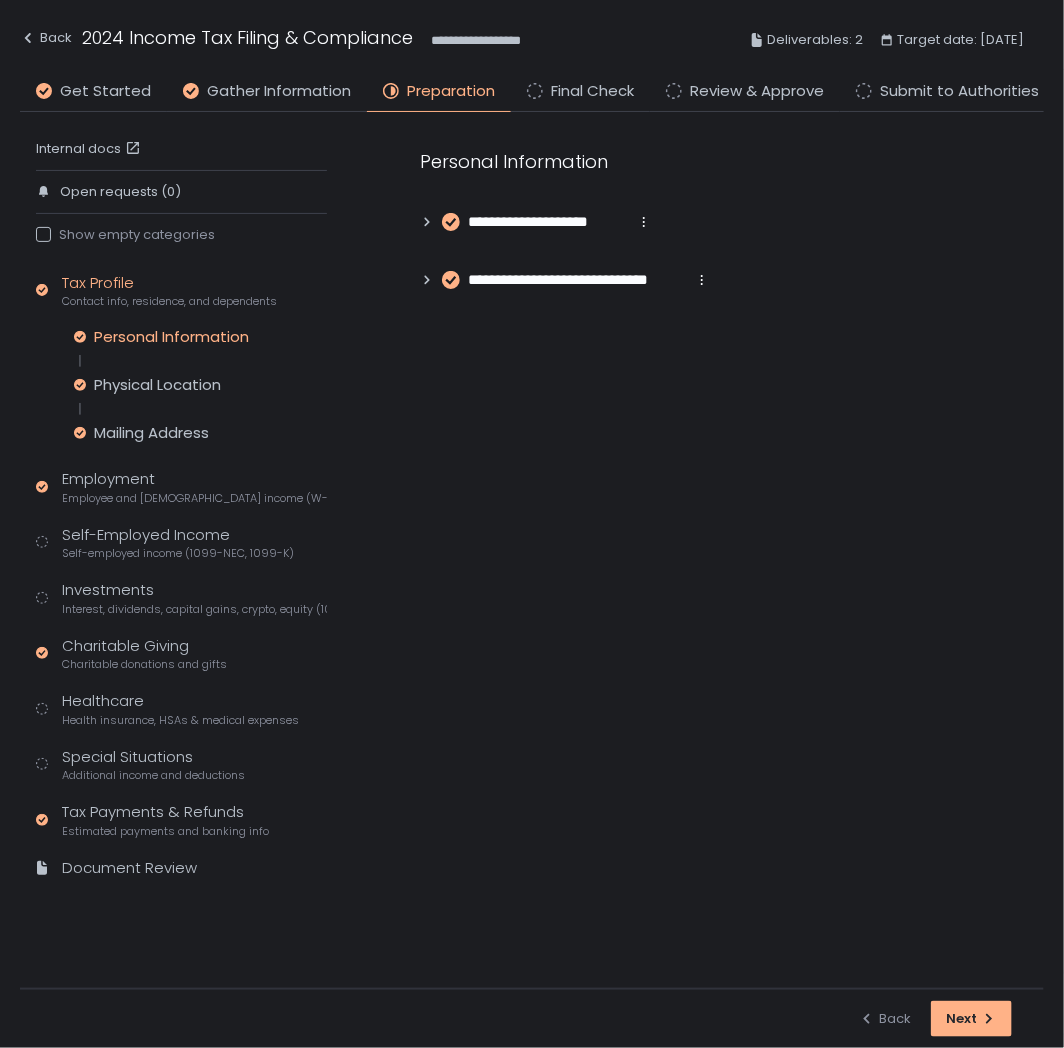 click 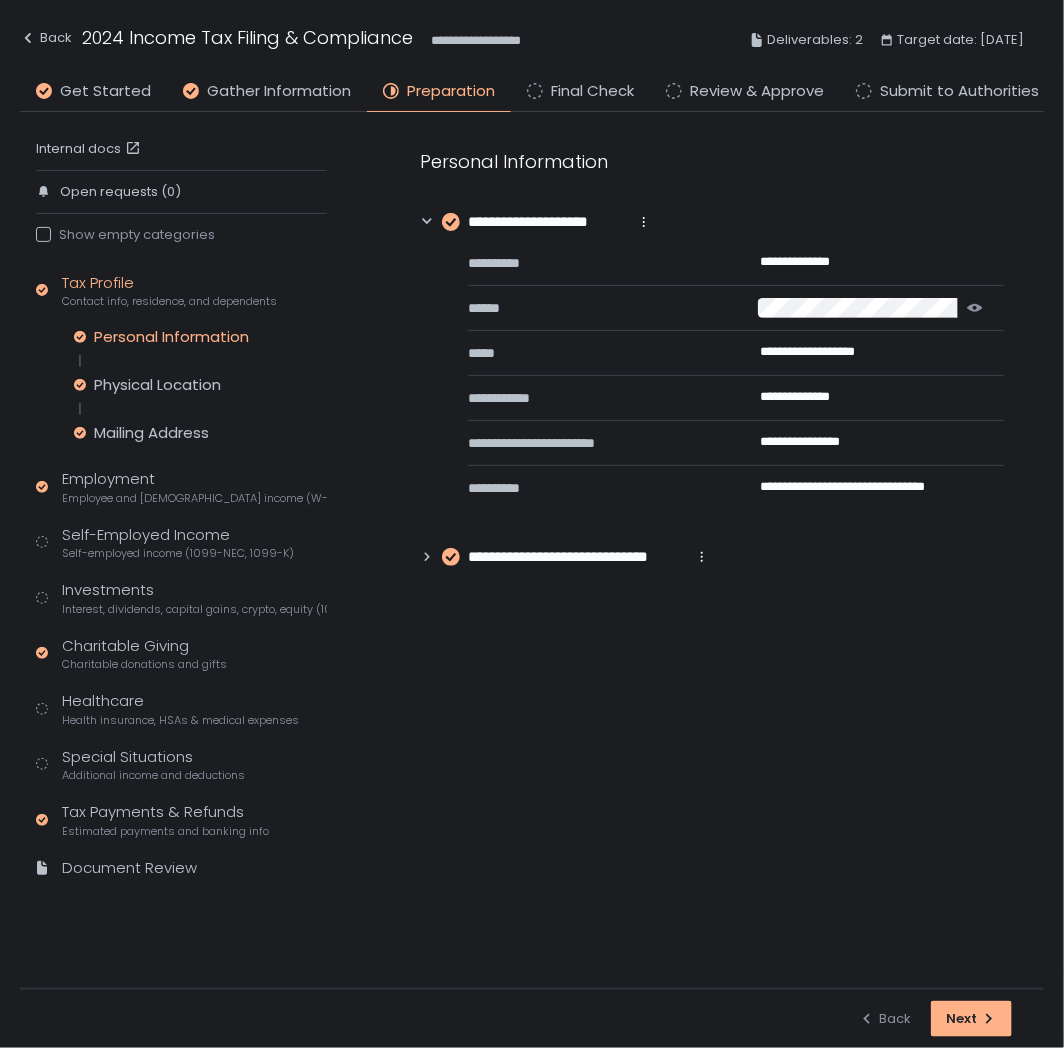 click 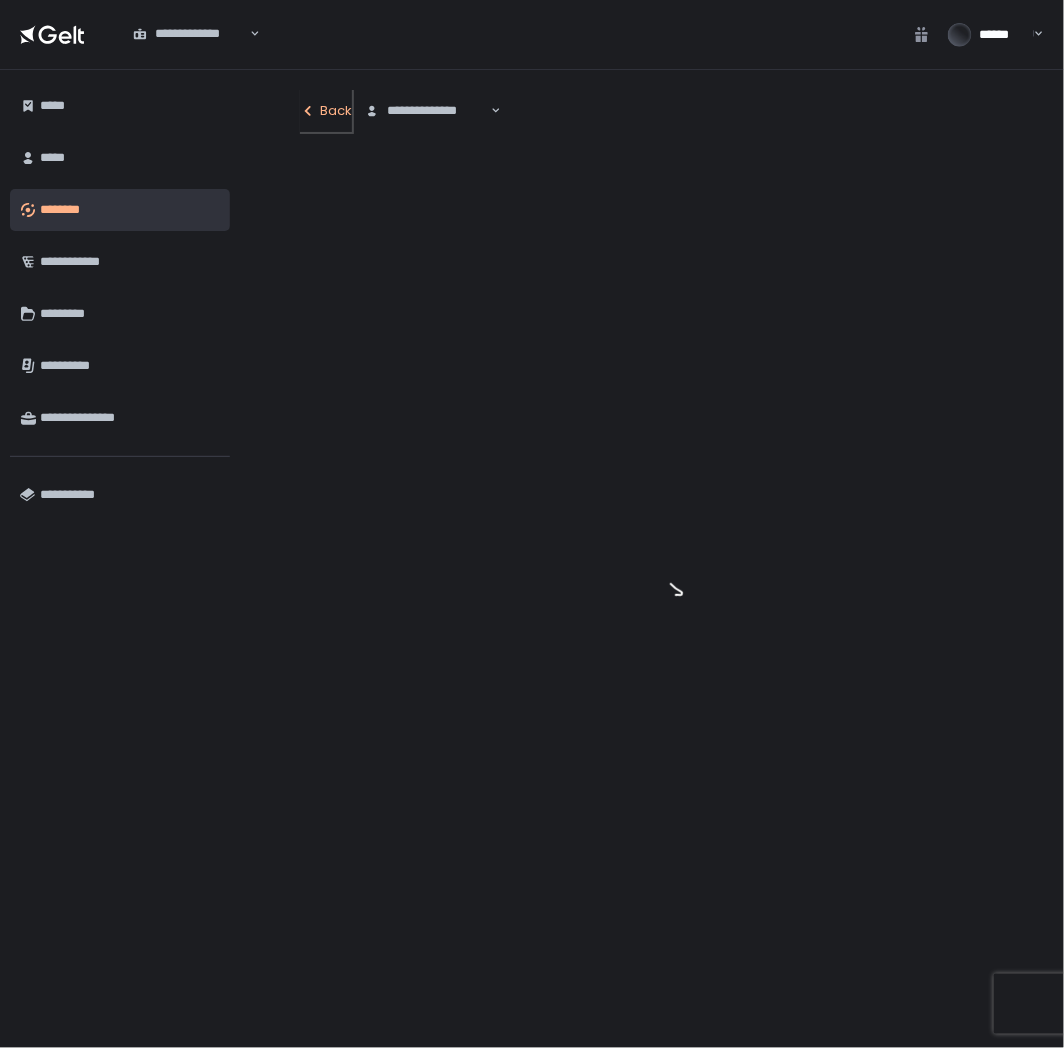 click on "Back" 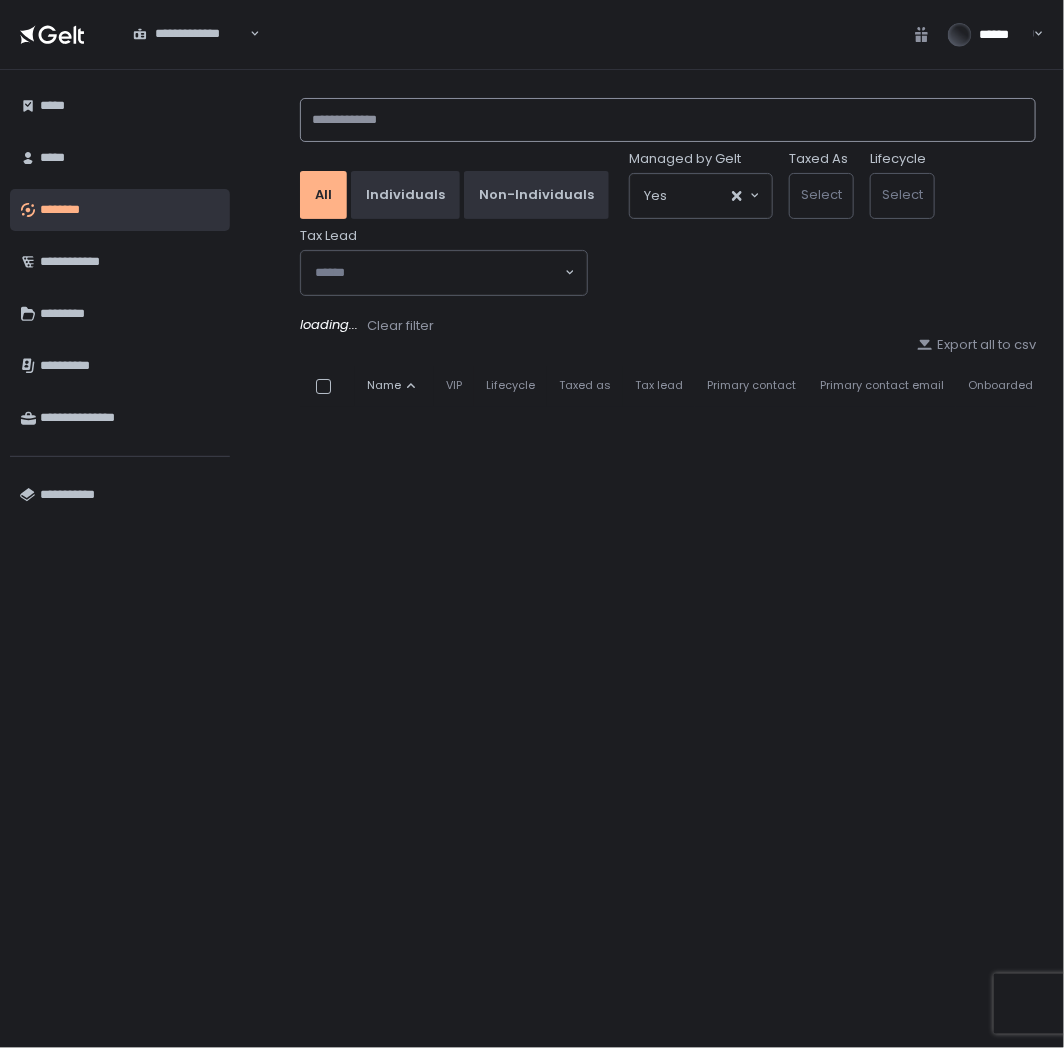 click 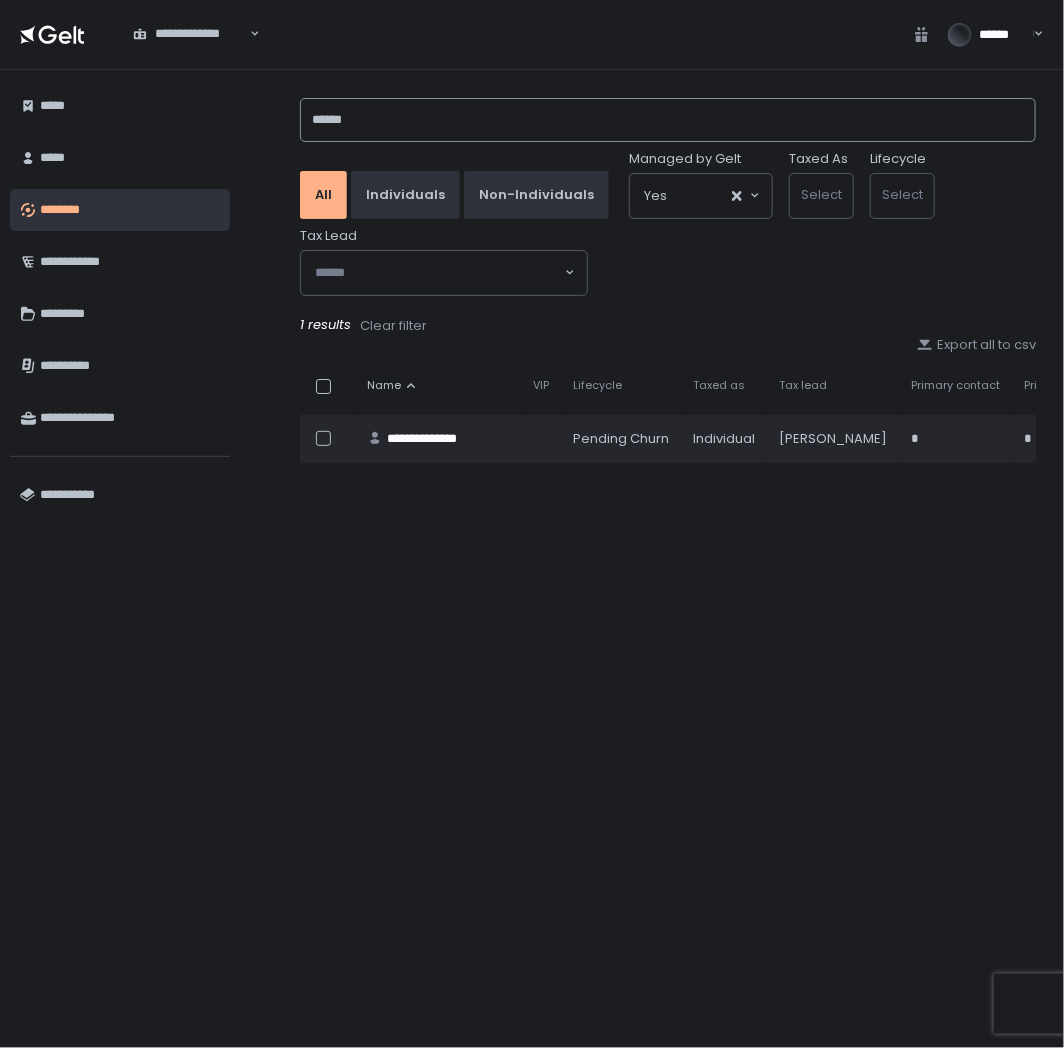 type on "******" 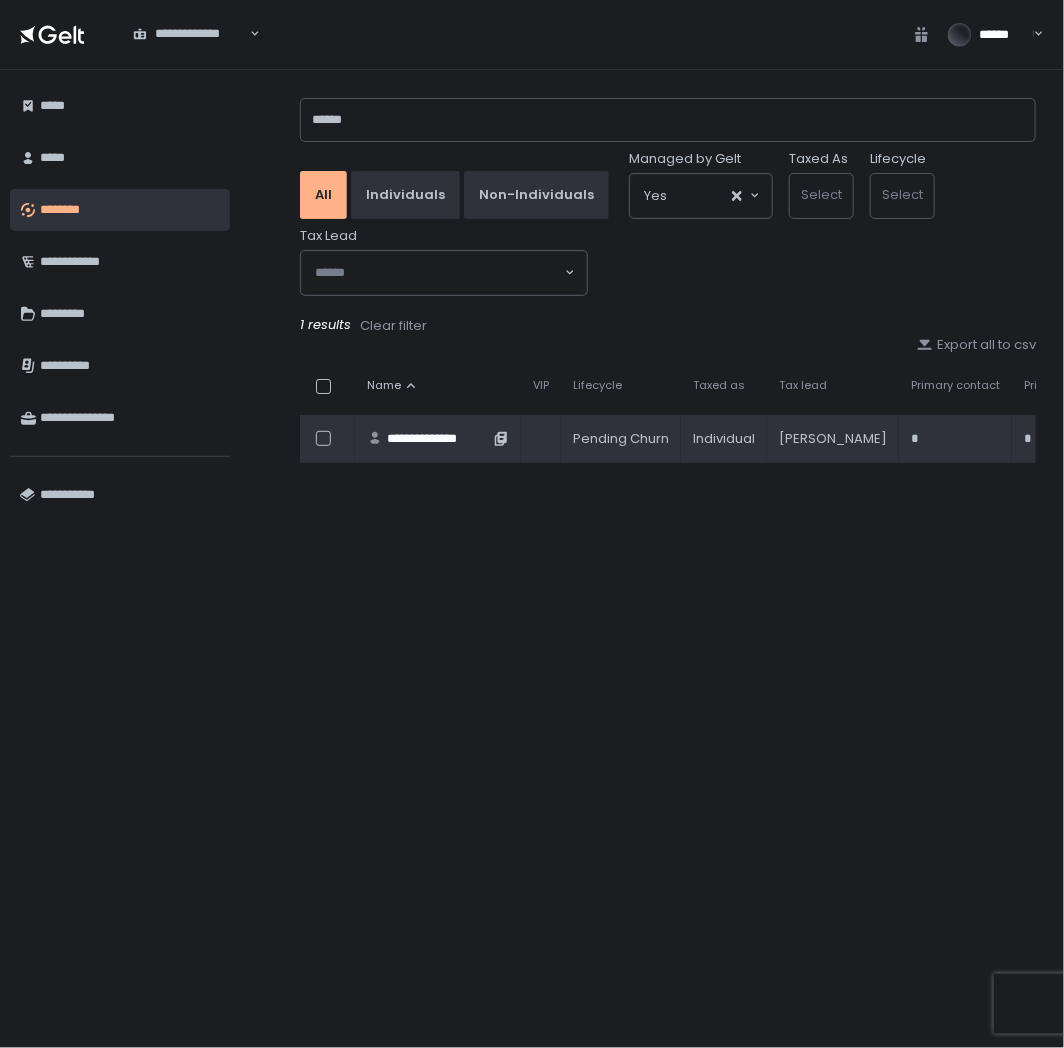 click on "**********" at bounding box center (438, 439) 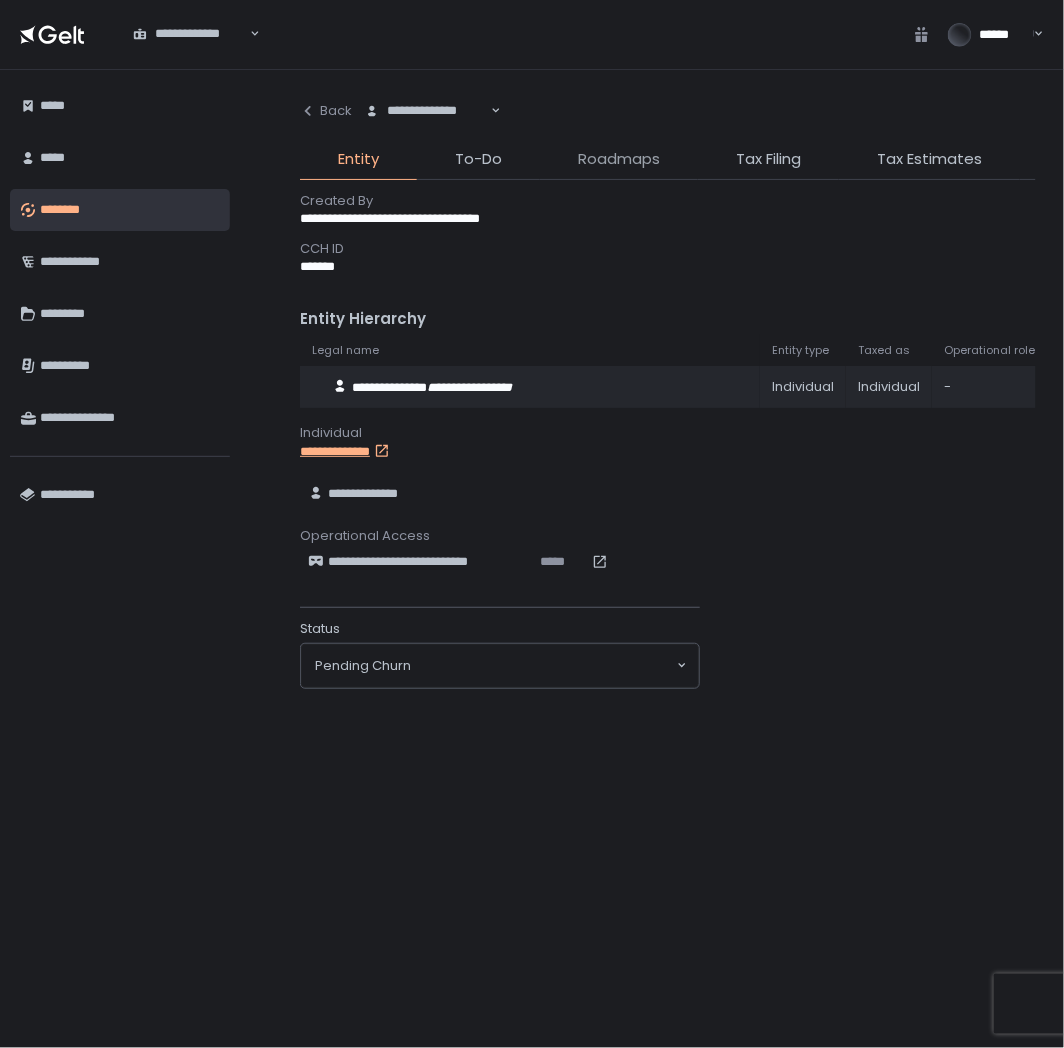 click on "Roadmaps" at bounding box center (619, 159) 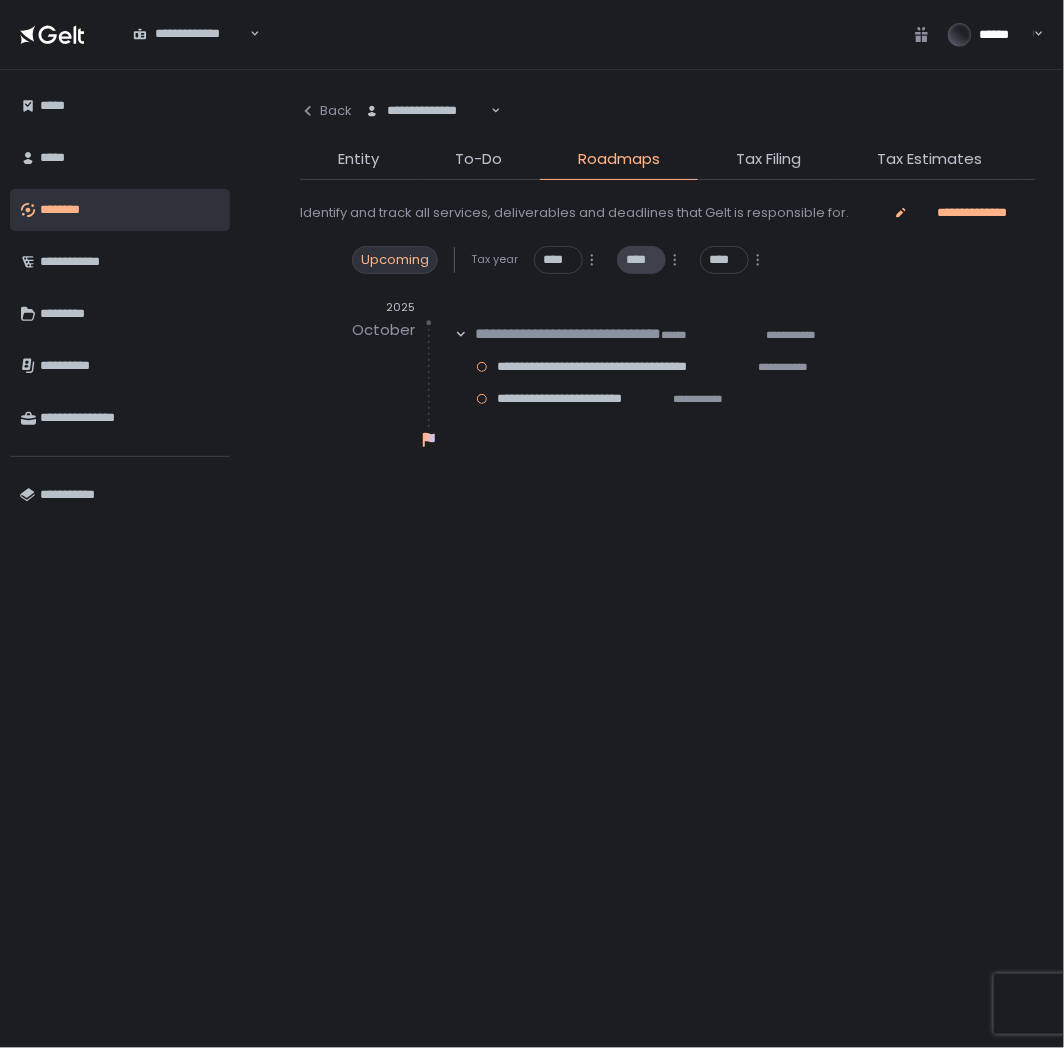click on "****" at bounding box center (641, 260) 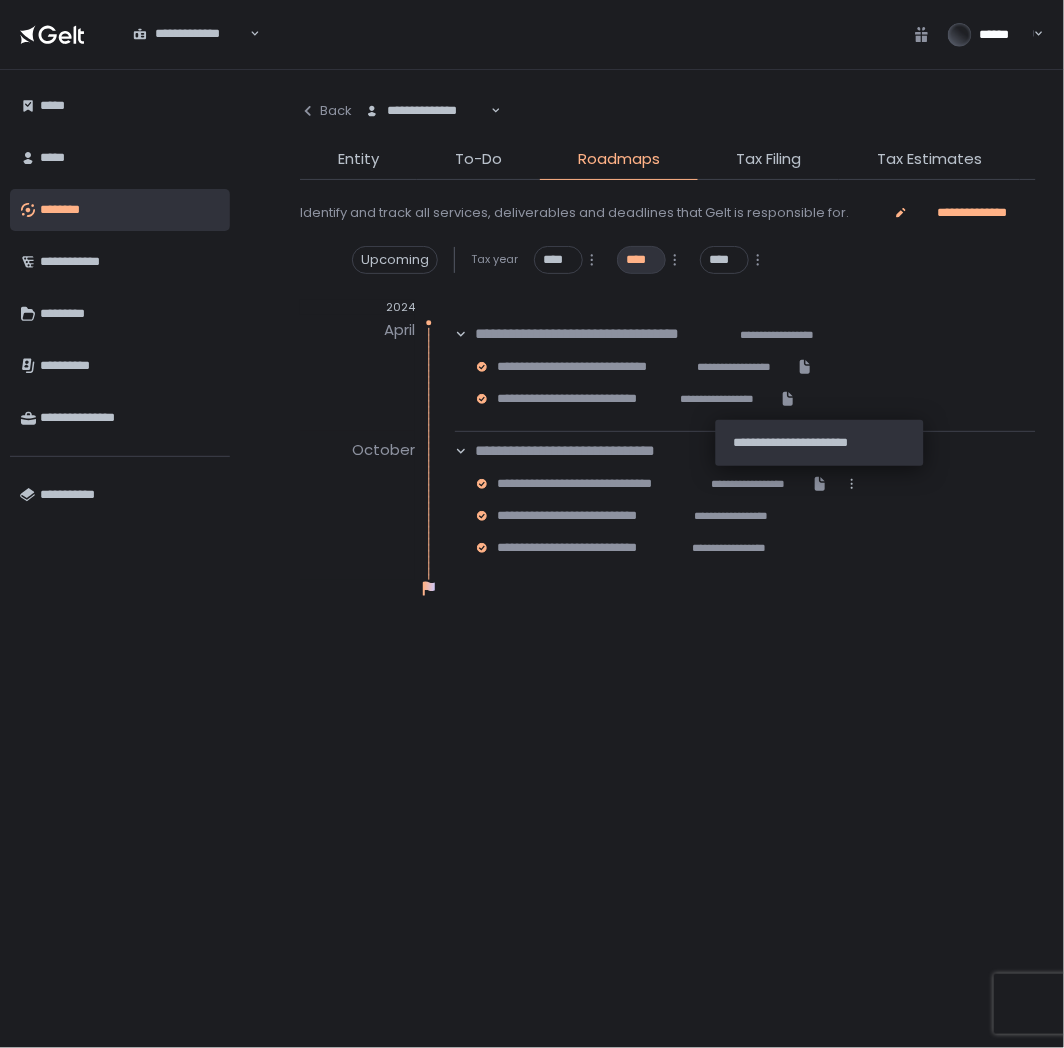 click 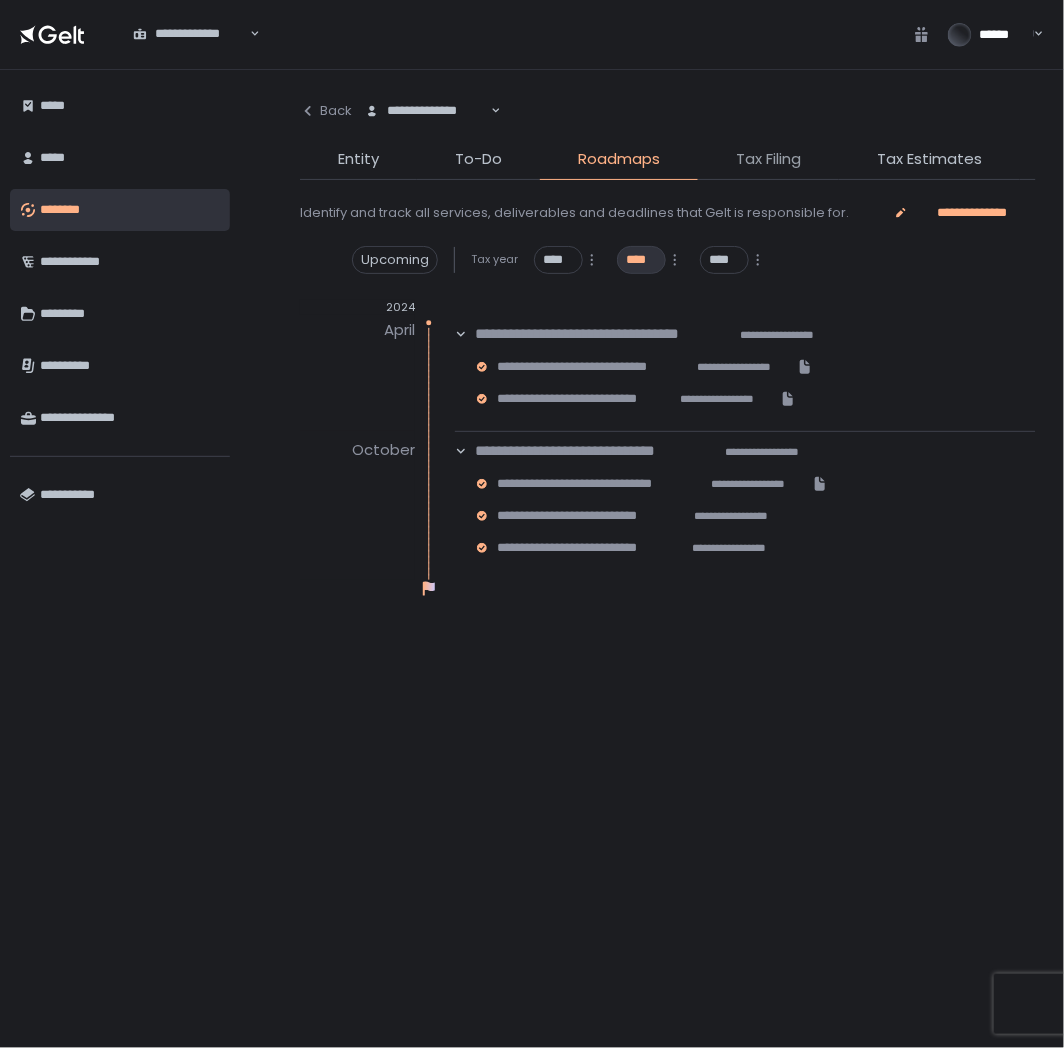 click on "Tax Filing" at bounding box center [768, 159] 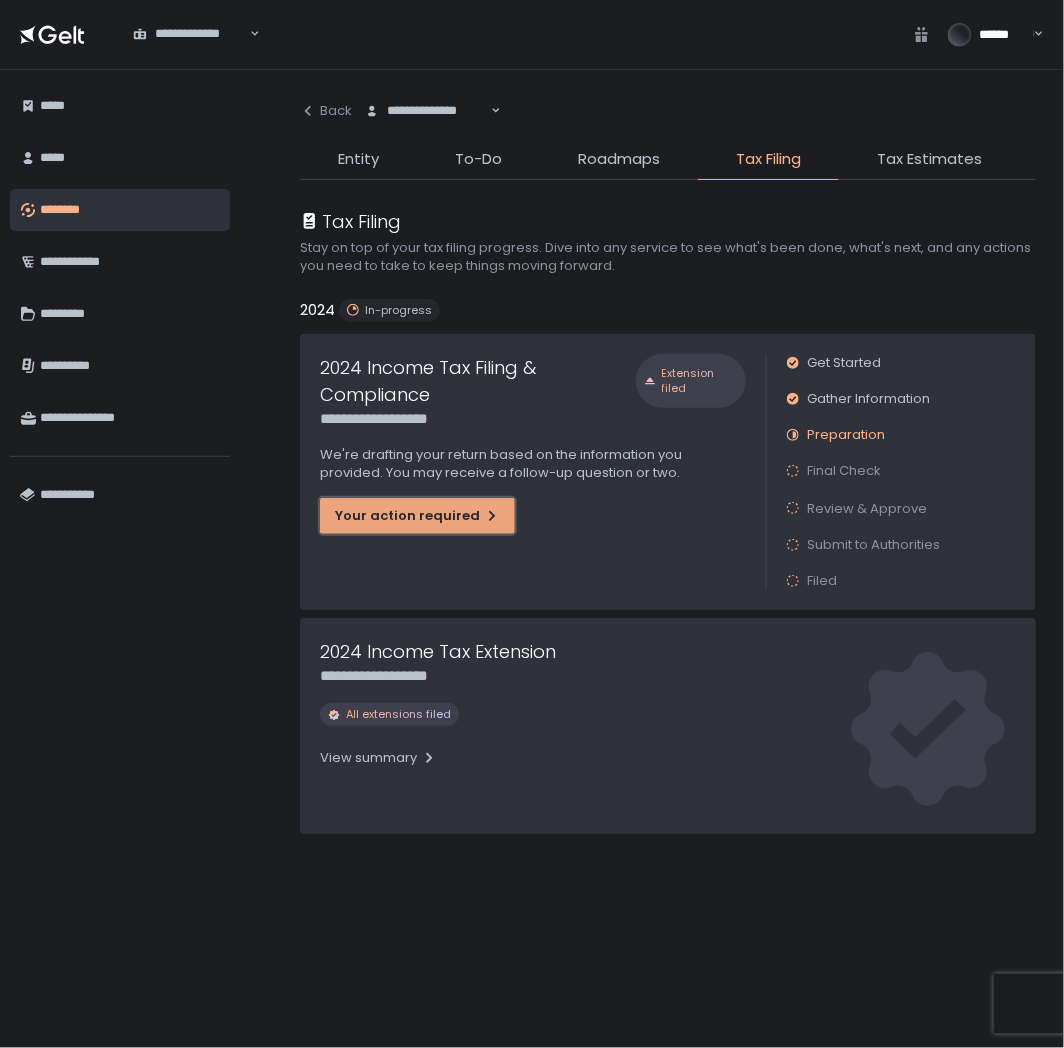 click on "Your action required" 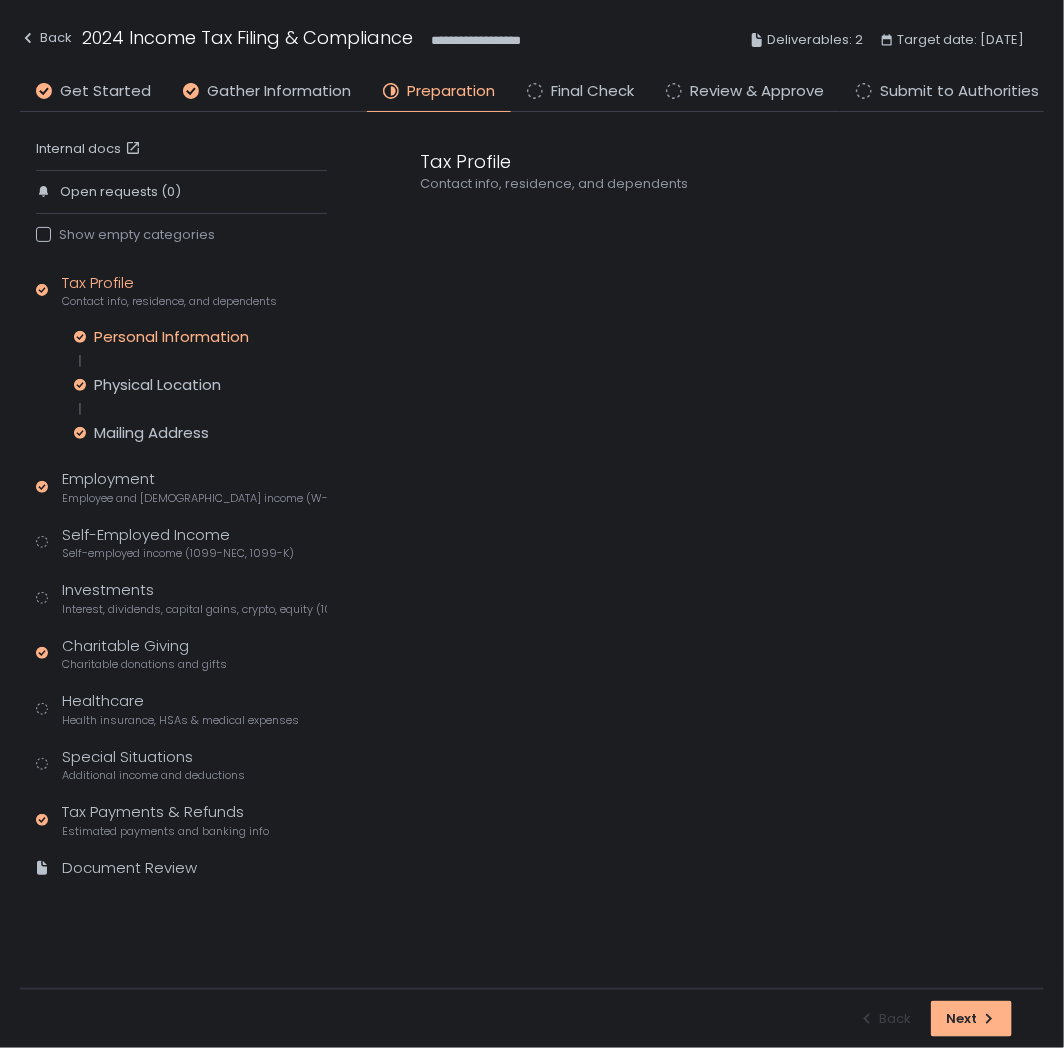 click on "Personal Information" 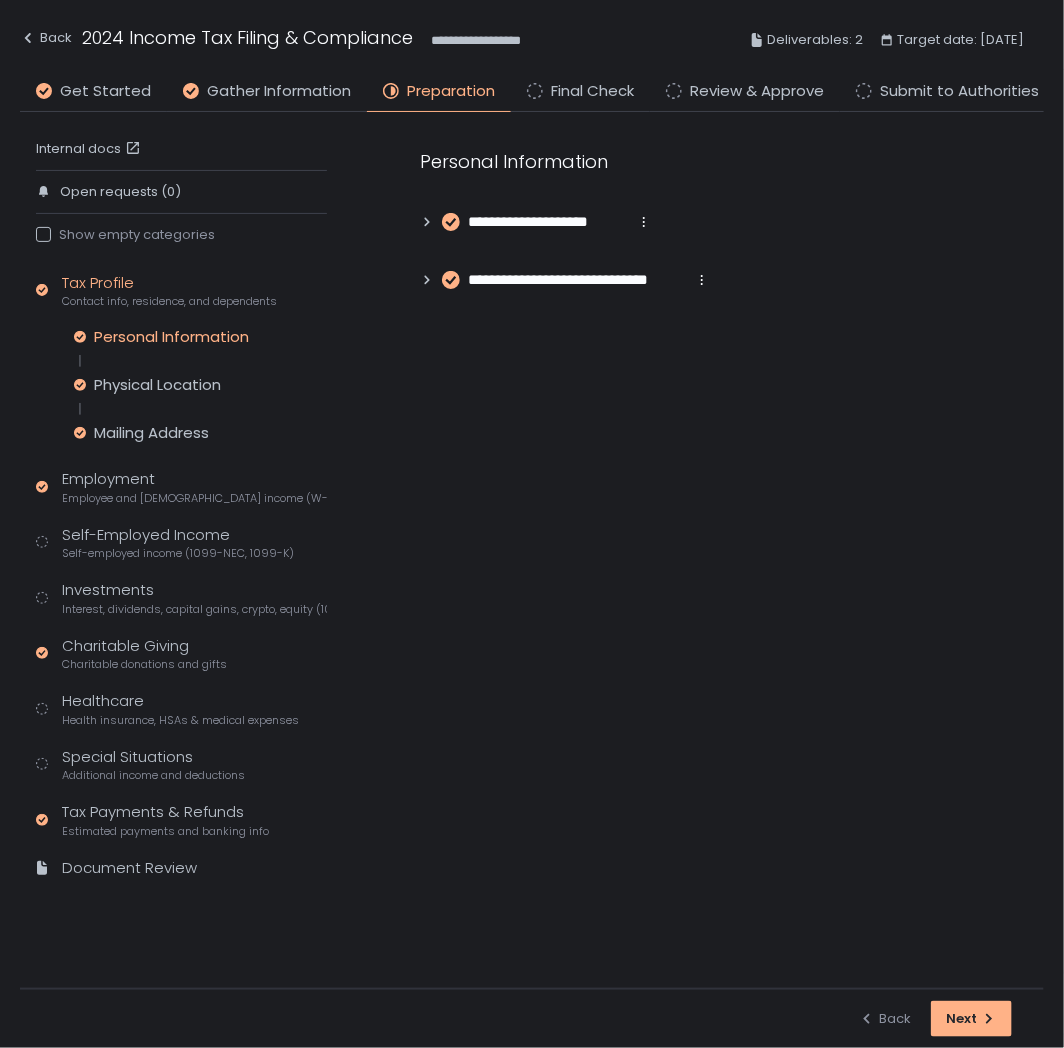 click on "**********" at bounding box center [712, 220] 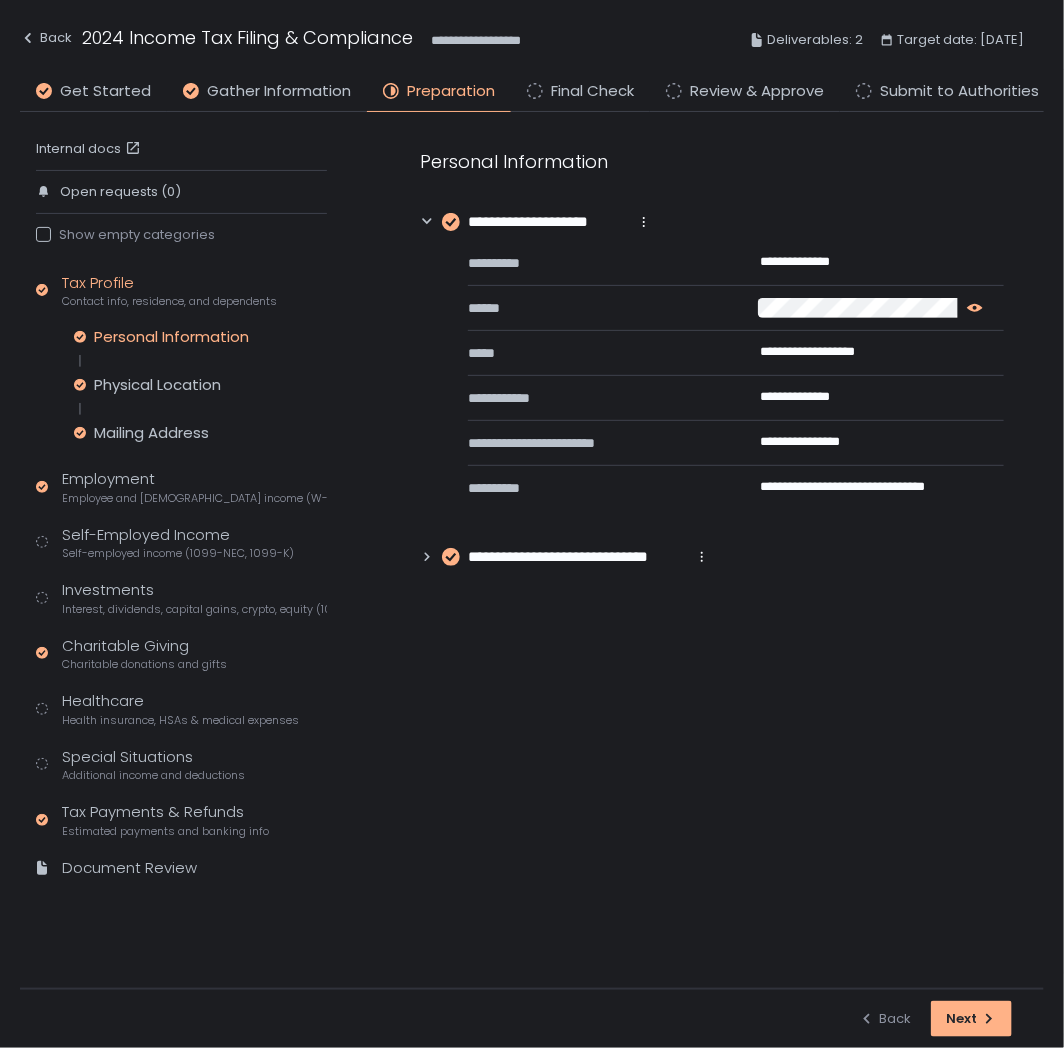 click 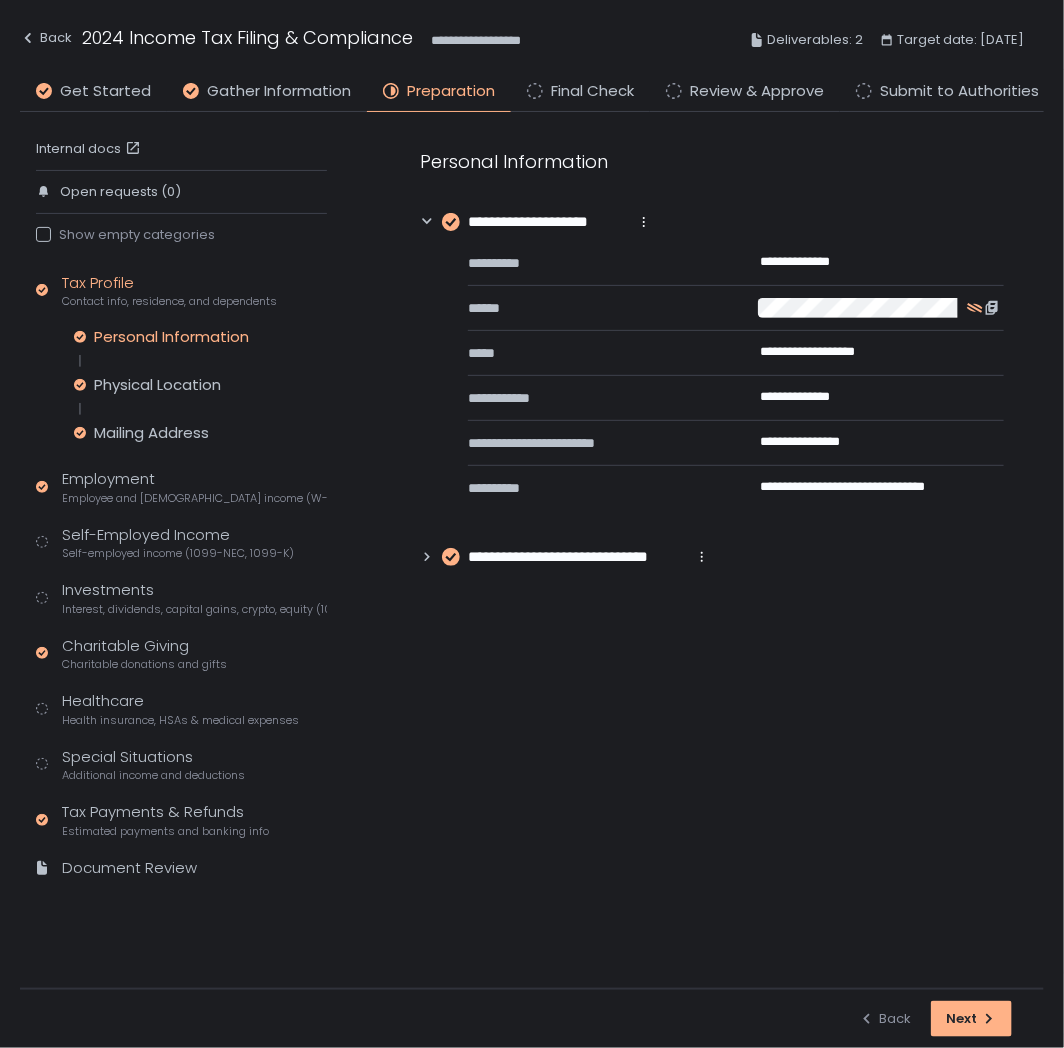 click 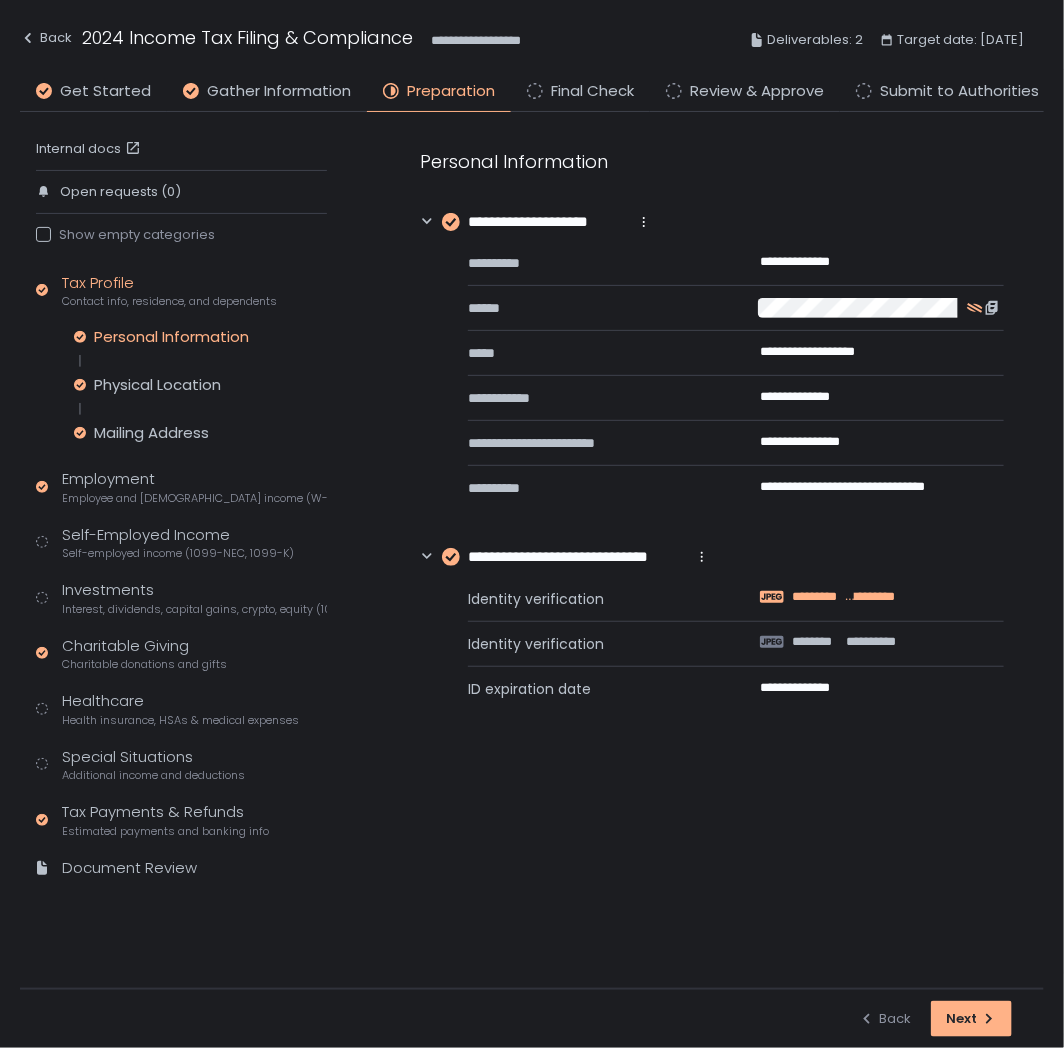 click on "*********" at bounding box center [818, 597] 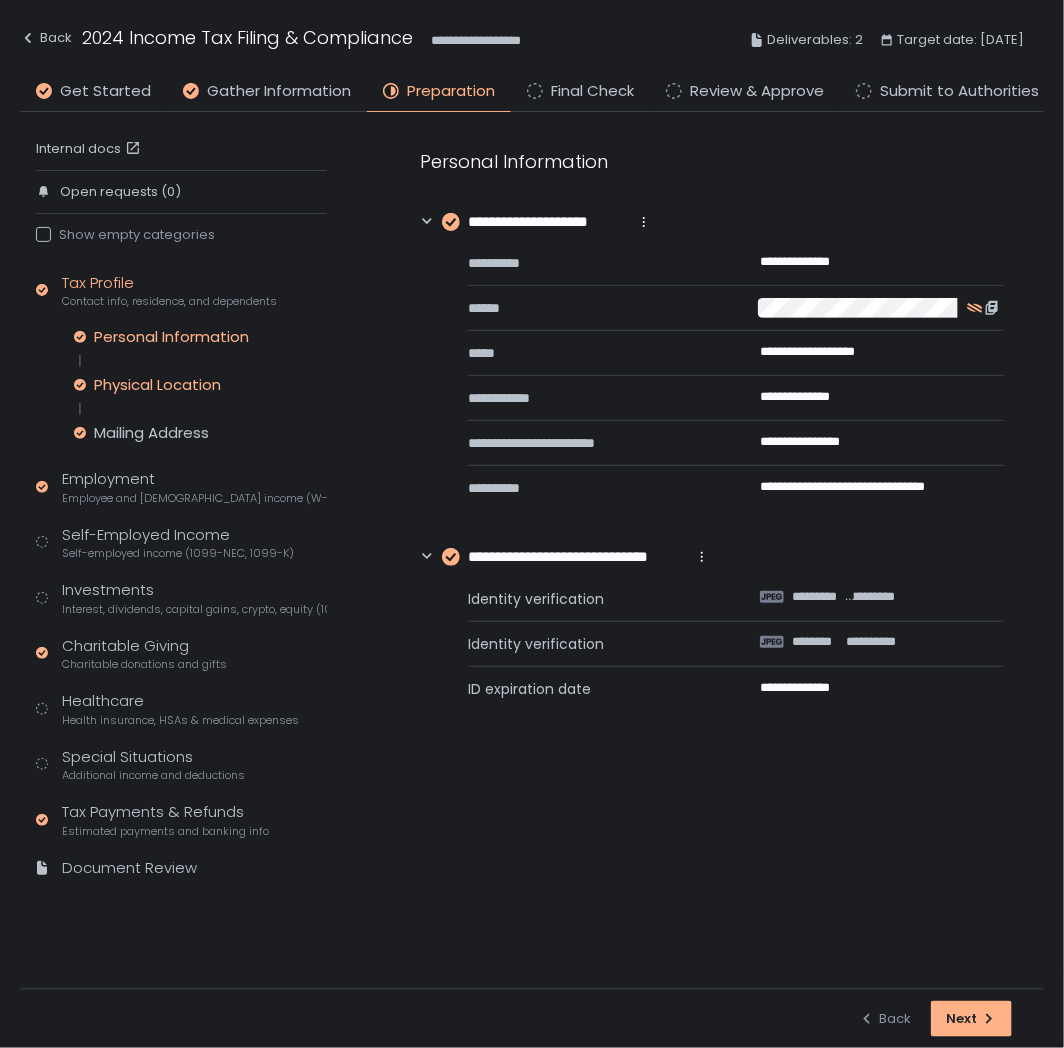 click on "Physical Location" 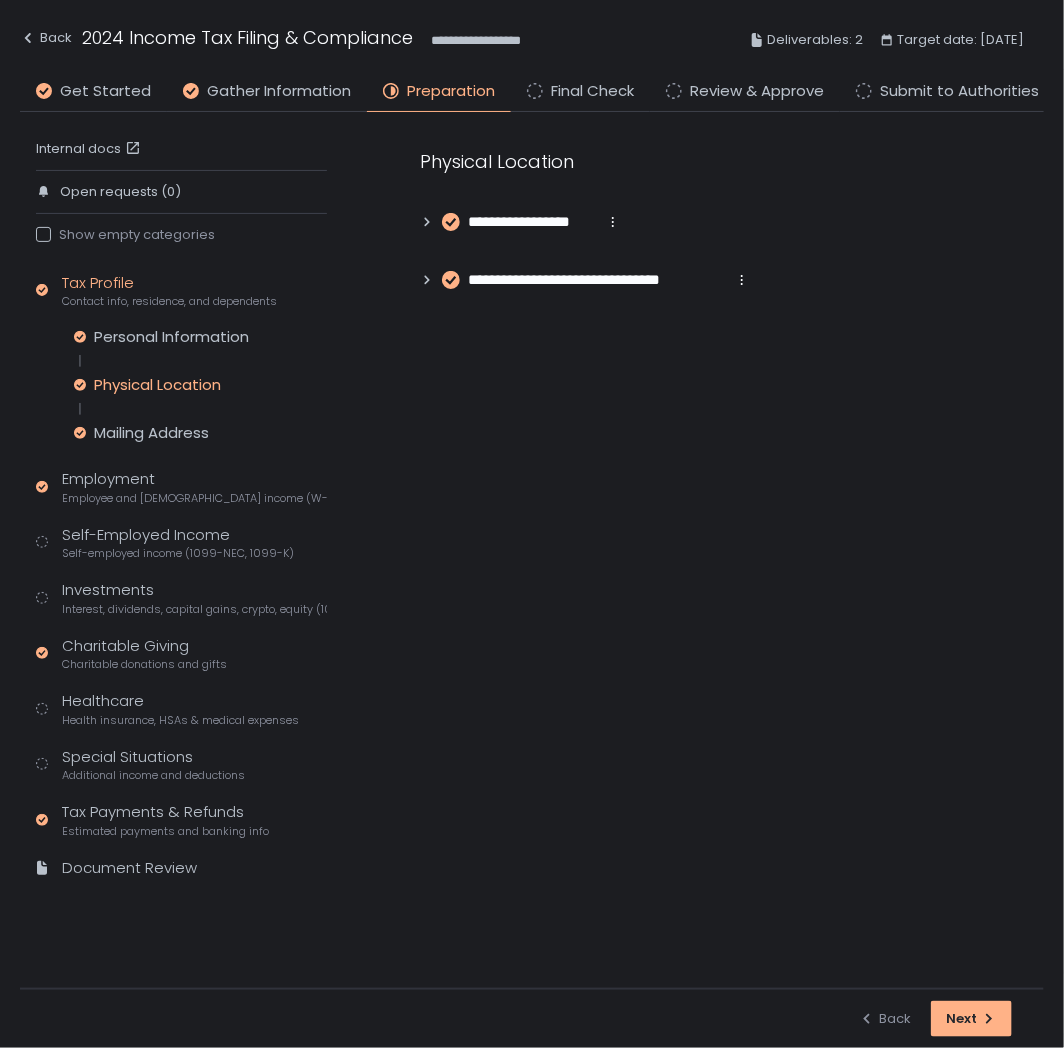 click 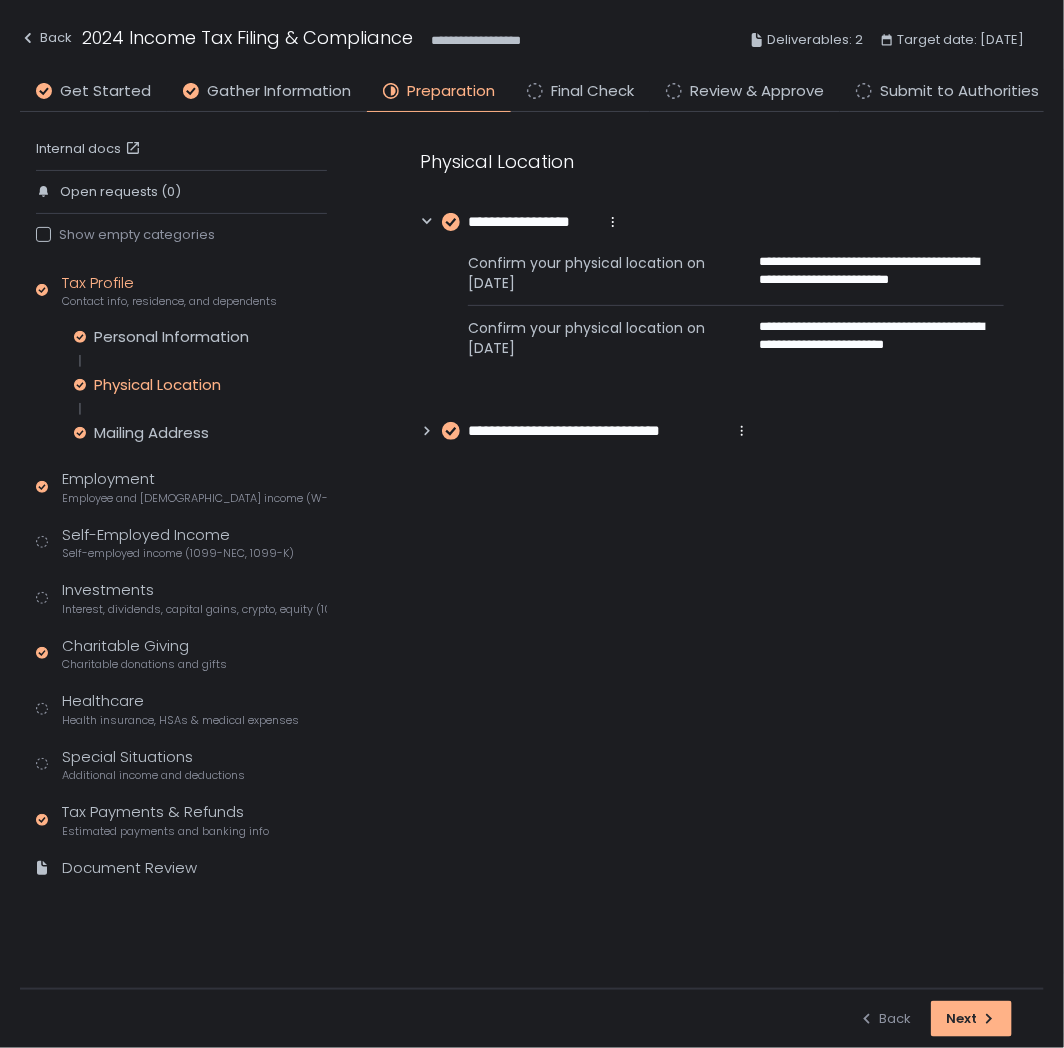 click on "**********" 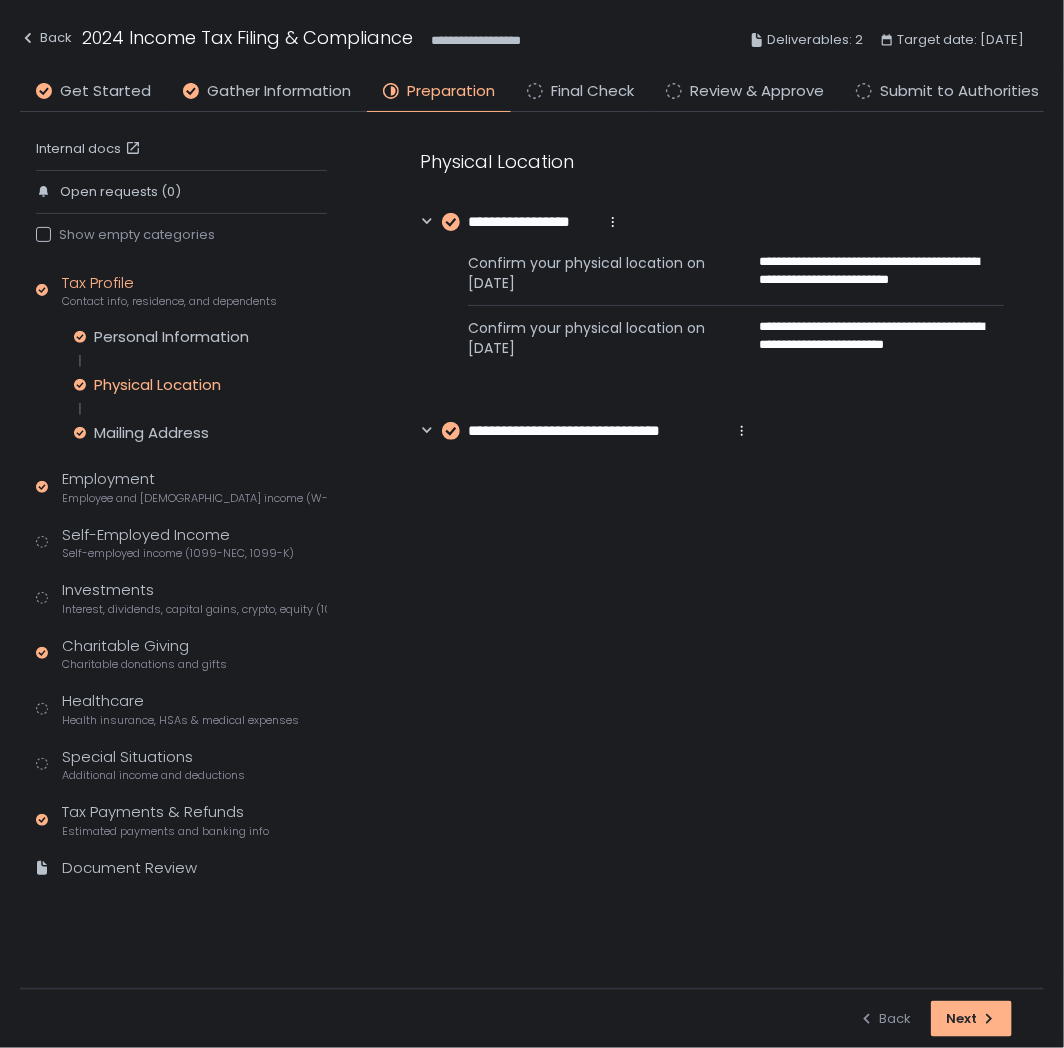 click 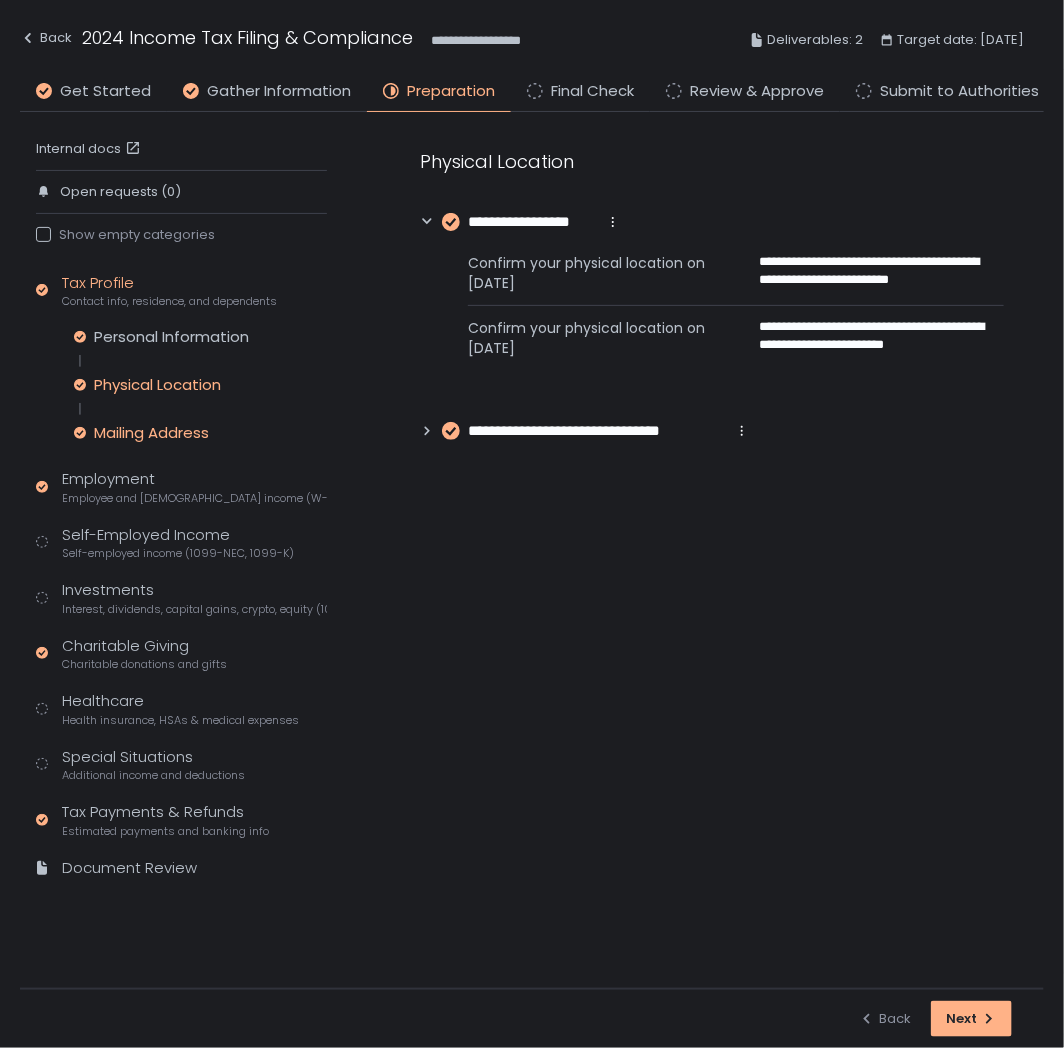 click on "Mailing Address" 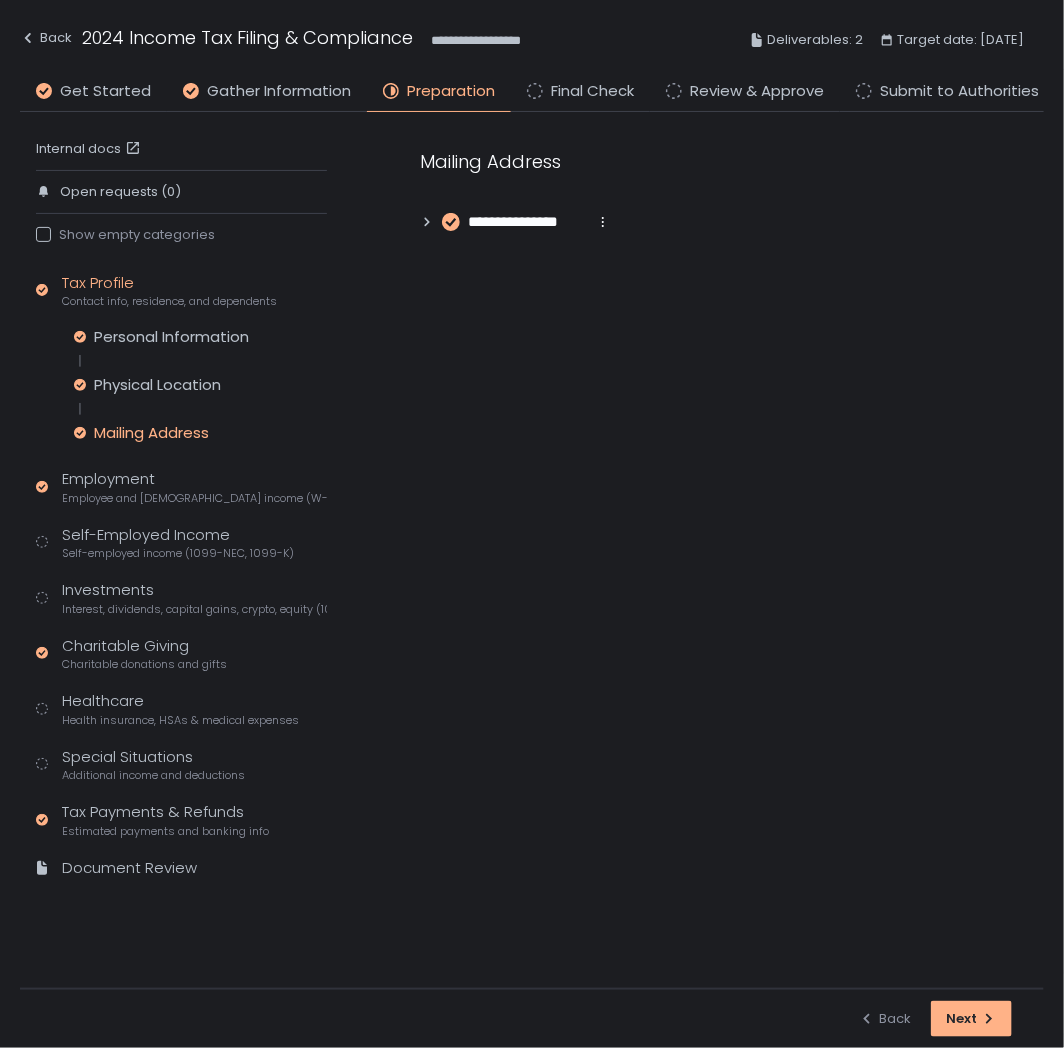 click 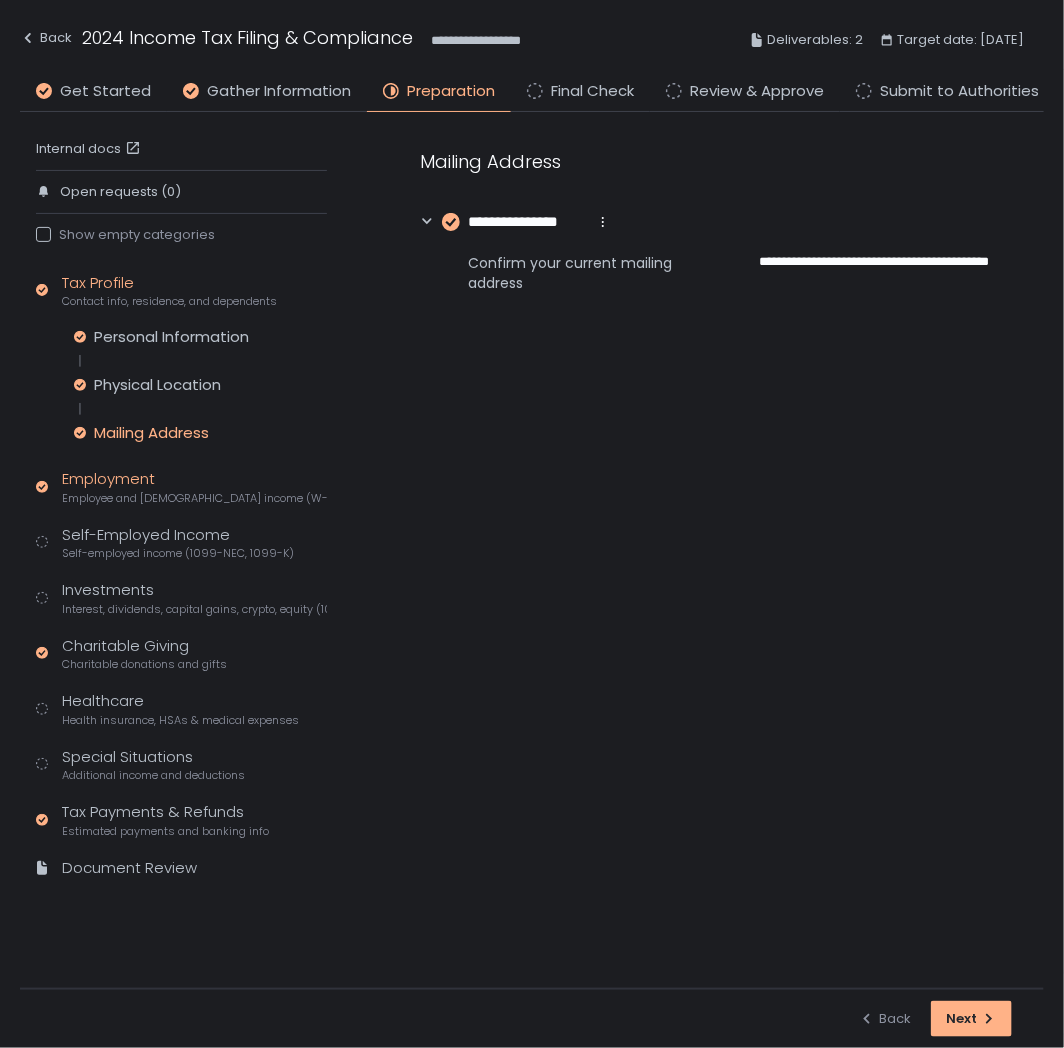 click on "Employment Employee and [DEMOGRAPHIC_DATA] income (W-2s)" 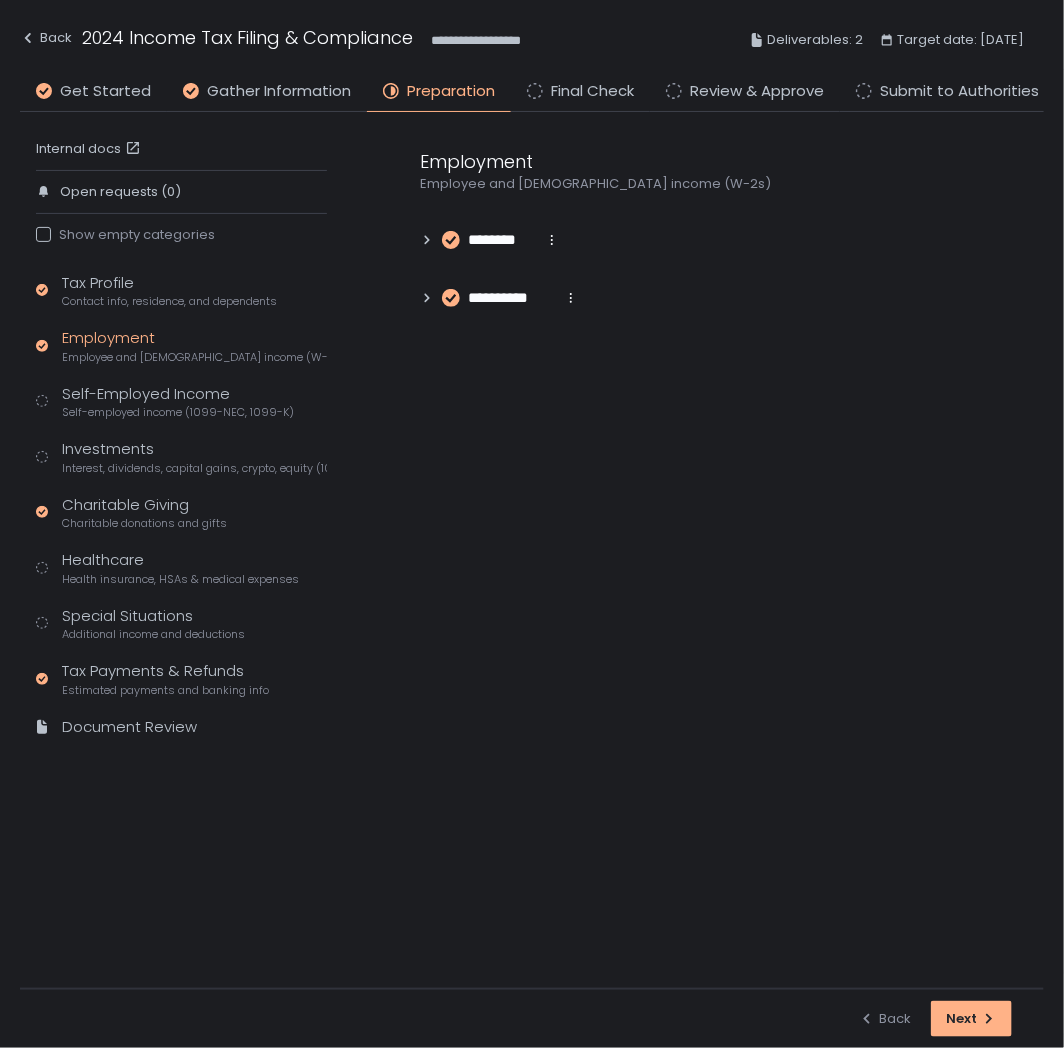 click 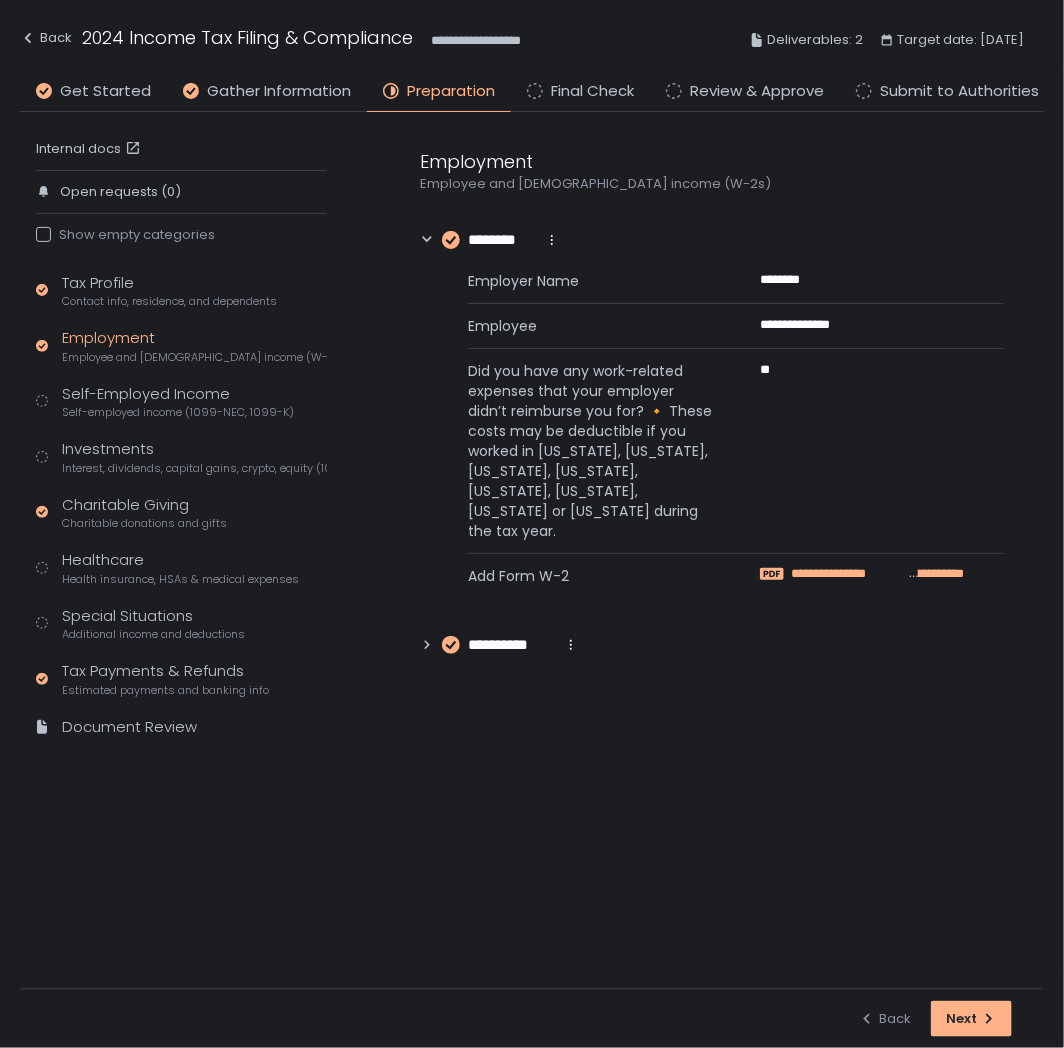 click on "**********" at bounding box center [850, 574] 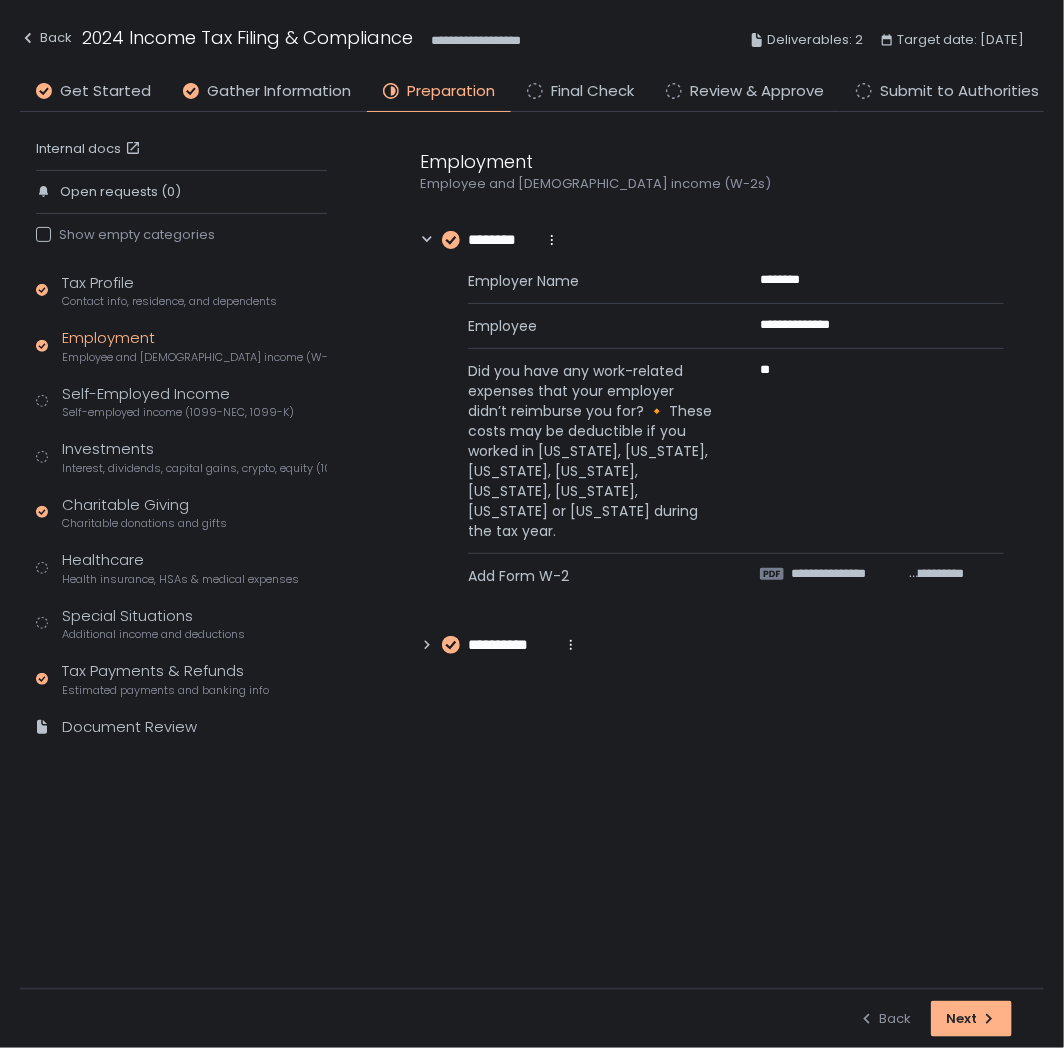 click 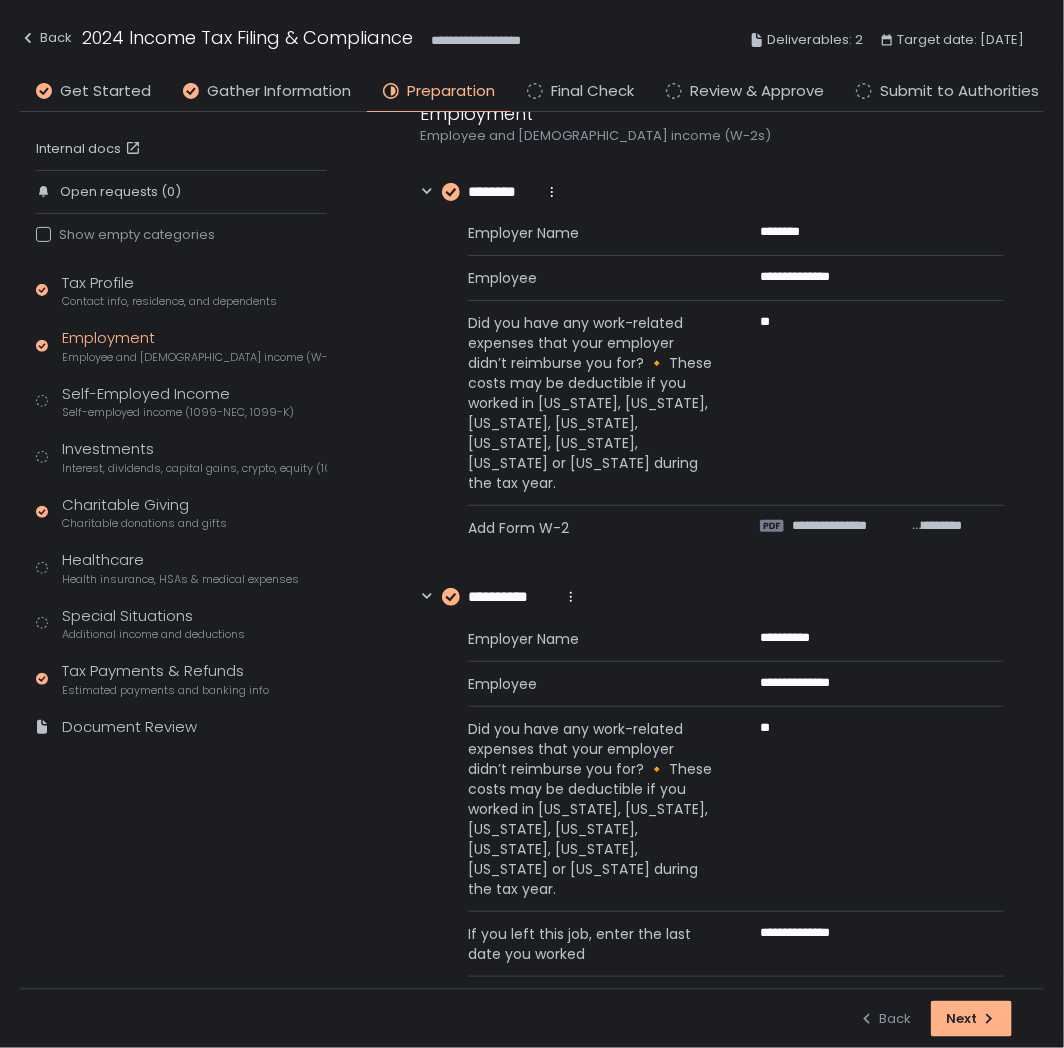 scroll, scrollTop: 75, scrollLeft: 0, axis: vertical 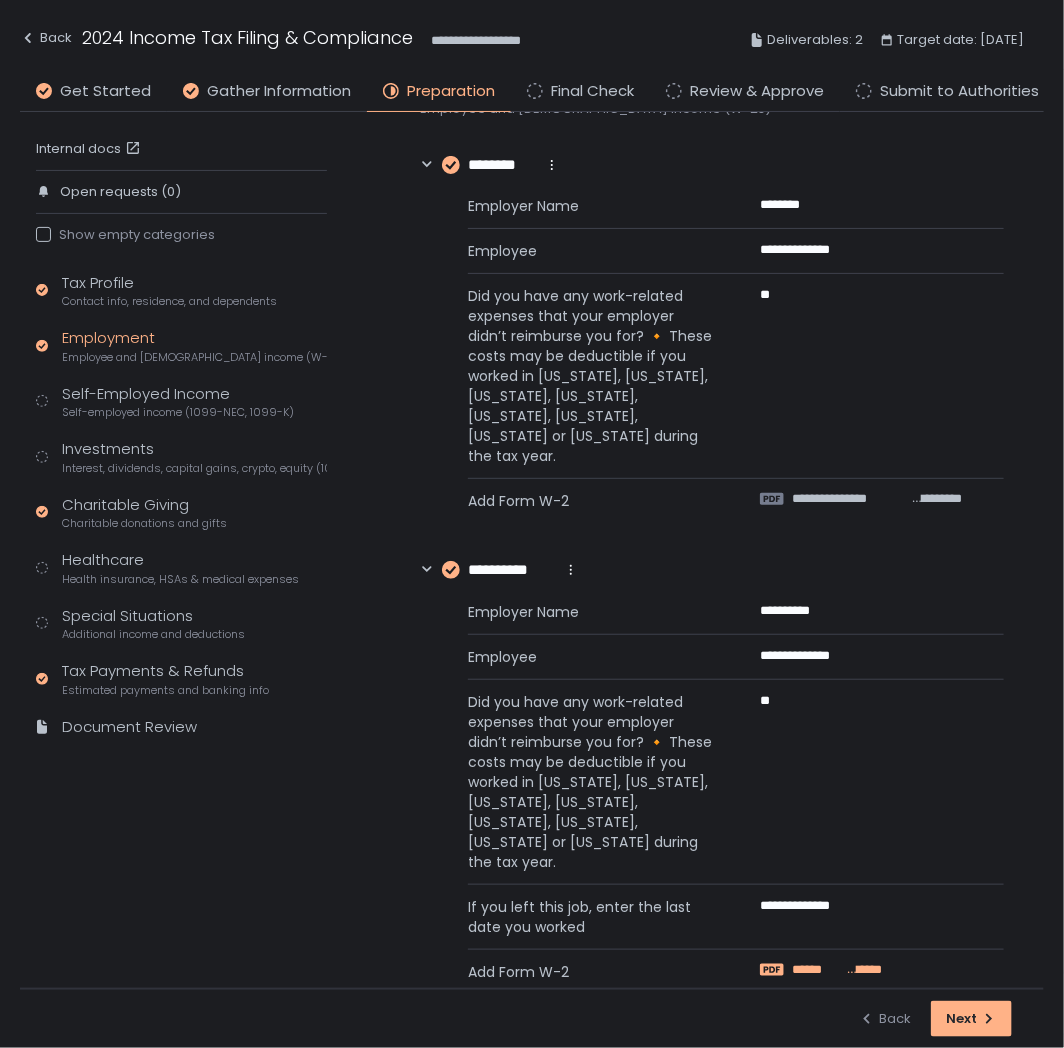 click on "******" at bounding box center [817, 970] 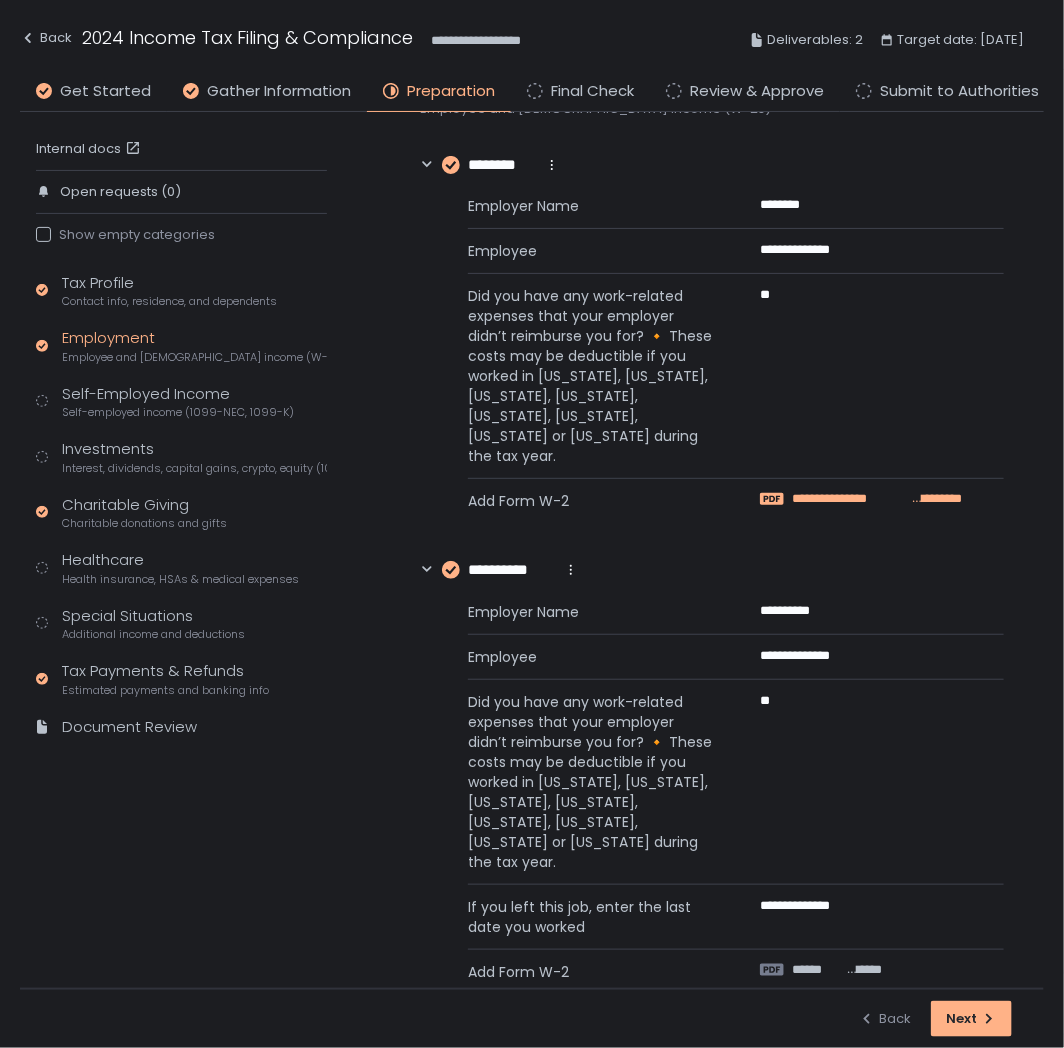 click on "**********" at bounding box center [850, 499] 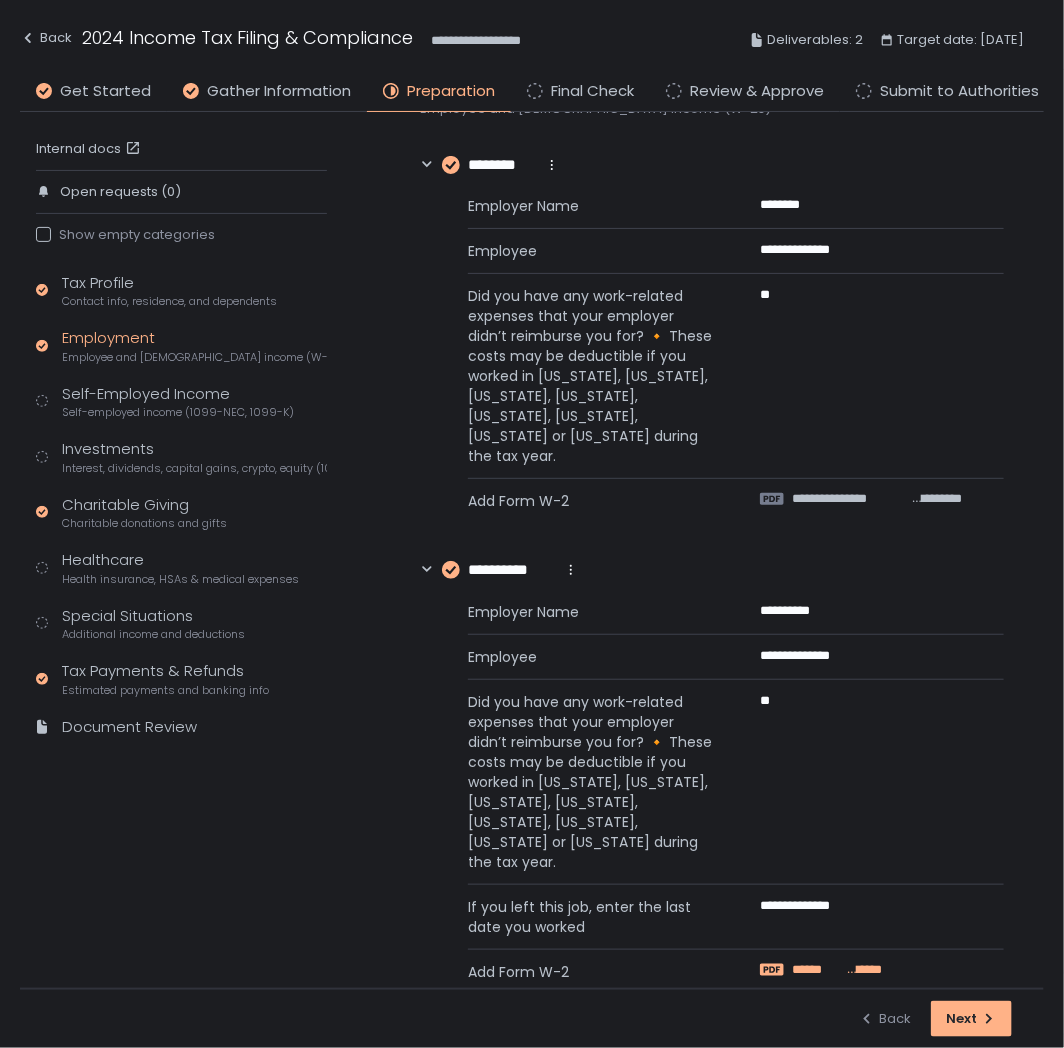click on "******" at bounding box center [817, 970] 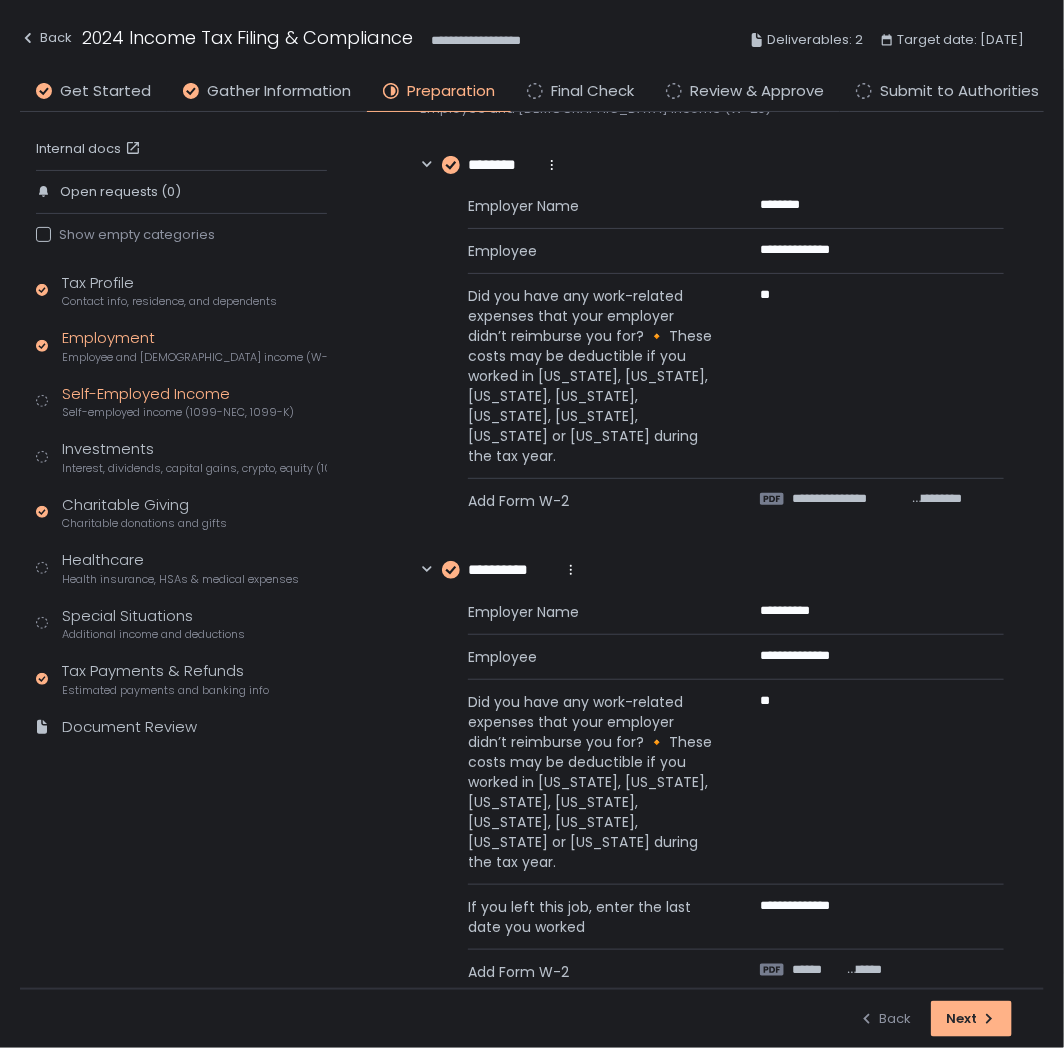 click on "Self-Employed Income Self-employed income (1099-NEC, 1099-K)" 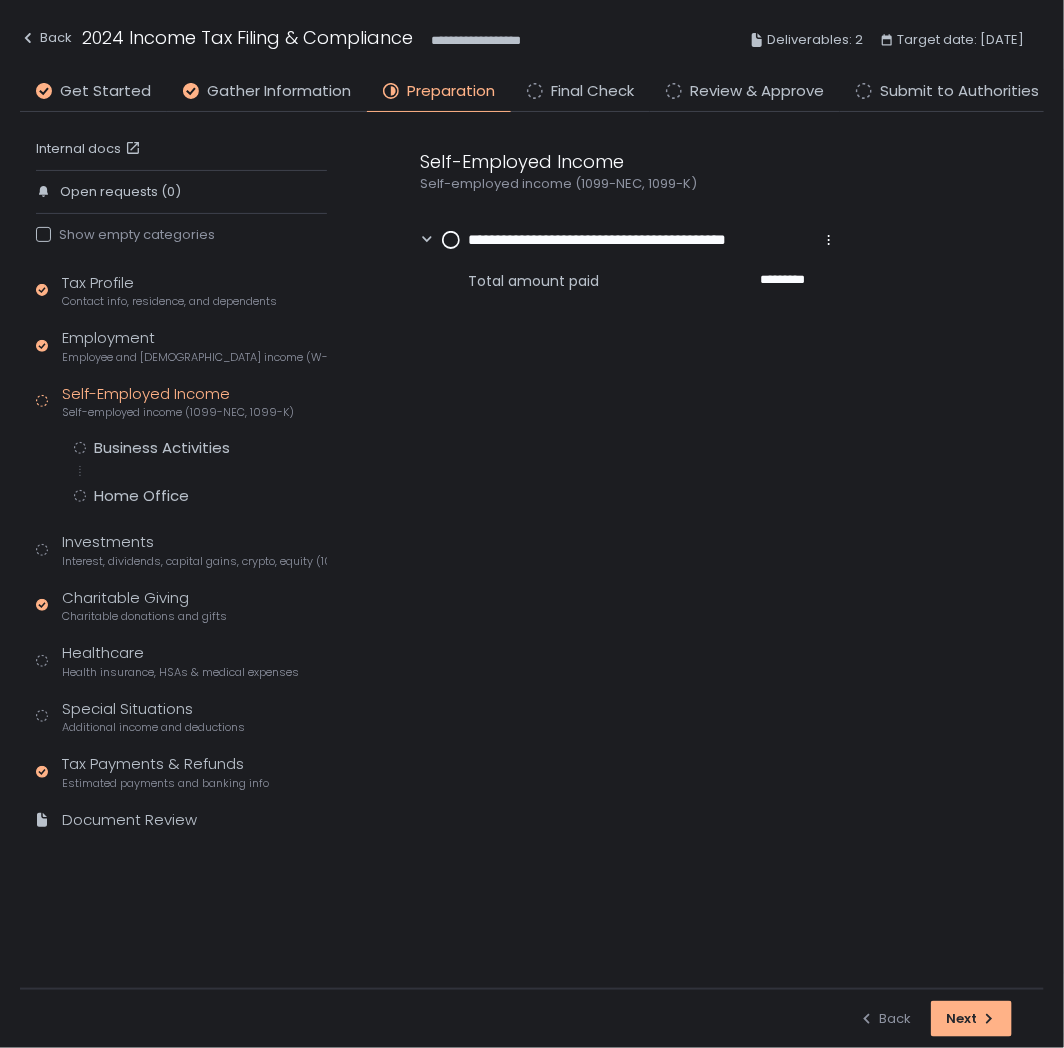 scroll, scrollTop: 0, scrollLeft: 0, axis: both 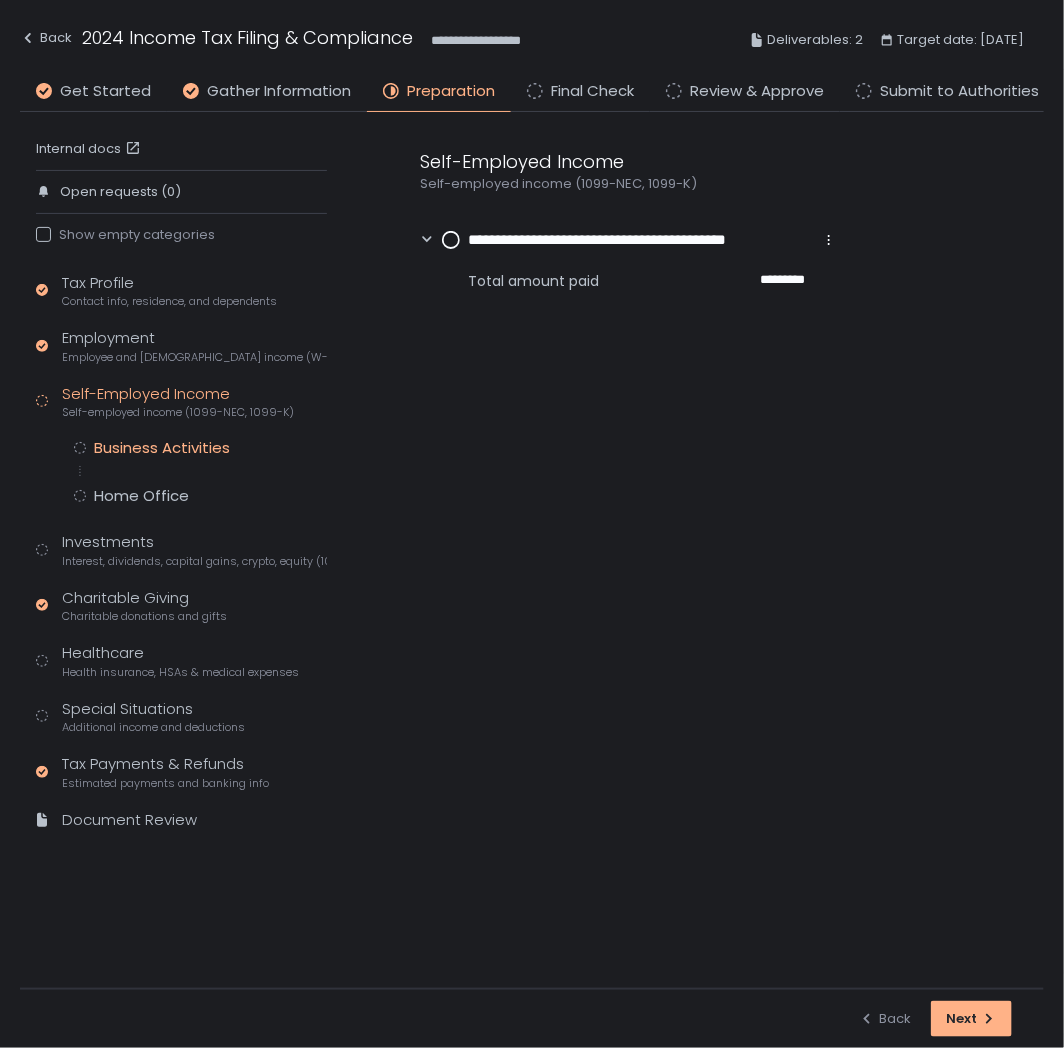 click on "Business Activities" 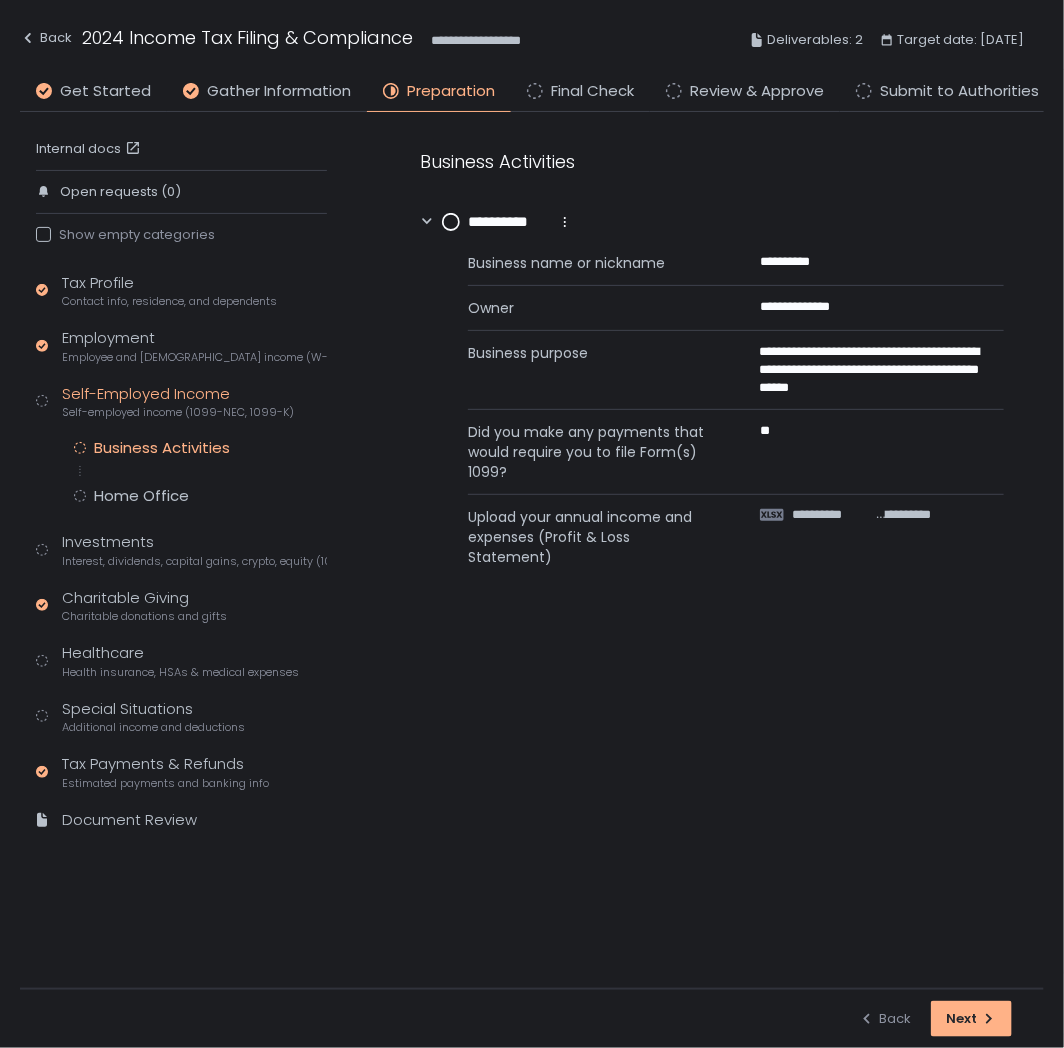 click on "Tax Profile Contact info, residence, and dependents Employment Employee and [DEMOGRAPHIC_DATA] income (W-2s) Self-Employed Income Self-employed income (1099-NEC, 1099-K) Business Activities Home Office Investments Interest, dividends, capital gains, crypto, equity (1099s, K-1s) Charitable Giving Charitable donations and gifts Healthcare Health insurance, HSAs & medical expenses Special Situations Additional income and deductions Tax Payments & Refunds Estimated payments and banking info Document Review" at bounding box center (181, 561) 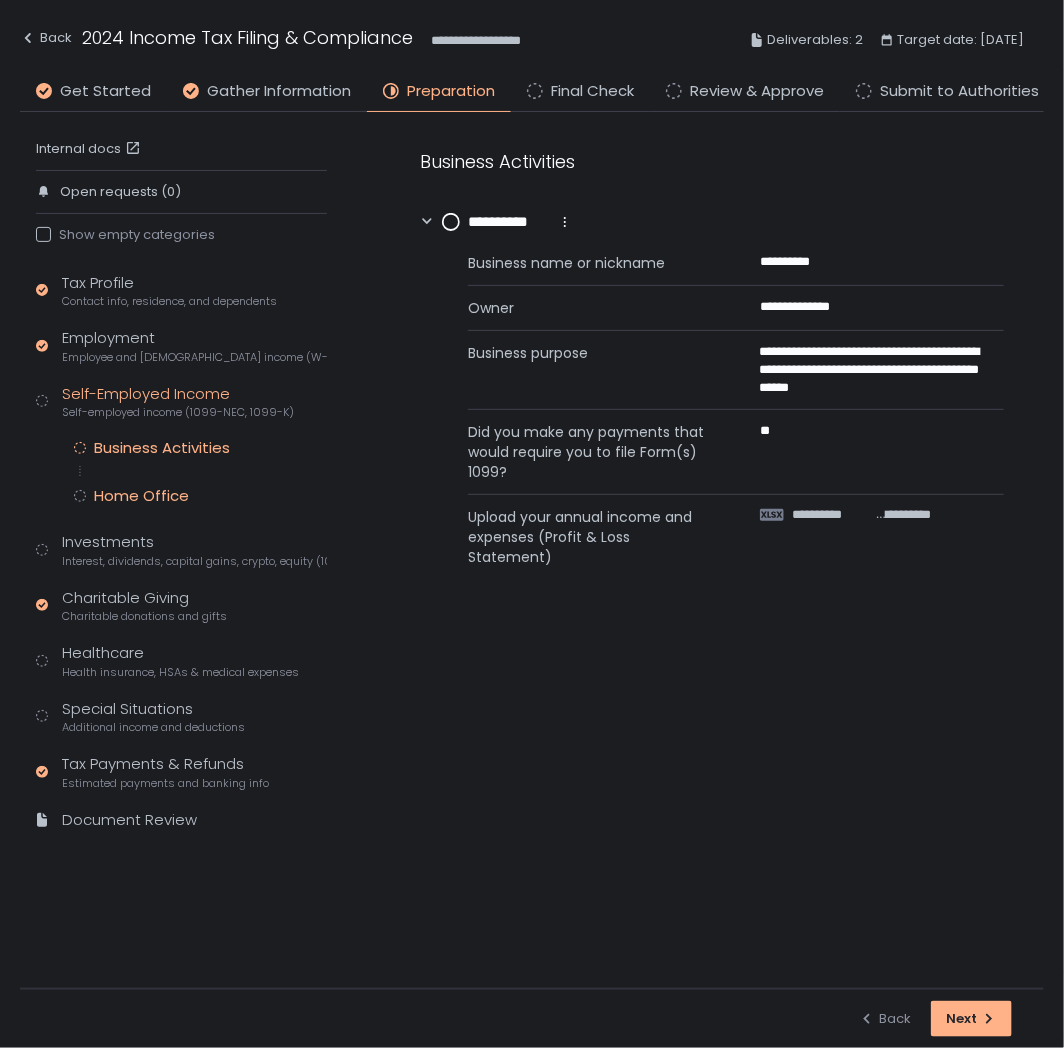 click on "Home Office" 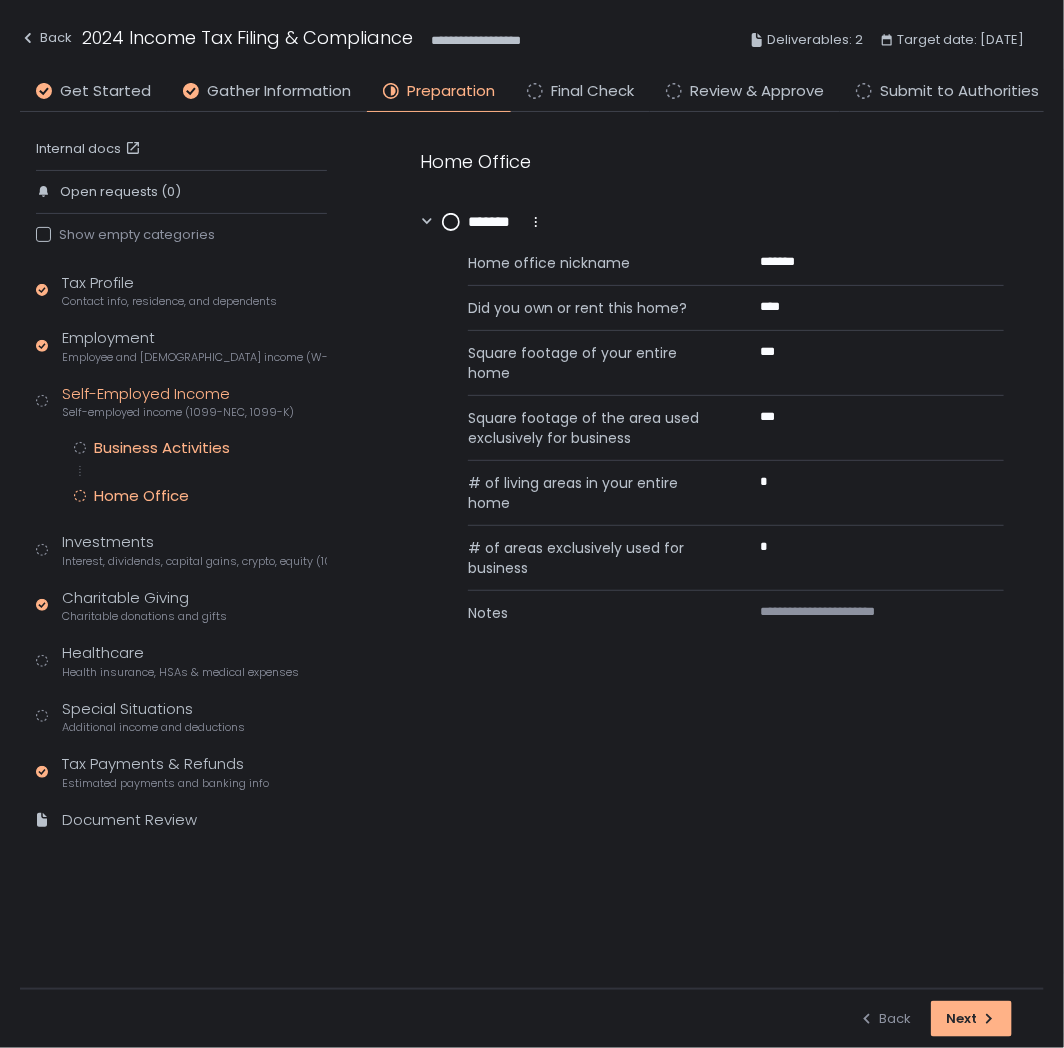 click on "Business Activities" 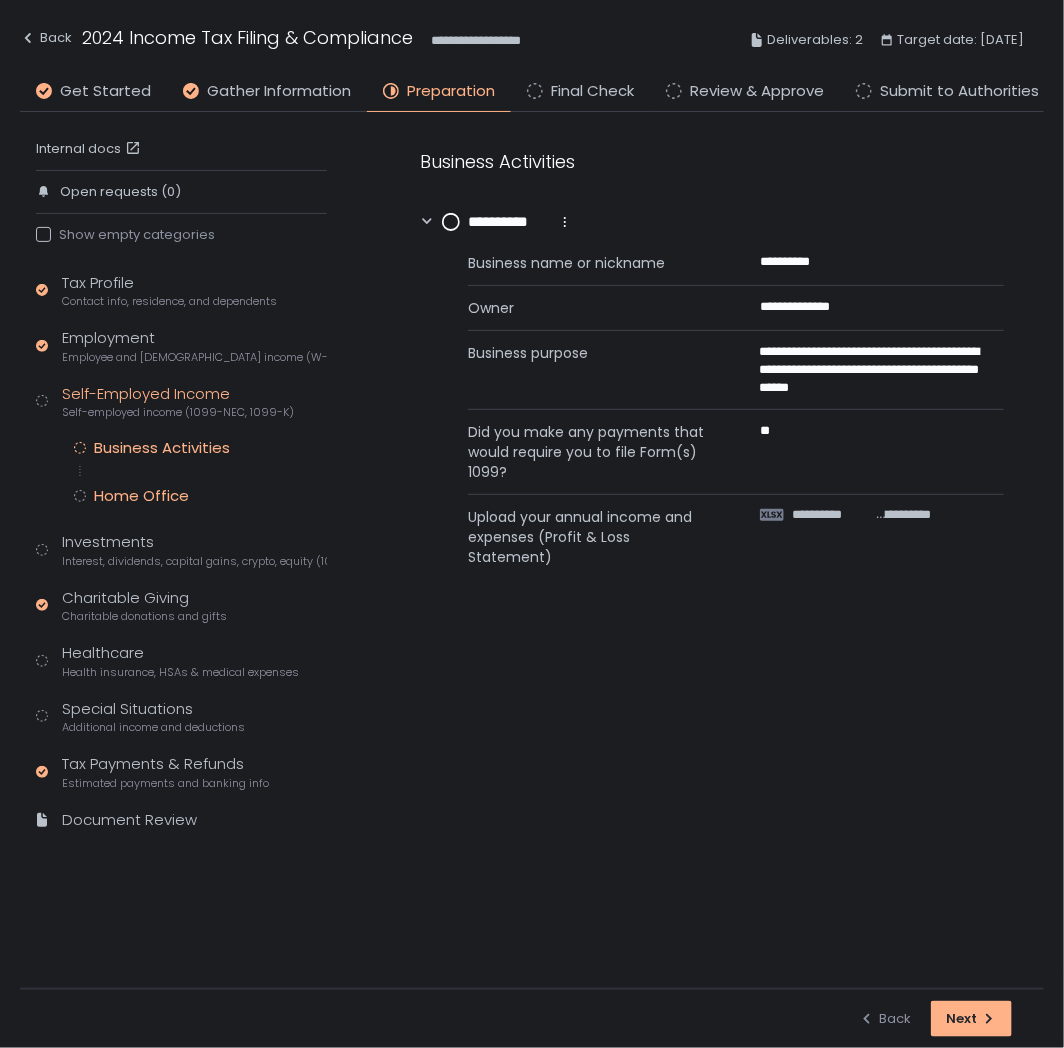 click on "Home Office" 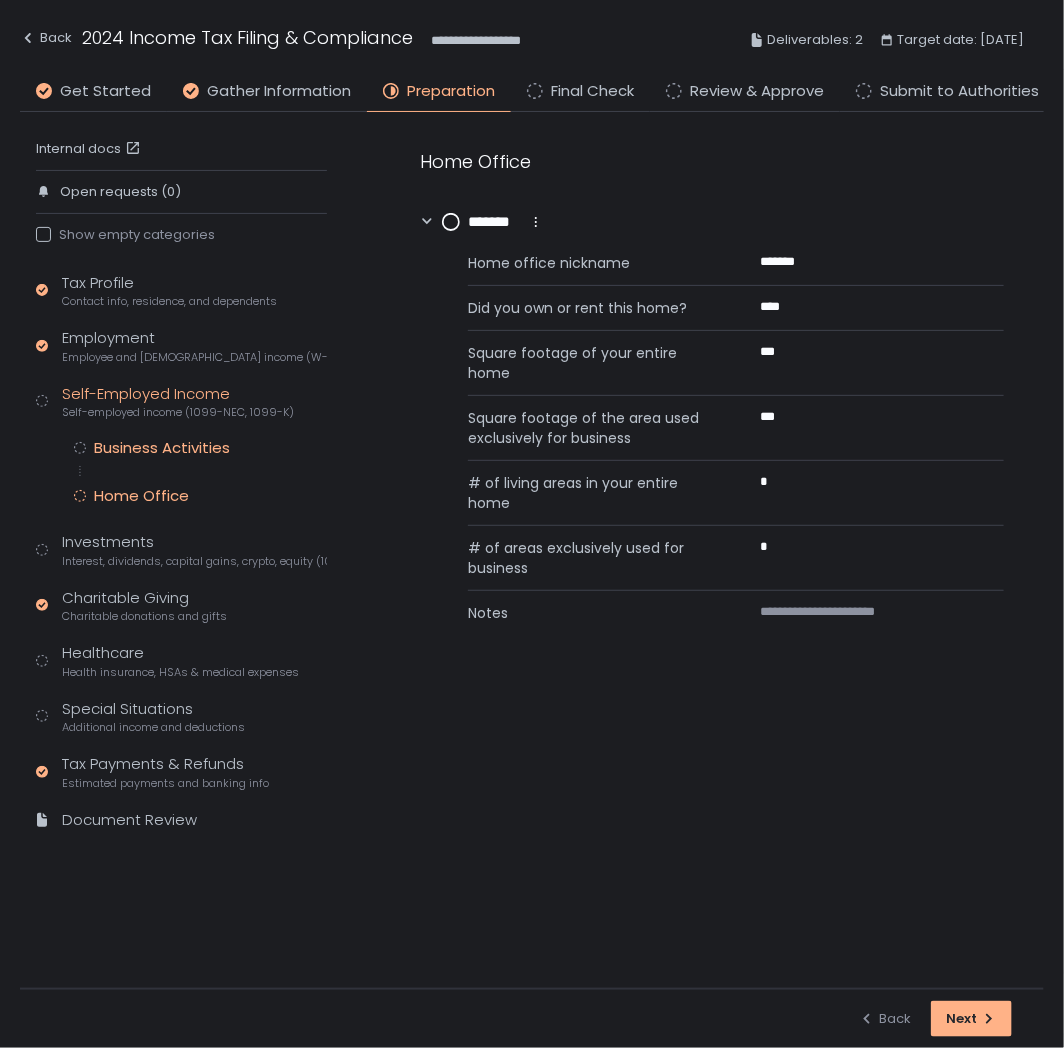 click on "Business Activities" 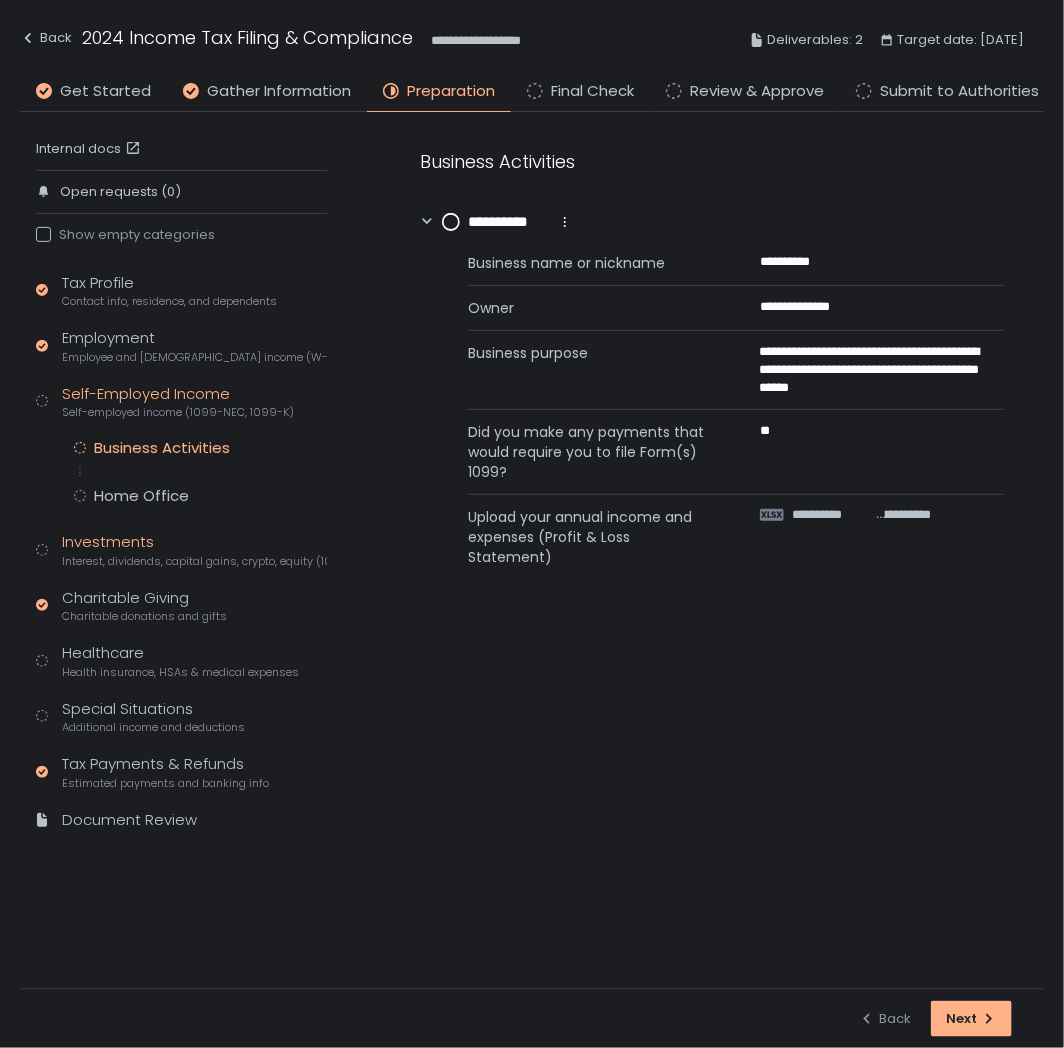 click on "Investments Interest, dividends, capital gains, crypto, equity (1099s, K-1s)" 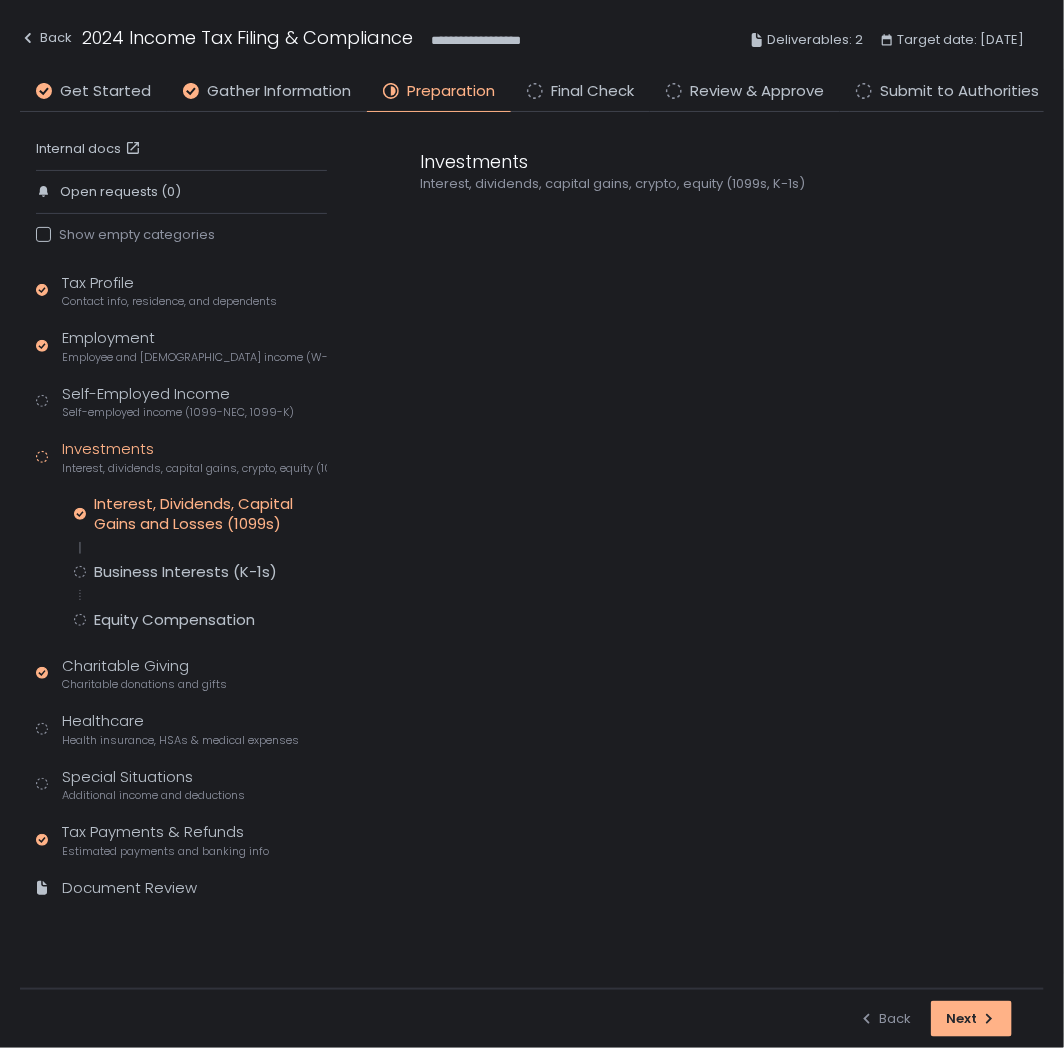 click on "Interest, Dividends, Capital Gains and Losses (1099s)" 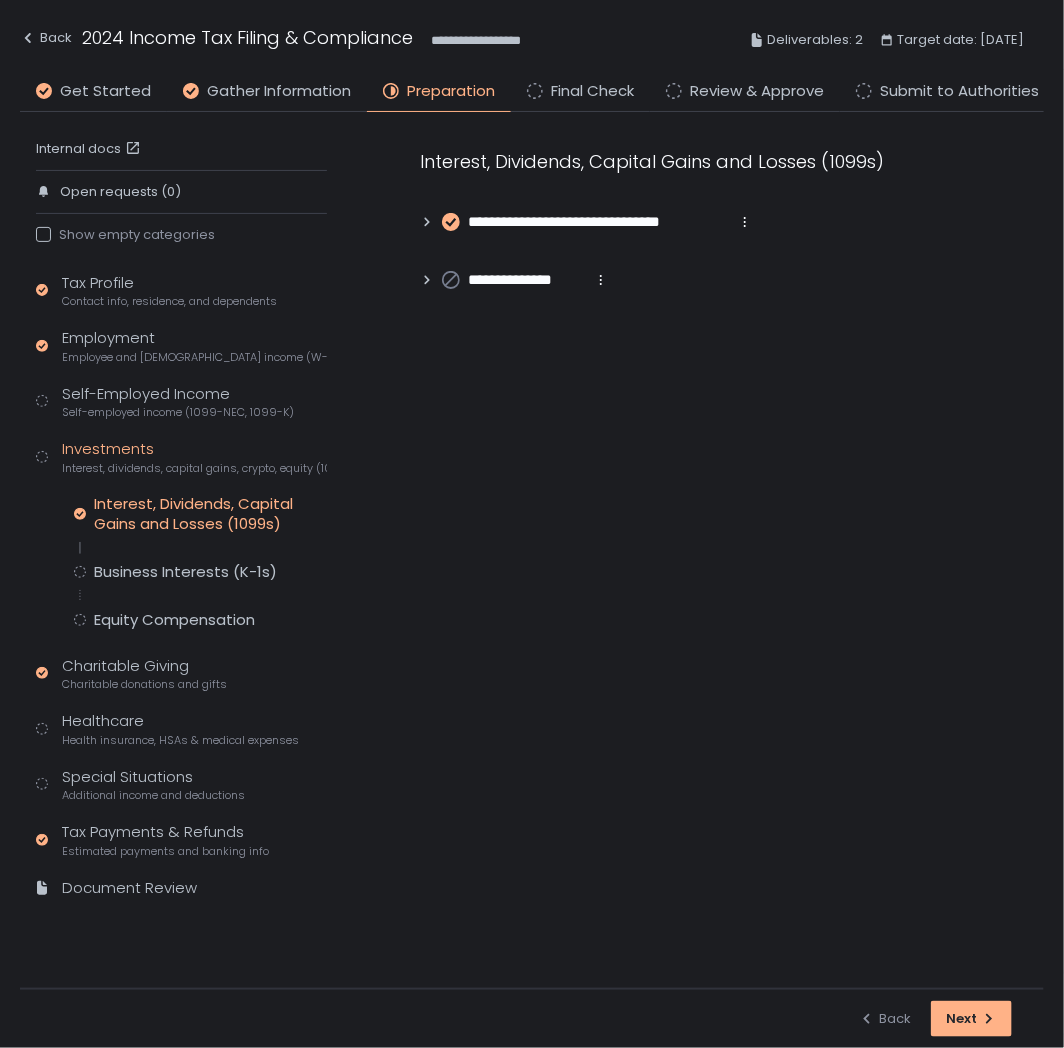 click on "**********" at bounding box center [712, 220] 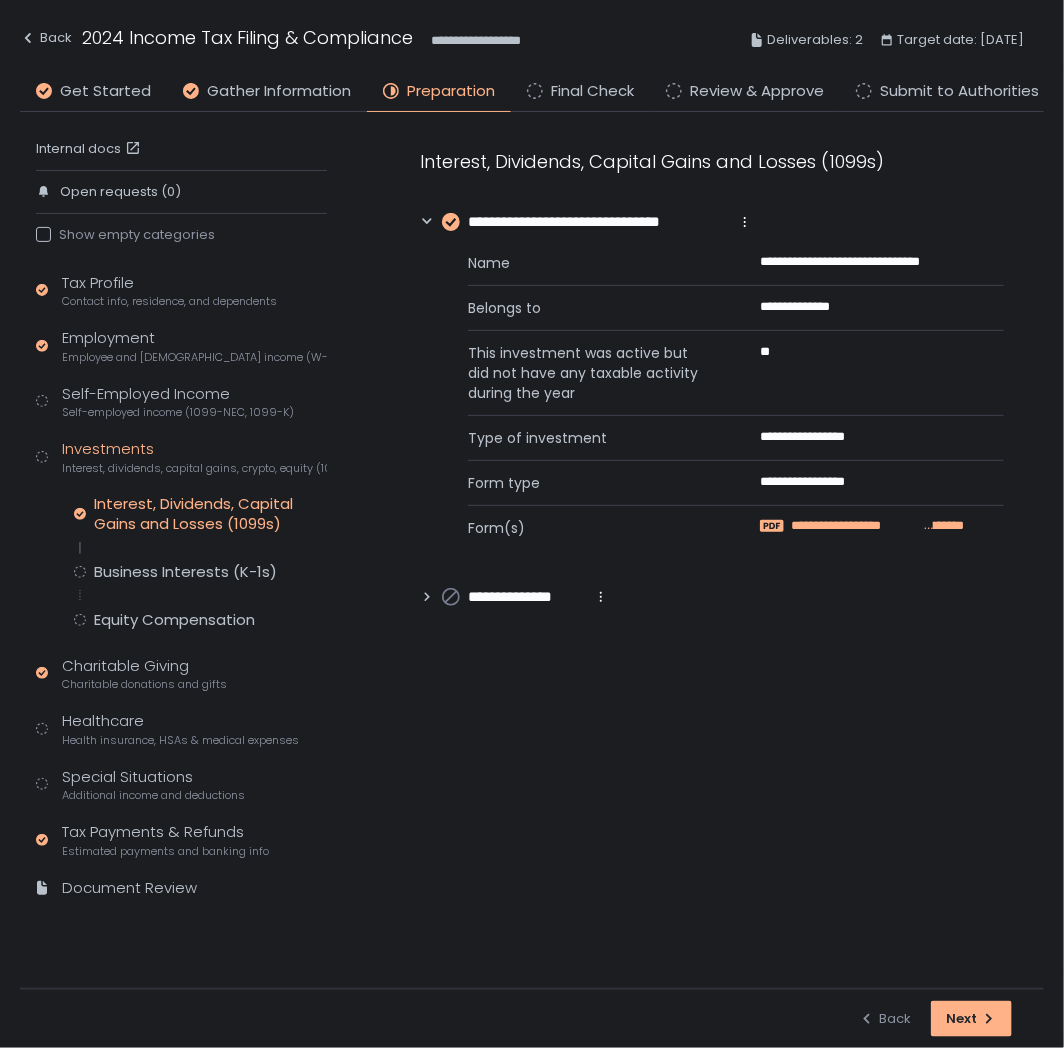 click on "**********" at bounding box center (857, 526) 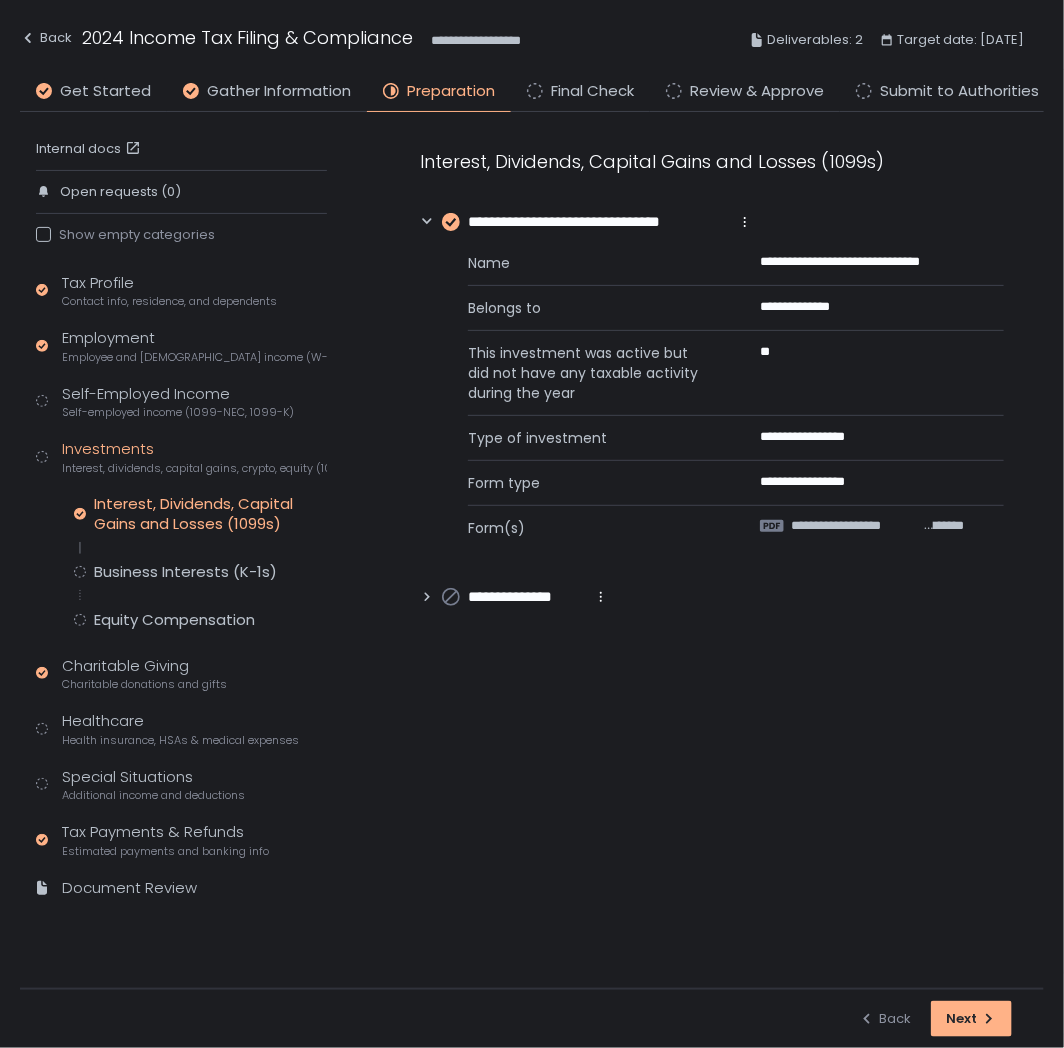 click 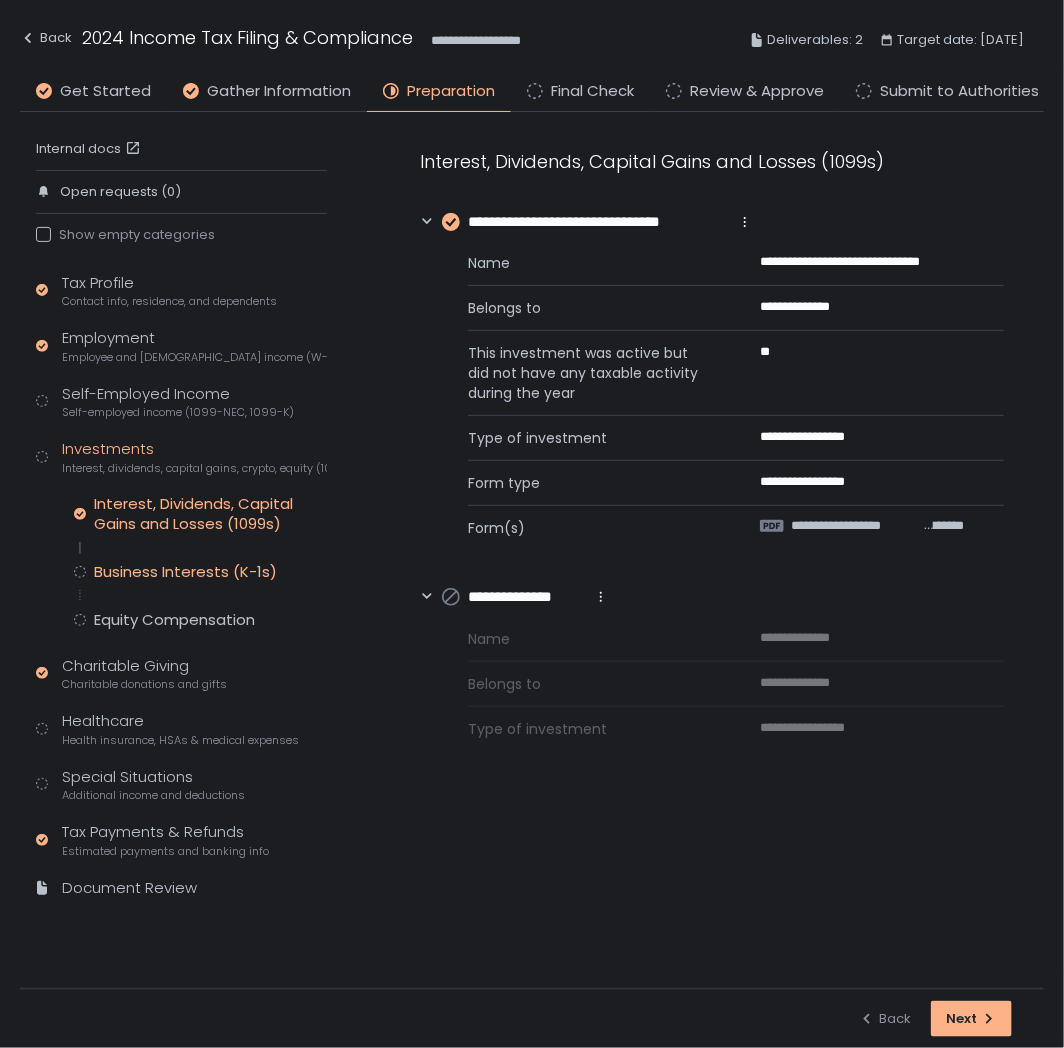 click on "Business Interests (K-1s)" 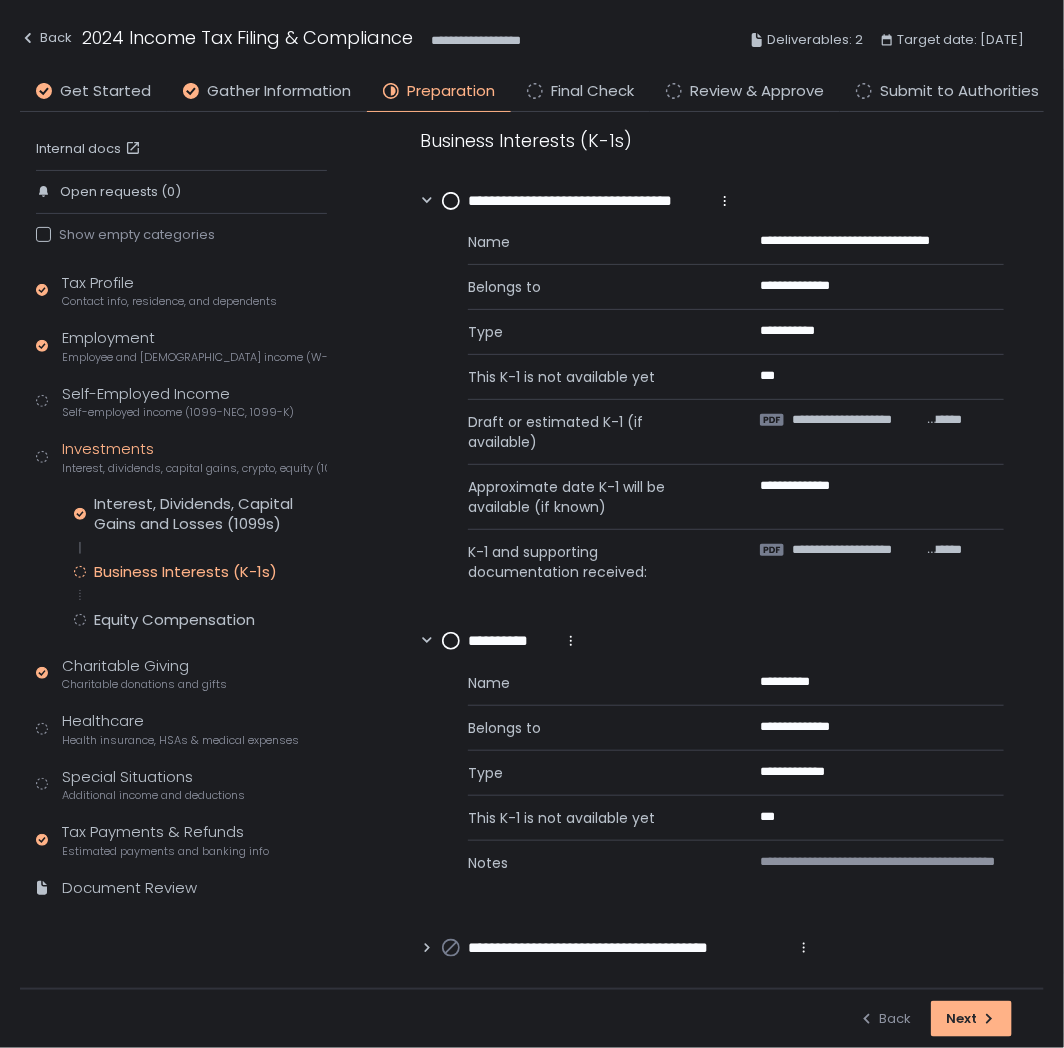 scroll, scrollTop: 27, scrollLeft: 0, axis: vertical 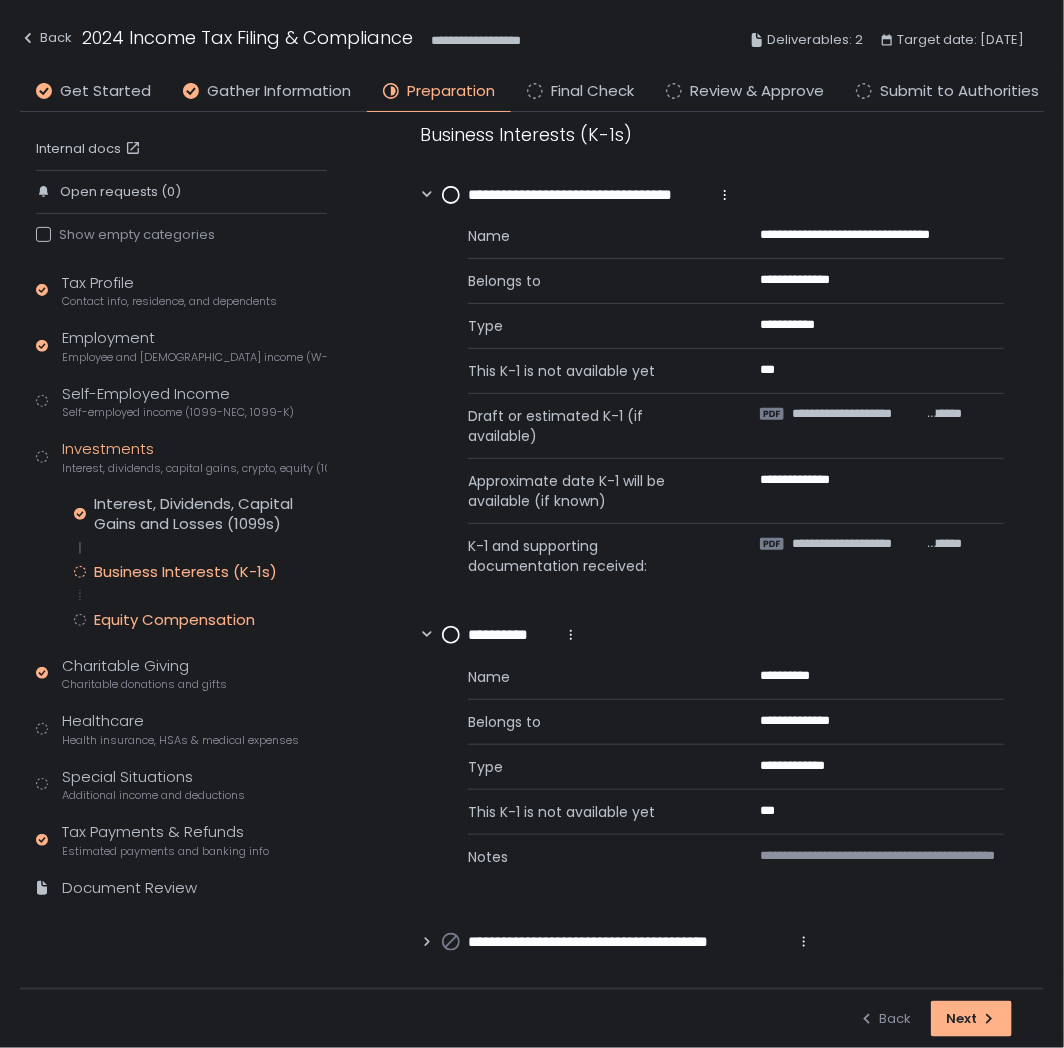 click on "Equity Compensation" 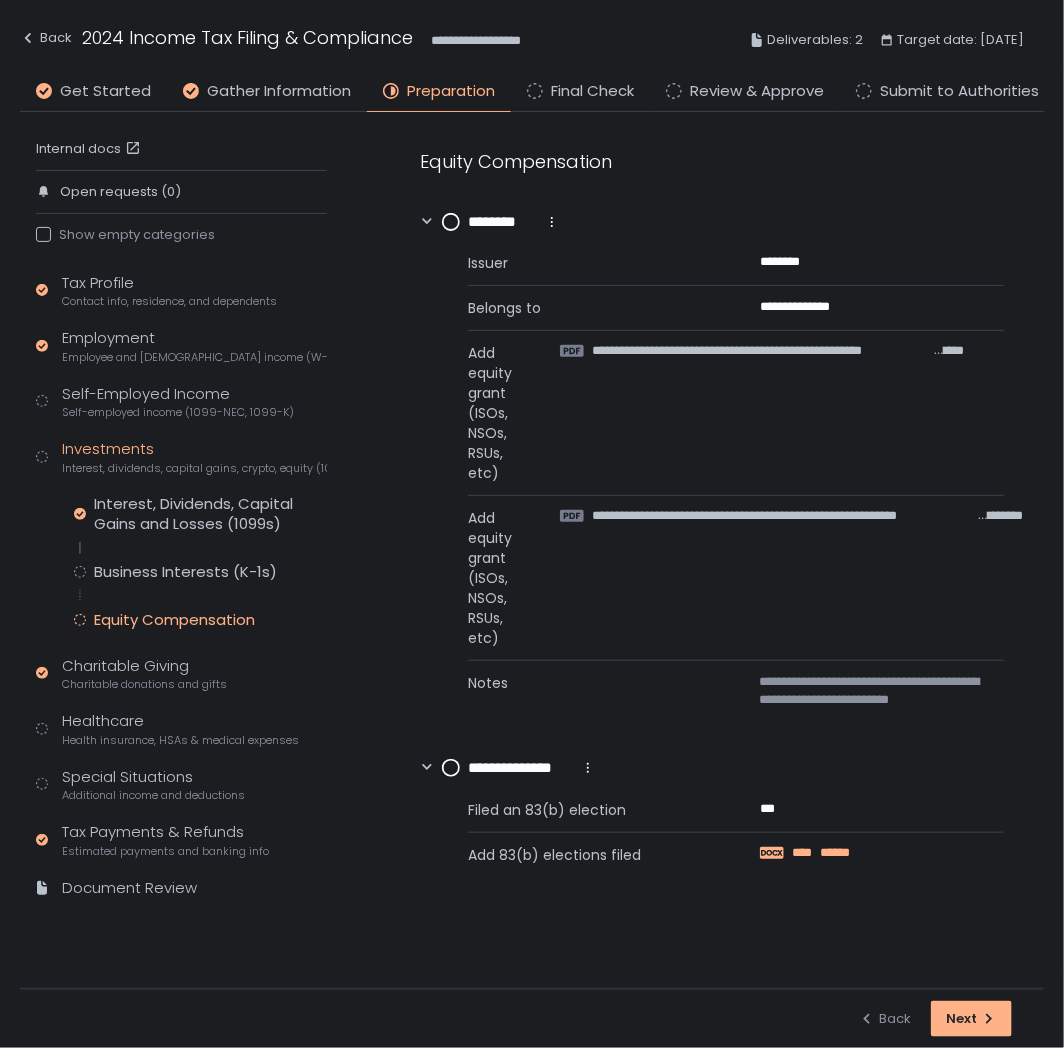 click on "**** ******" at bounding box center (825, 853) 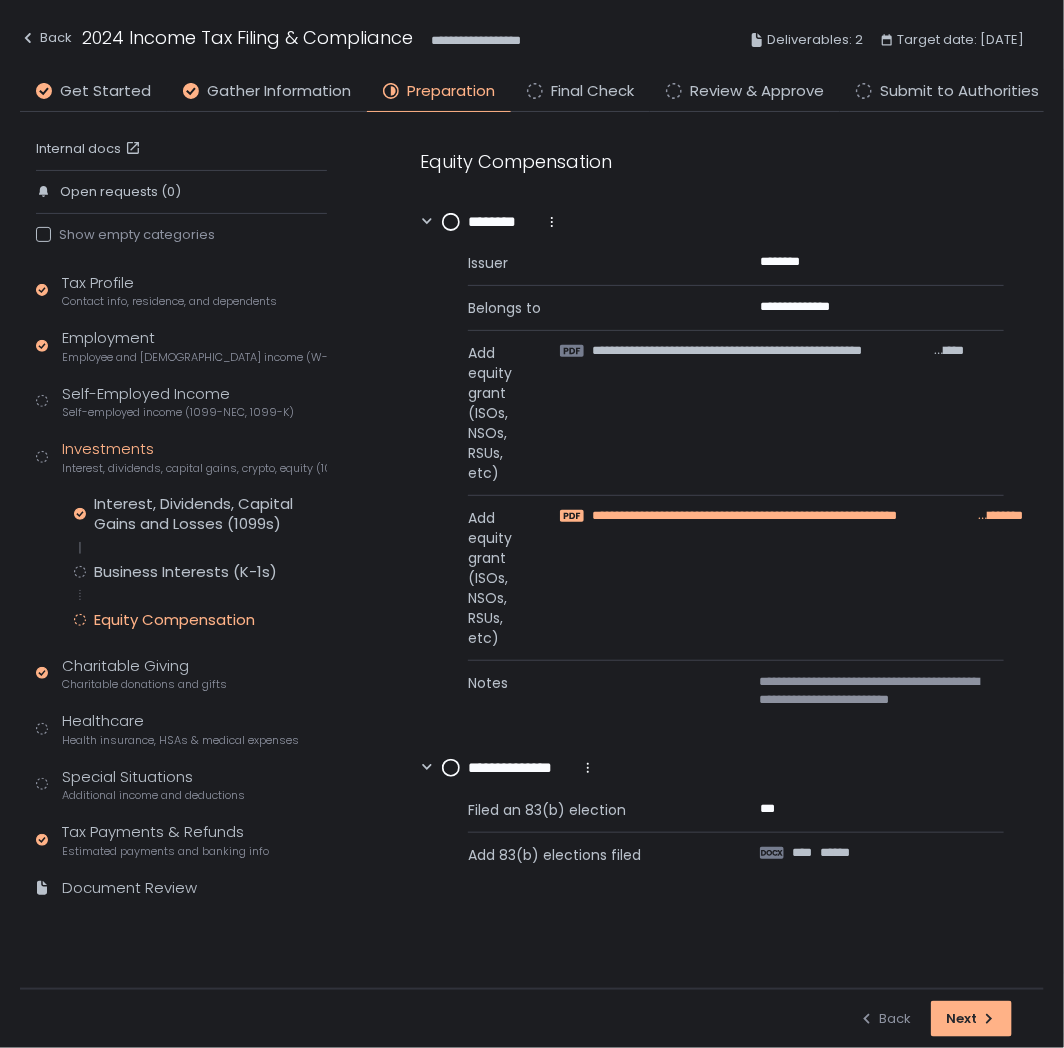 click on "**********" at bounding box center [785, 516] 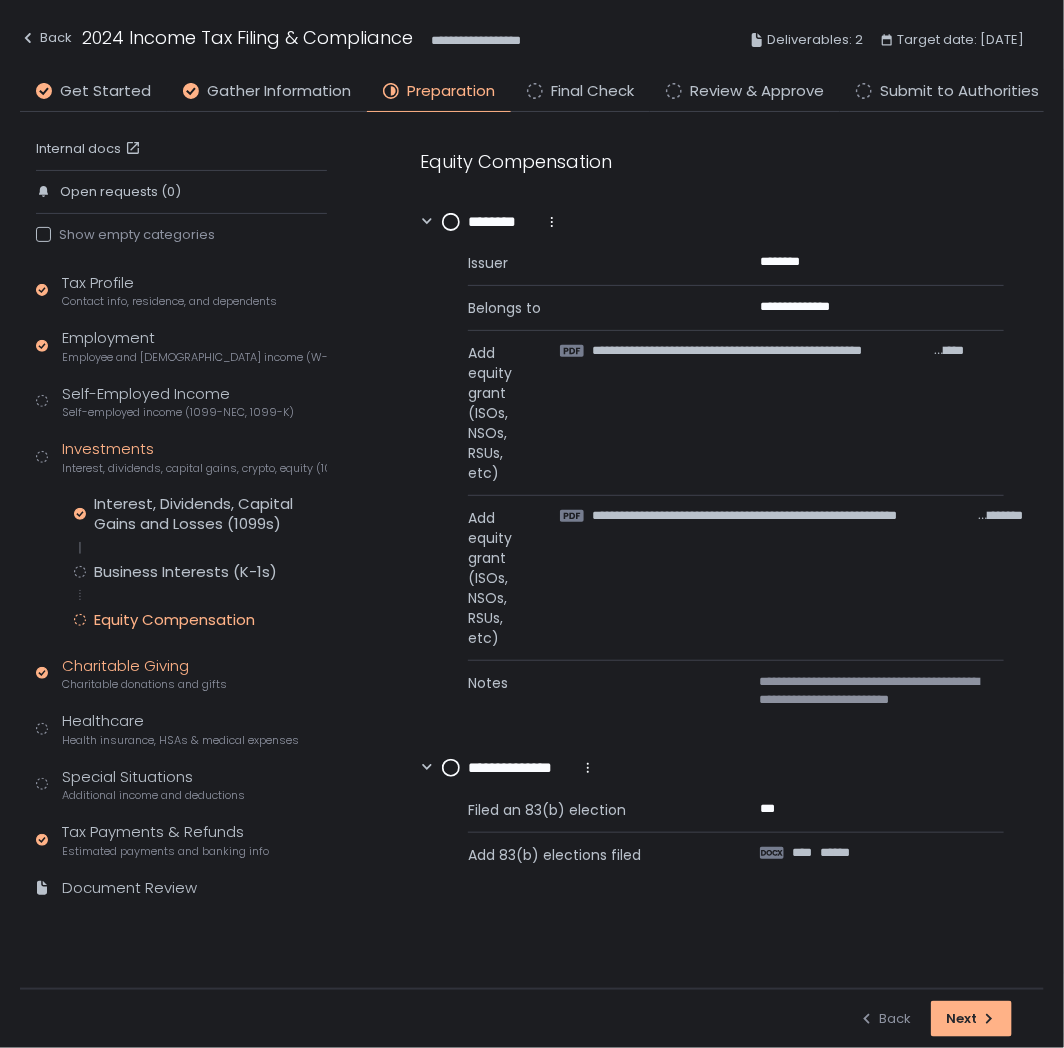 click on "Charitable Giving Charitable donations and gifts" 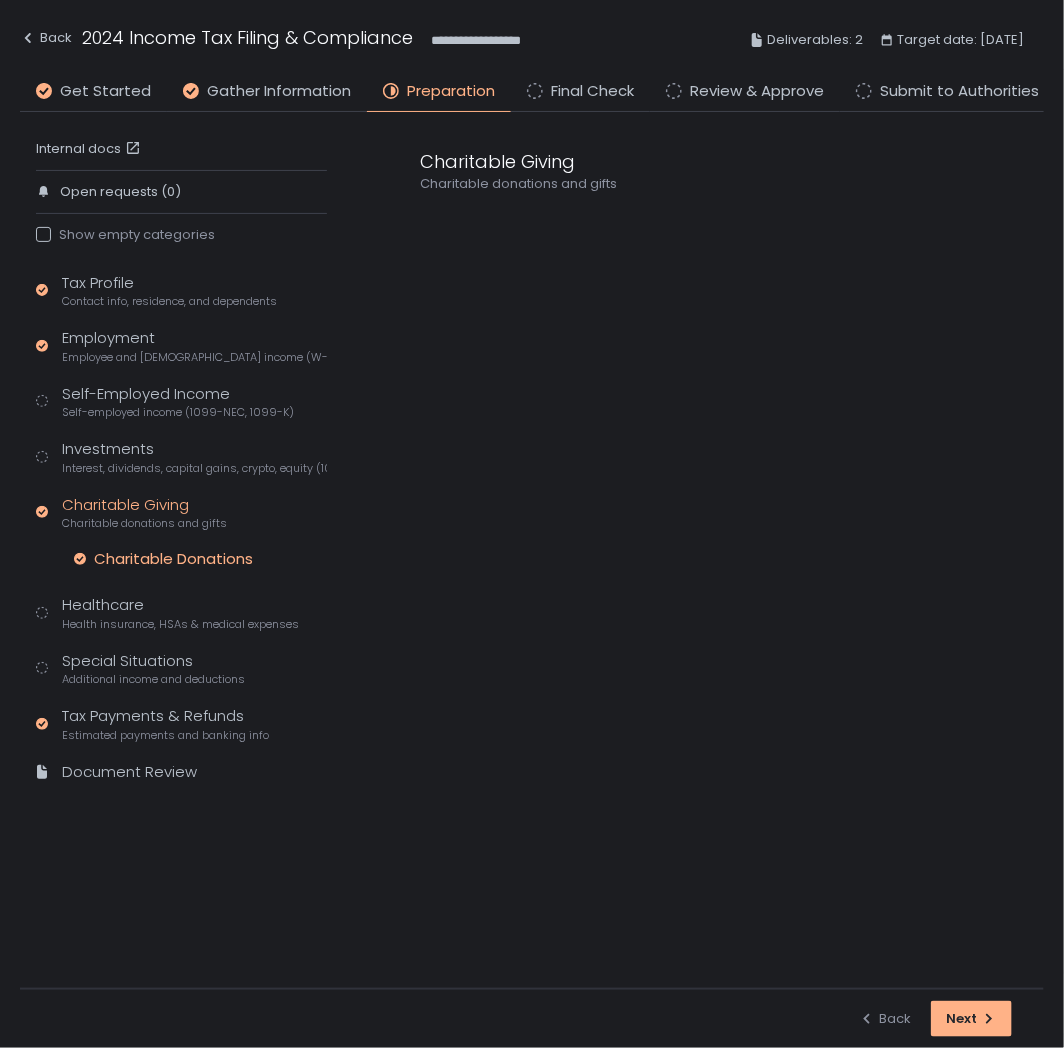 click on "Charitable Donations" 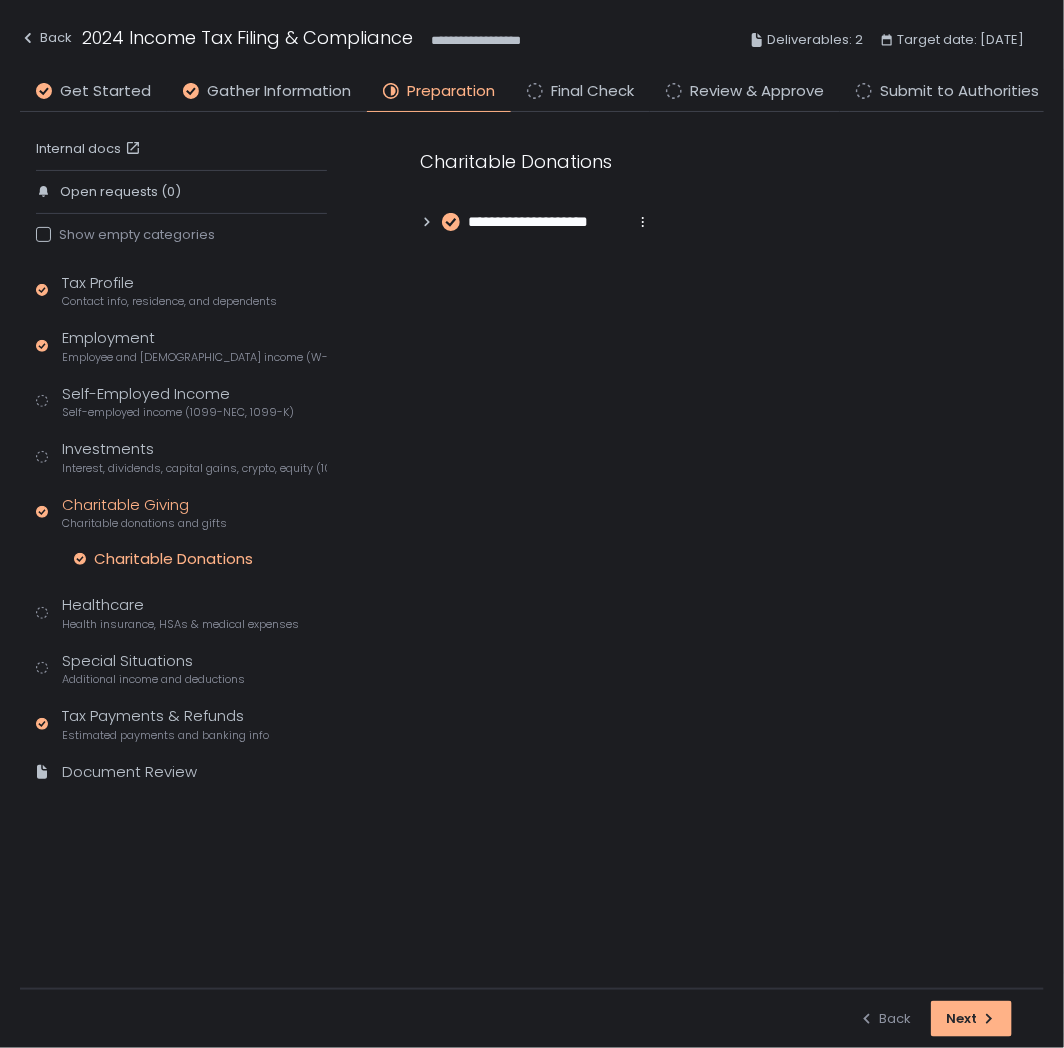 click 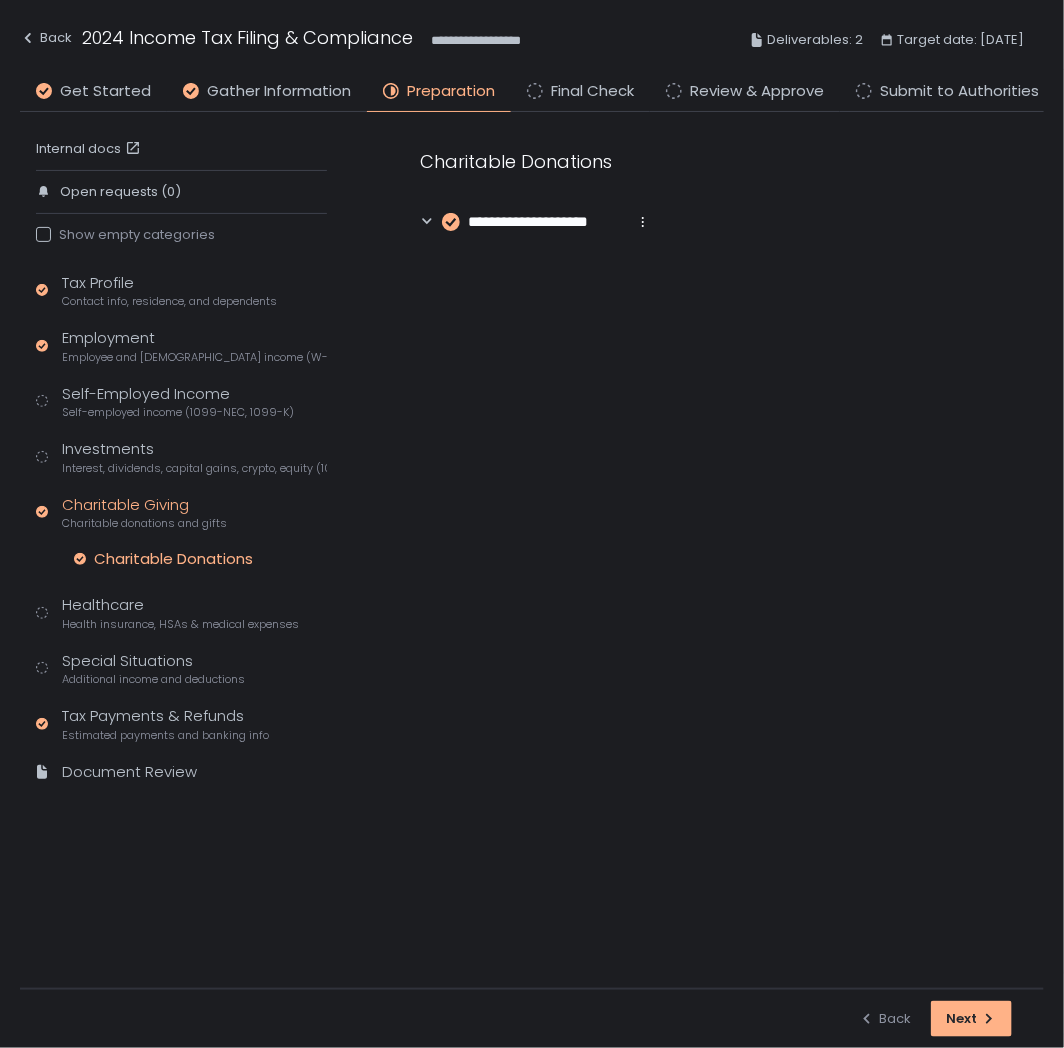 click 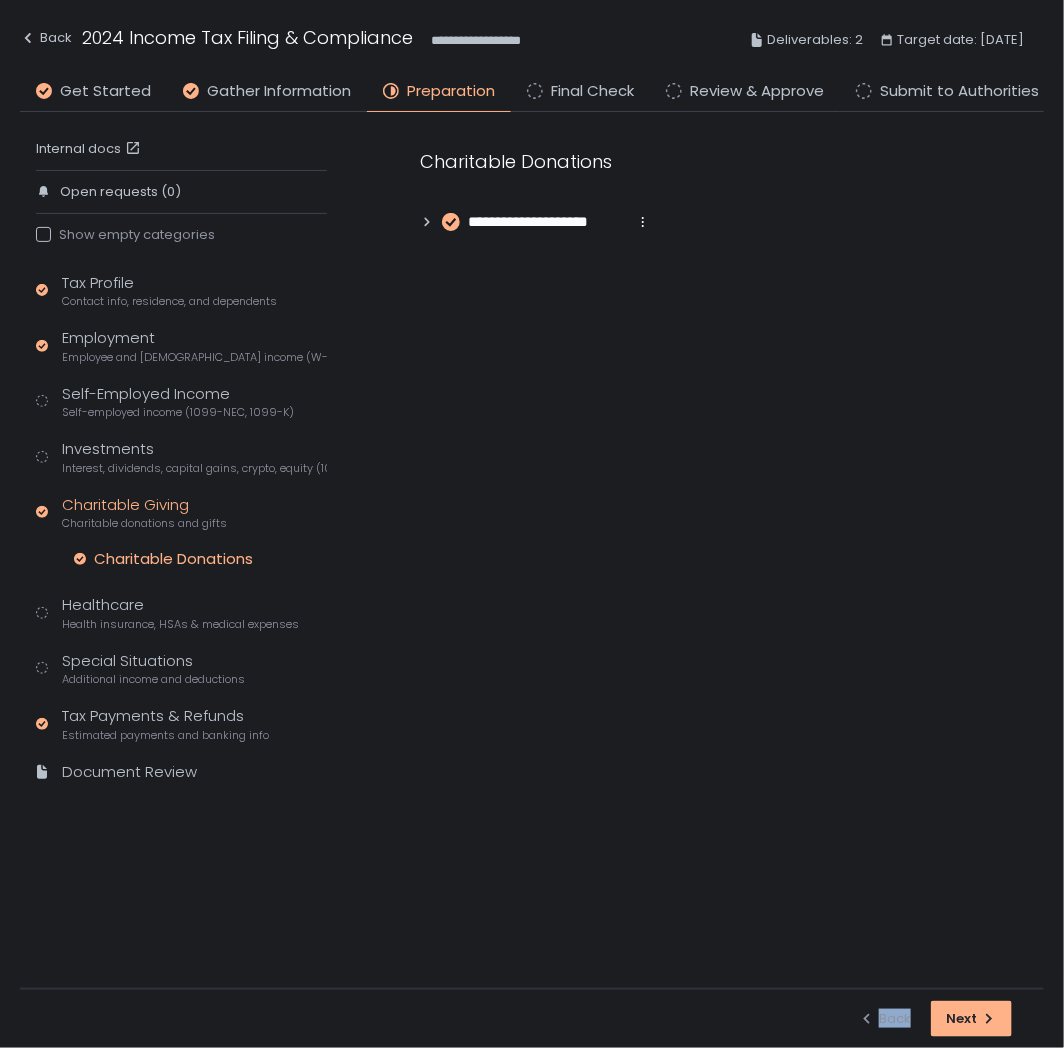 click 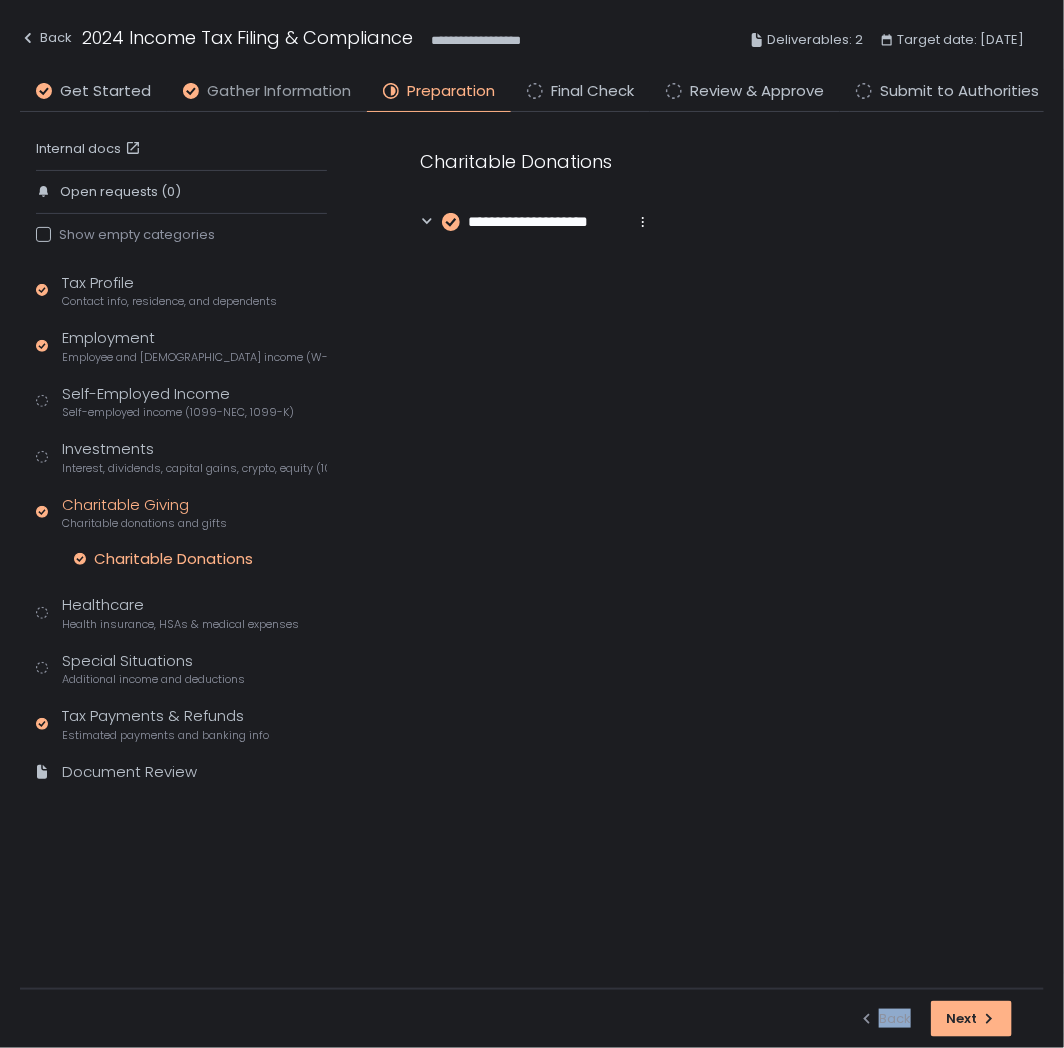 click on "Gather Information" at bounding box center [279, 91] 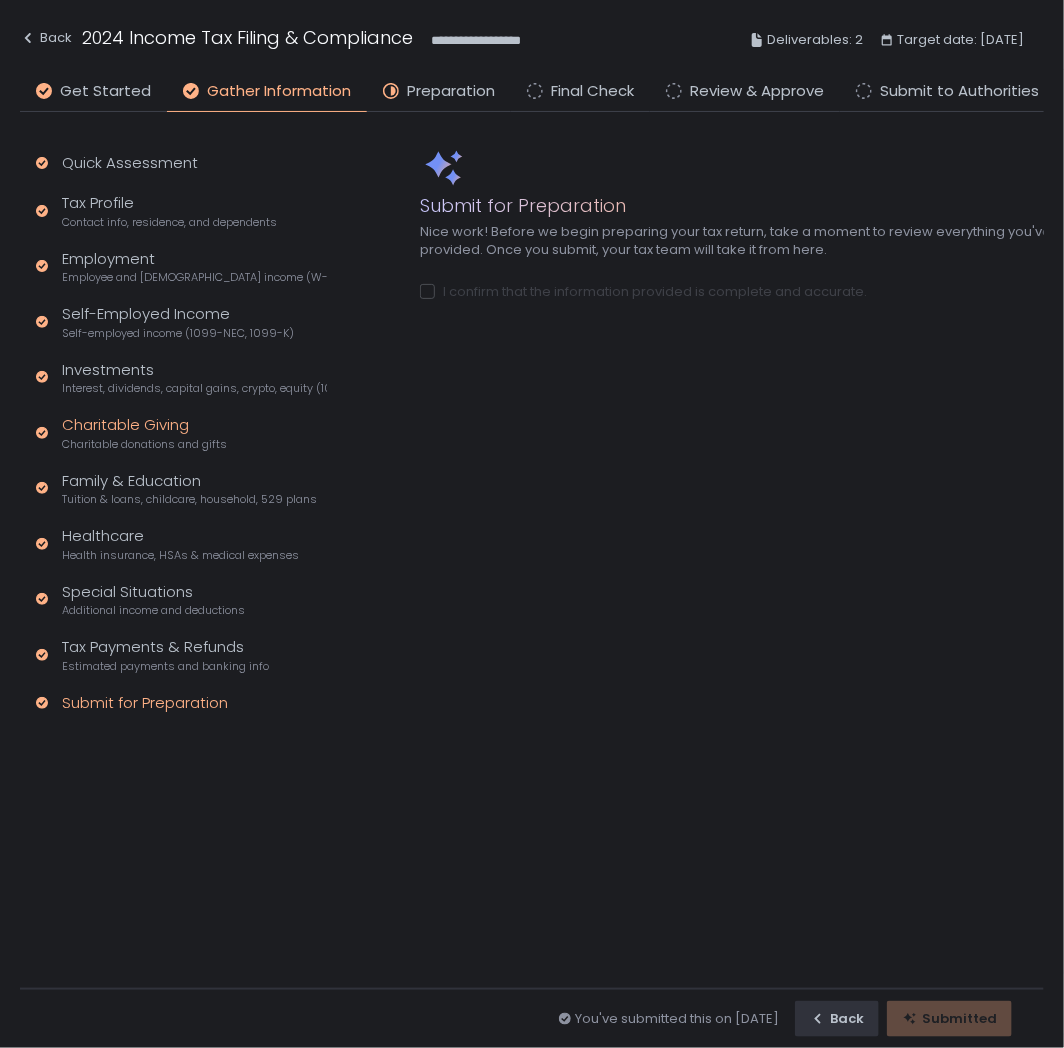 click on "Charitable donations and gifts" 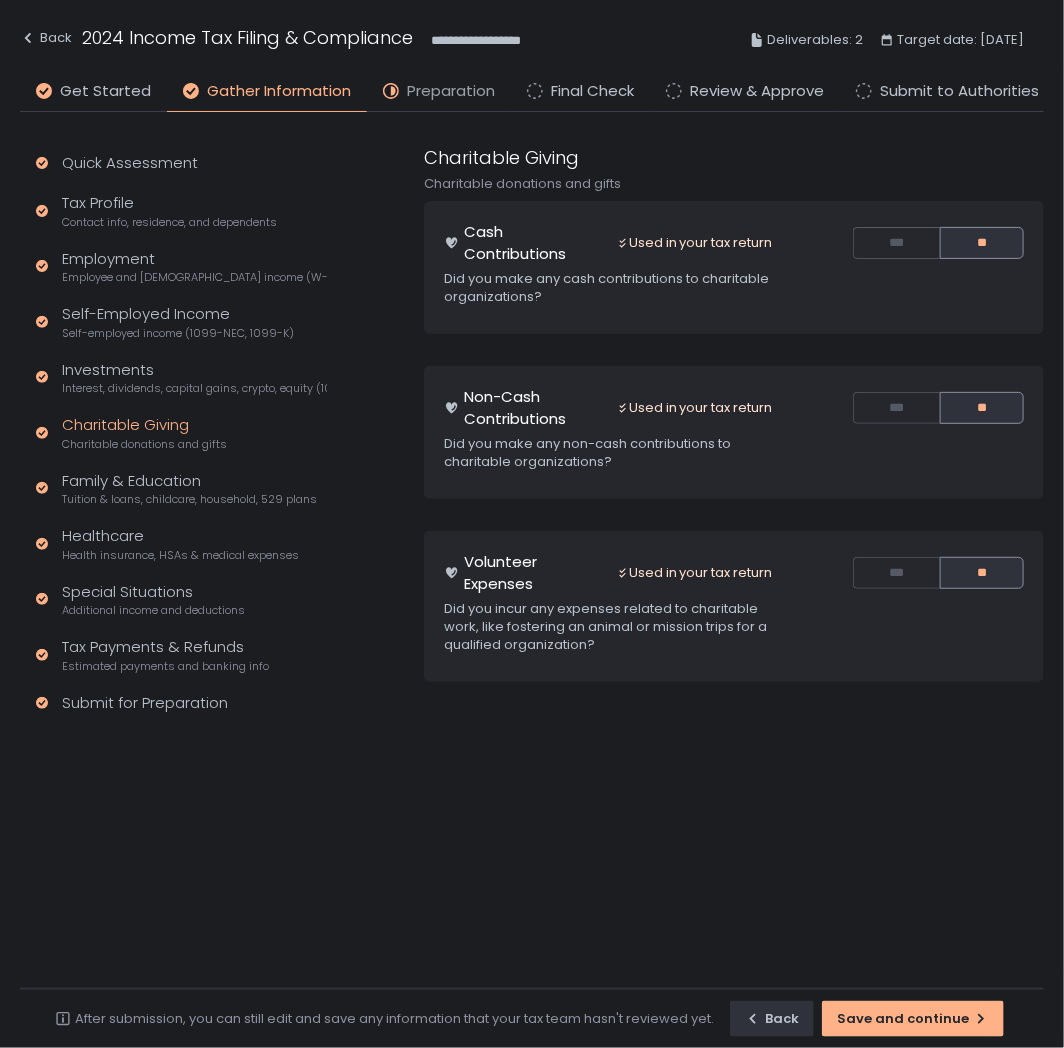 click on "Preparation" at bounding box center (451, 91) 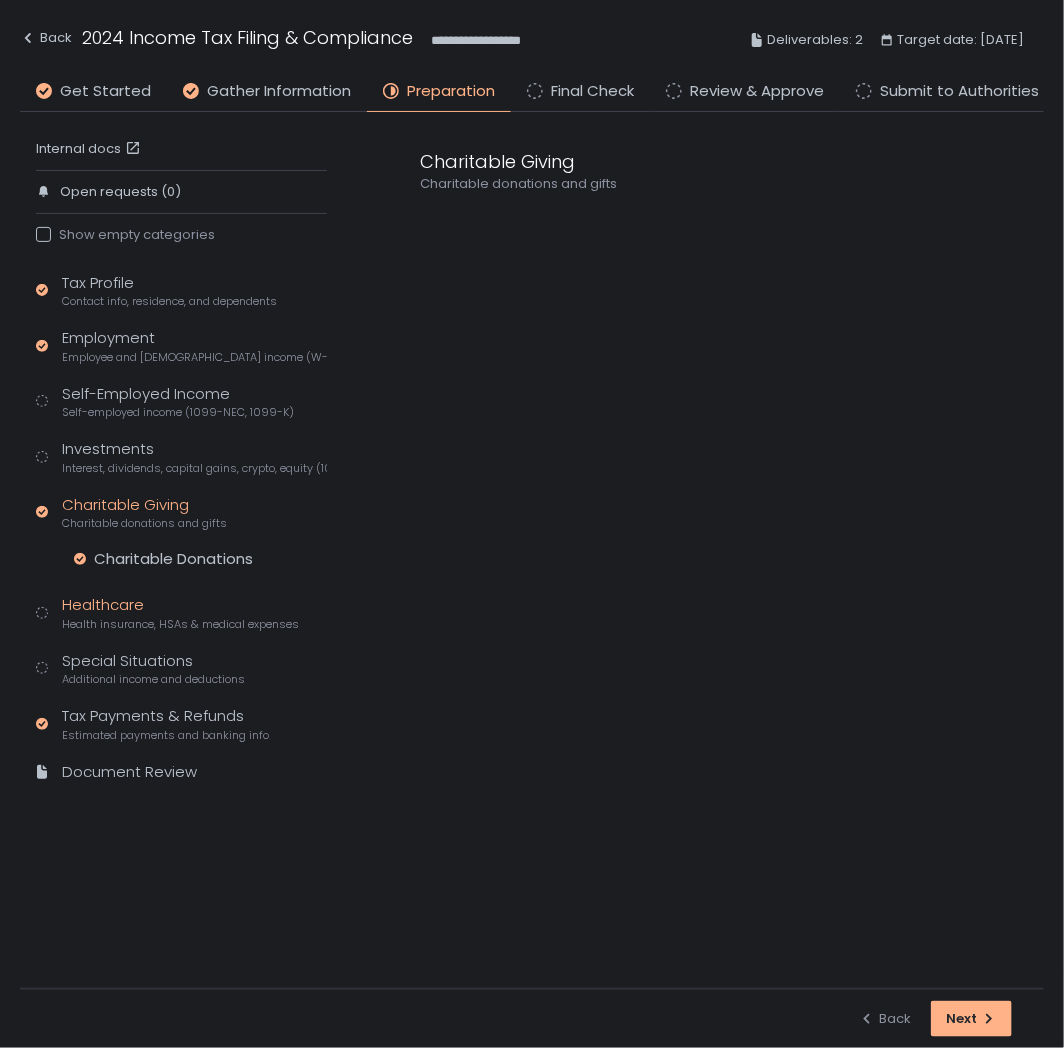 click on "Healthcare Health insurance, HSAs & medical expenses" 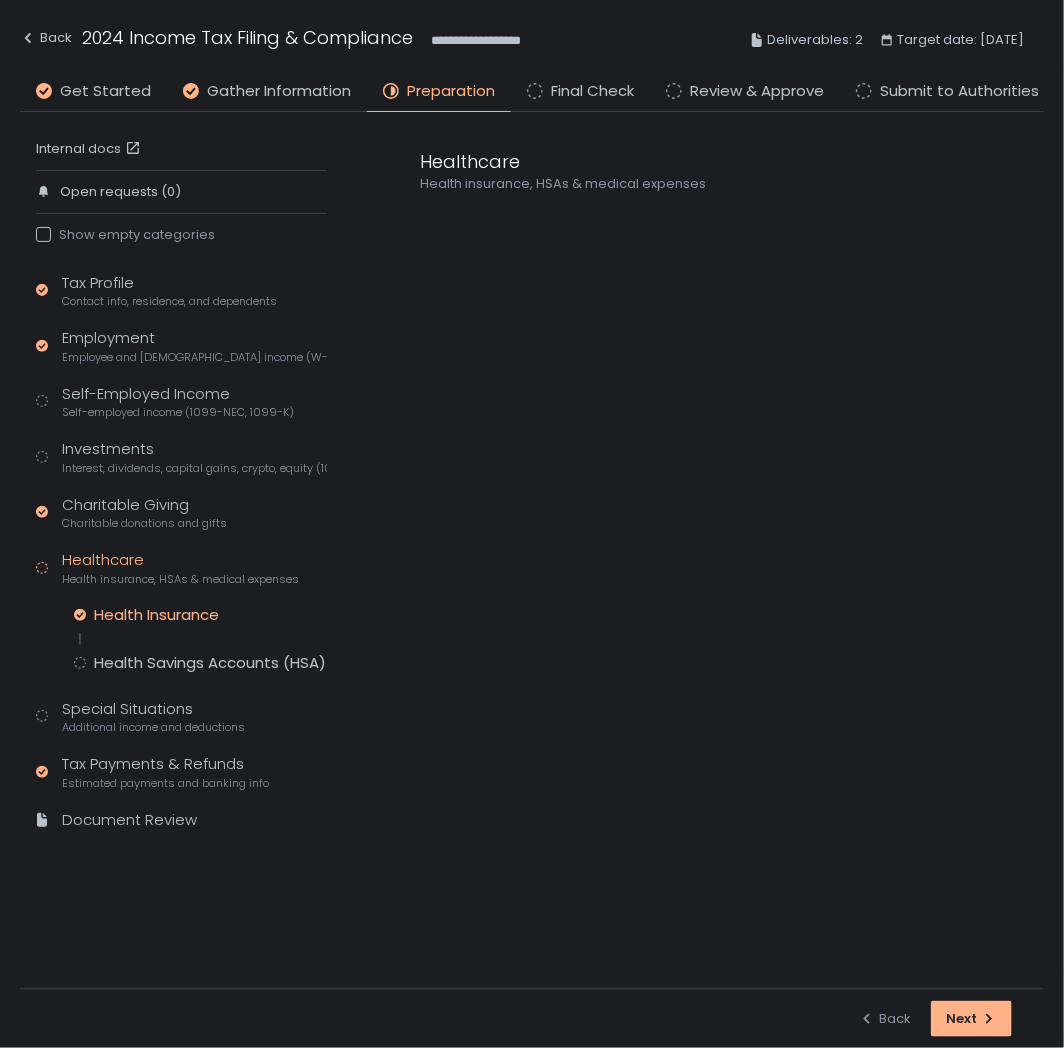 click on "Health Insurance" 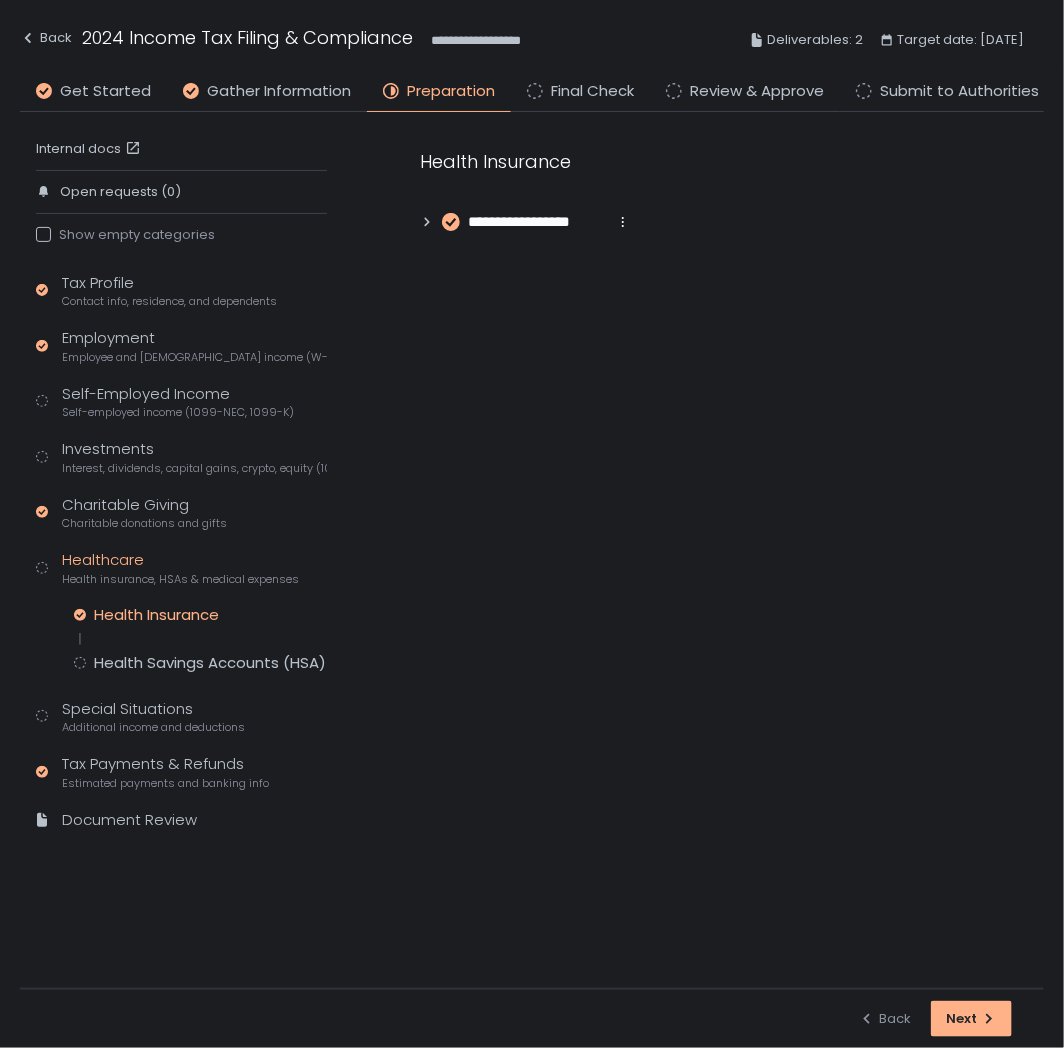 click on "**********" 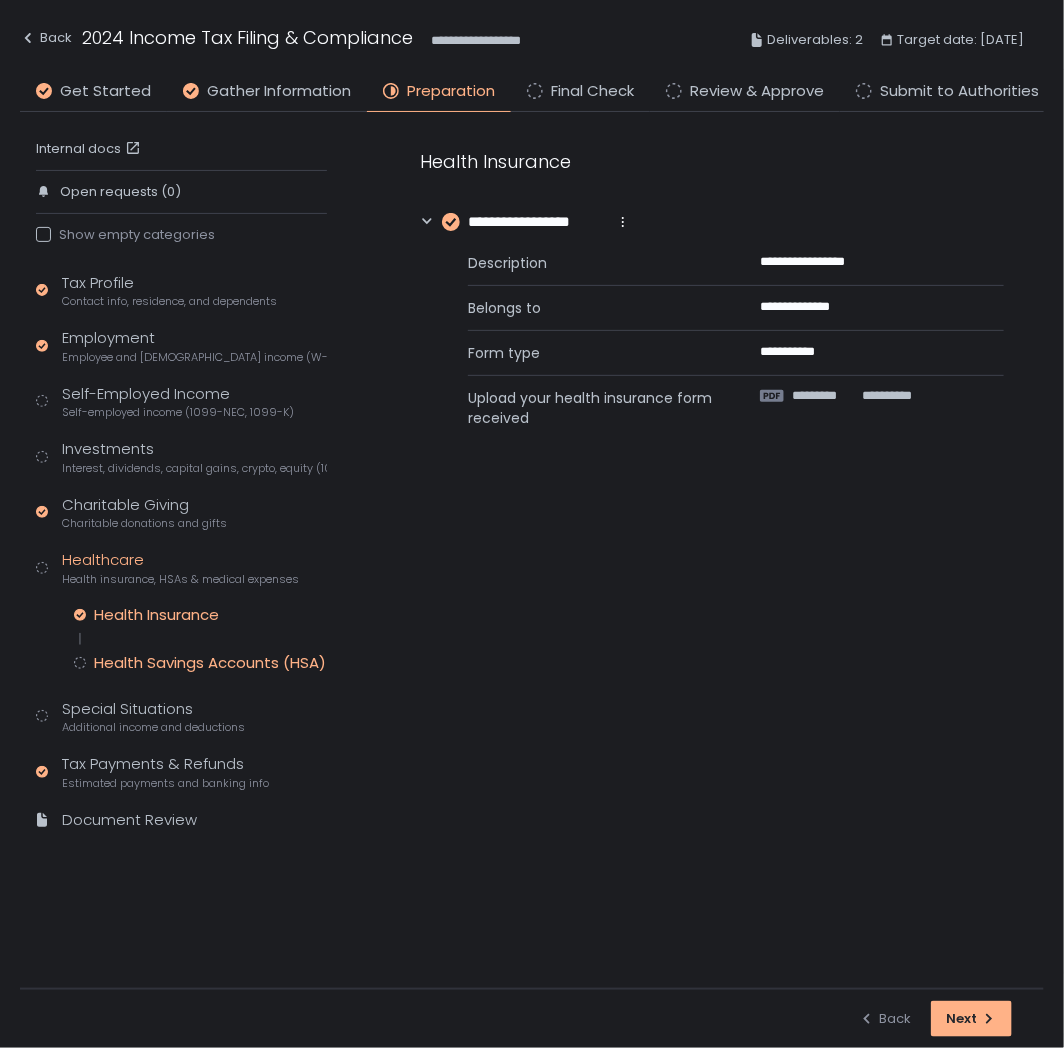 click on "Health Savings Accounts (HSA)" 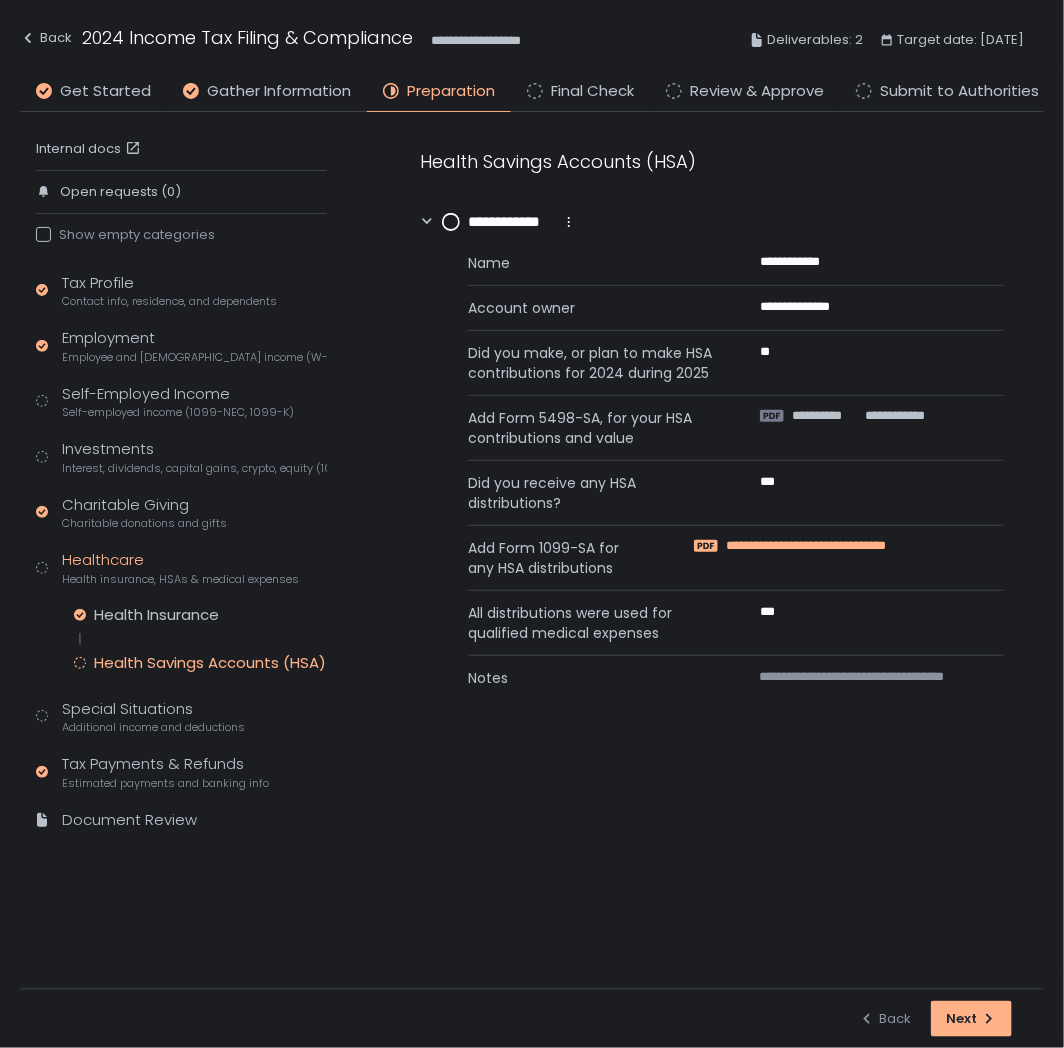 click on "**********" at bounding box center [845, 546] 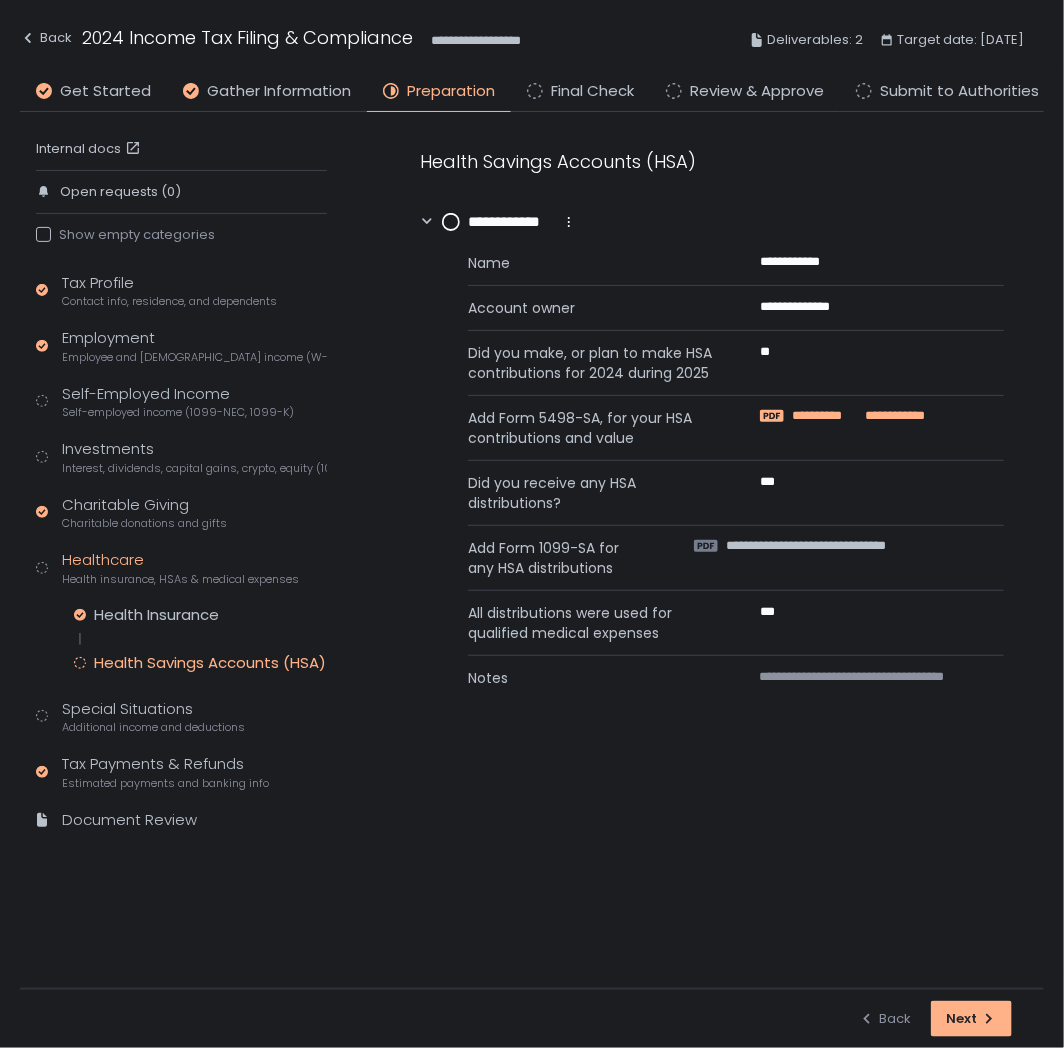 click on "**********" at bounding box center (818, 416) 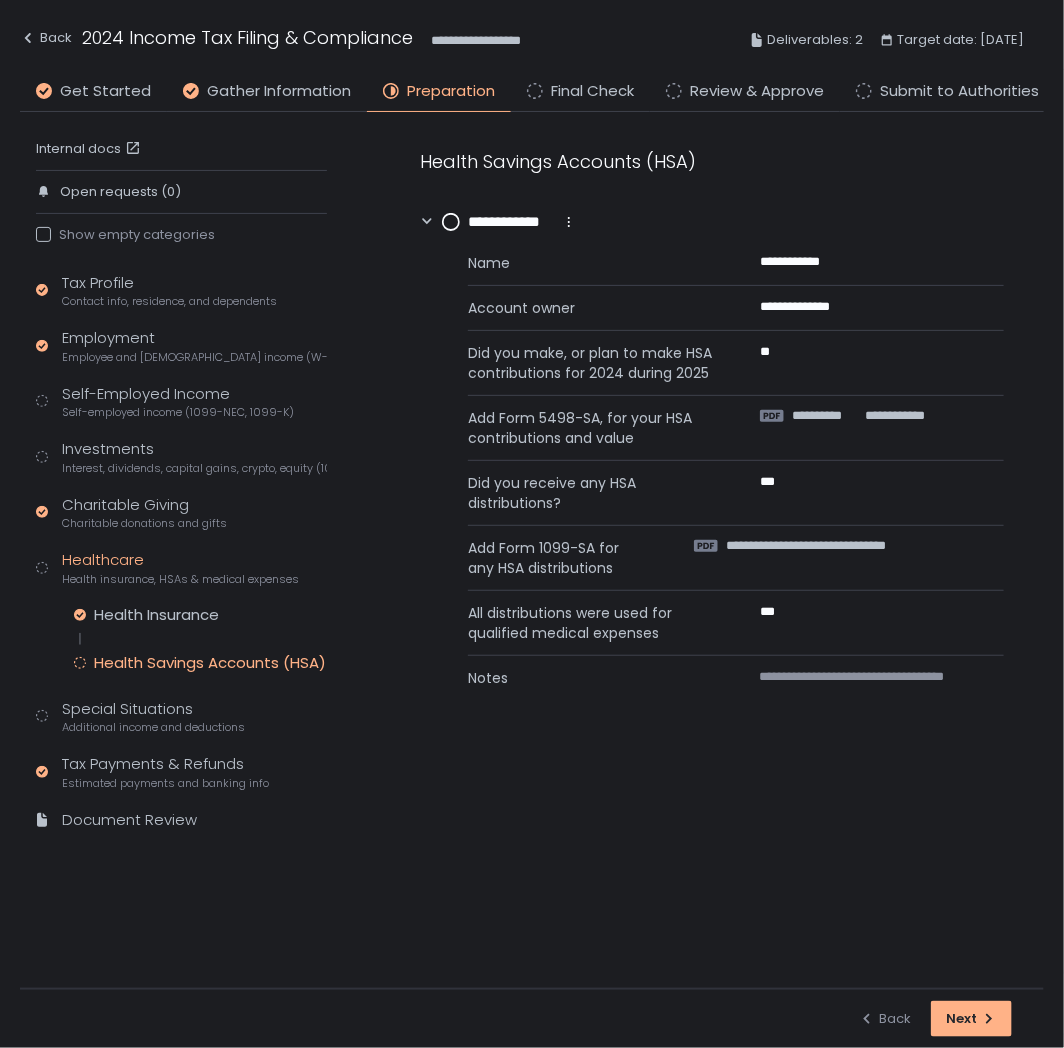 click 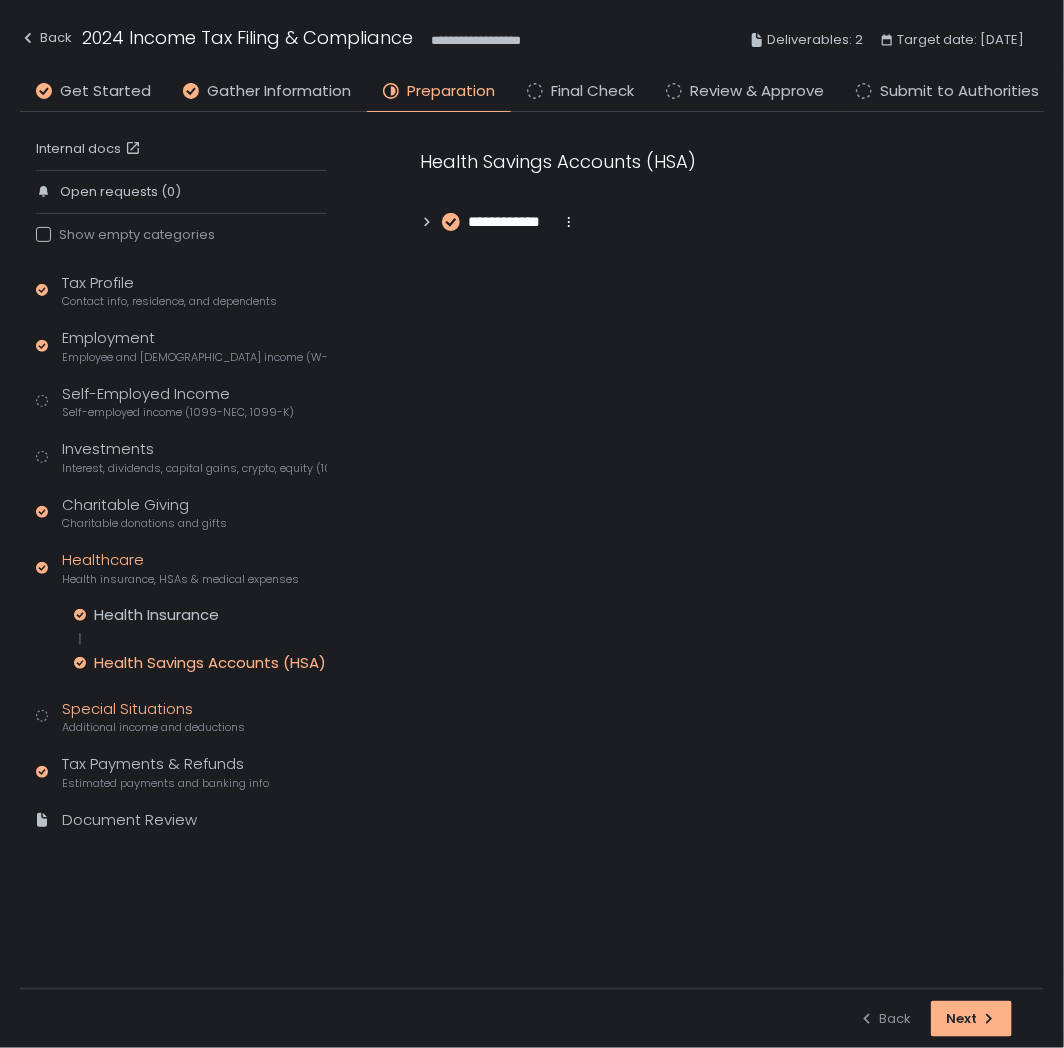 click on "Additional income and deductions" 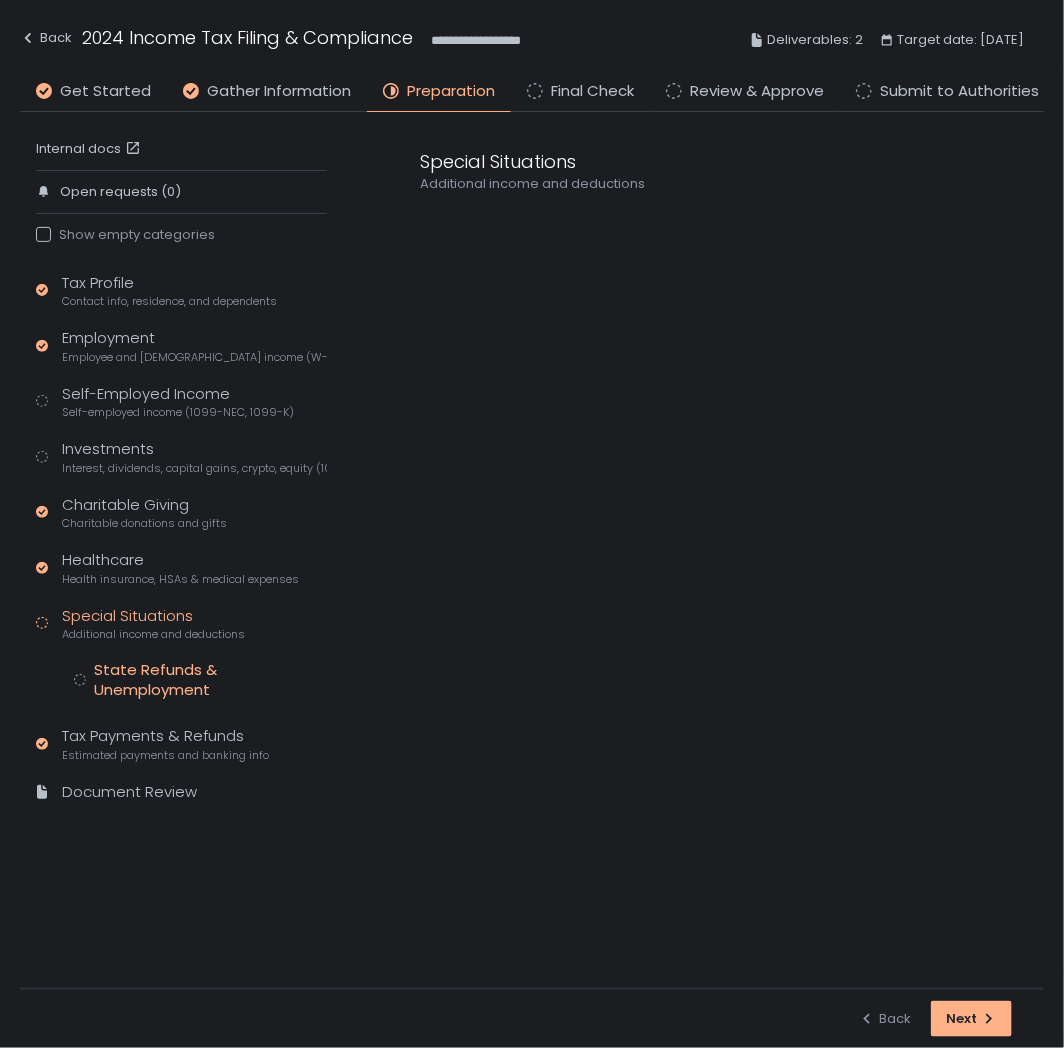 click on "State Refunds & Unemployment" 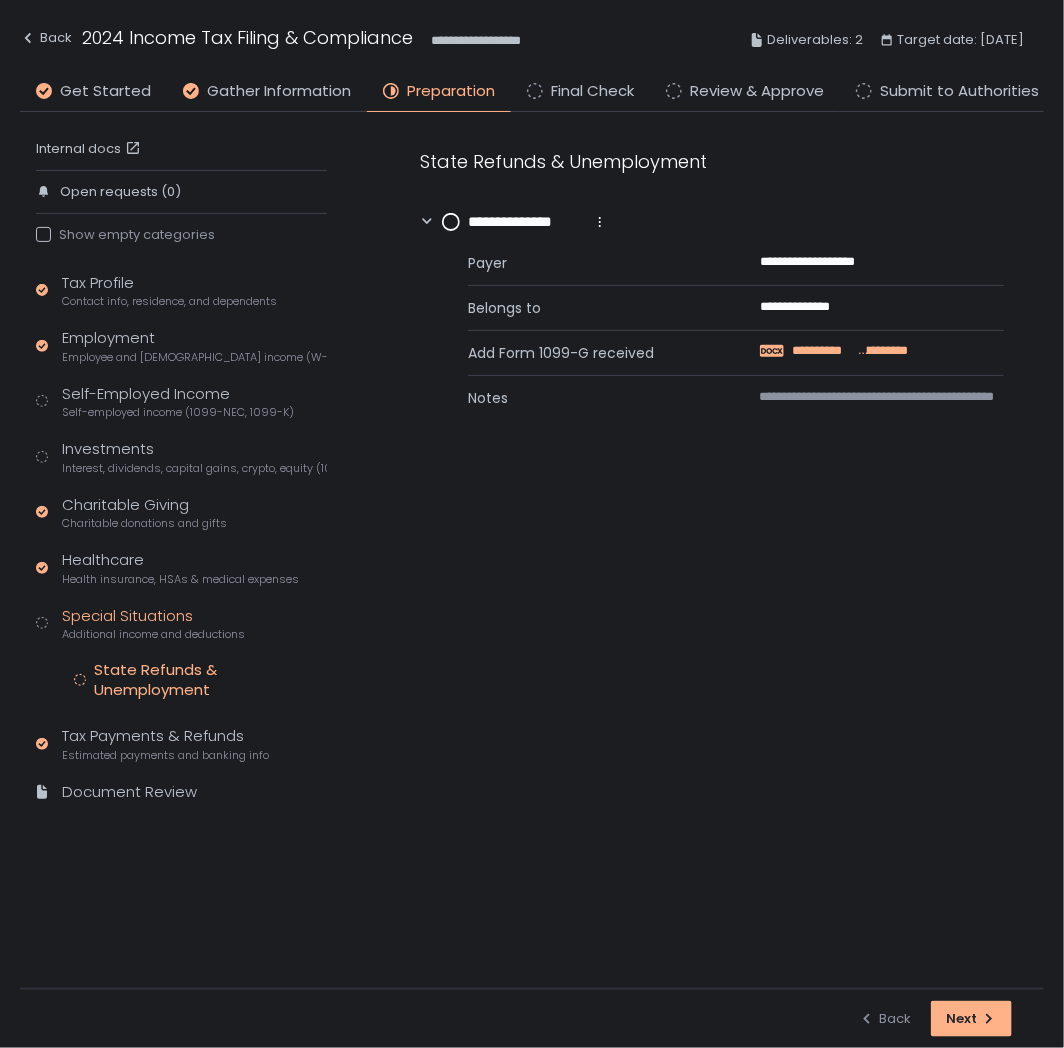 click on "**********" at bounding box center [824, 351] 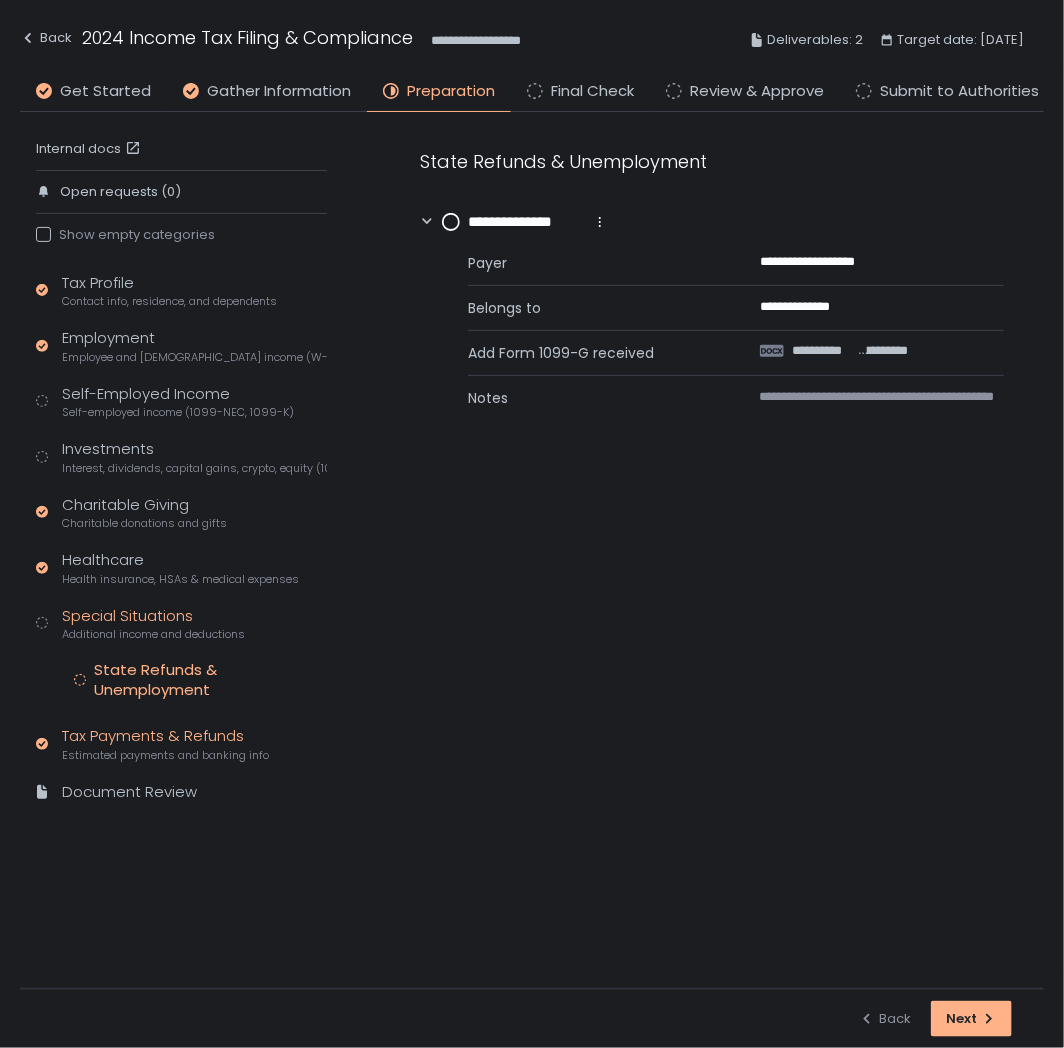 click on "Tax Payments & Refunds Estimated payments and banking info" 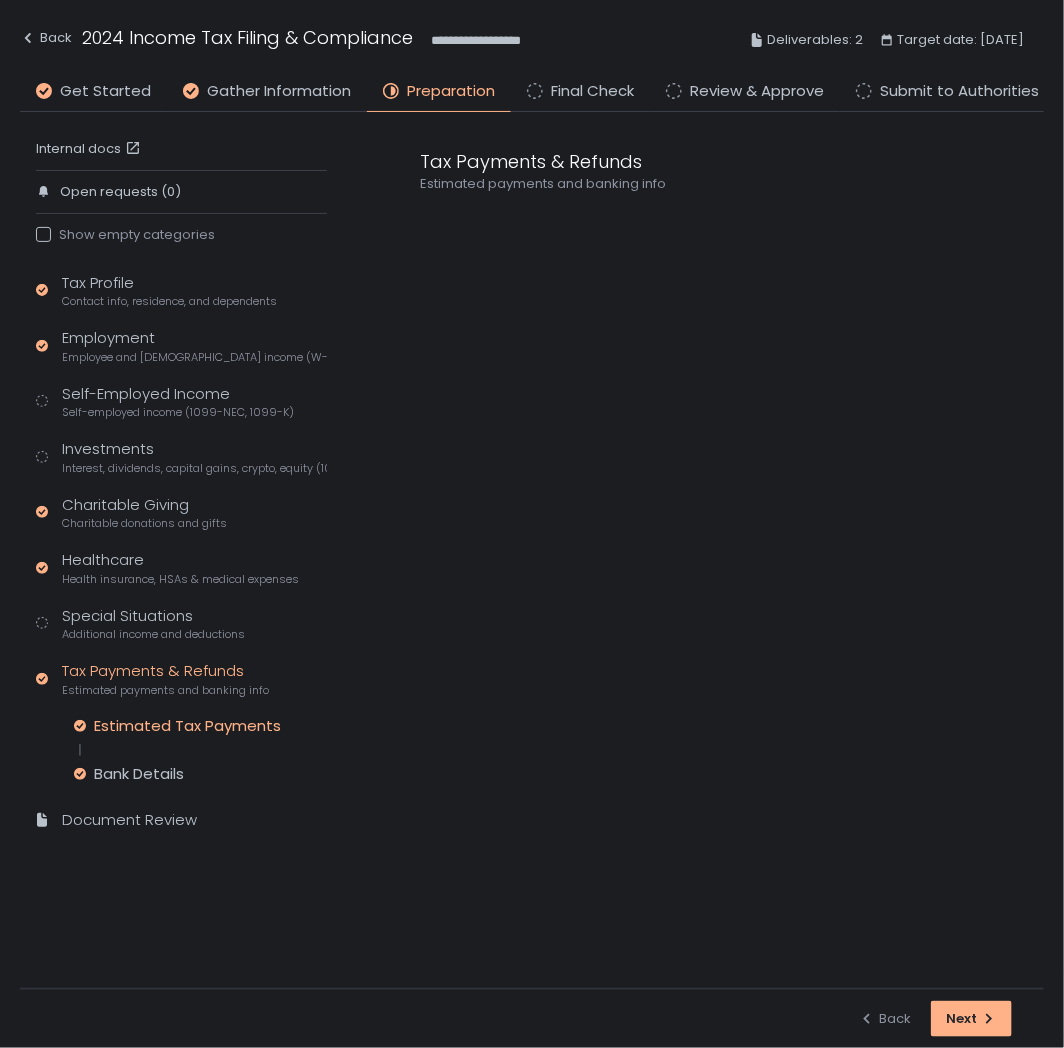 click on "Estimated Tax Payments" 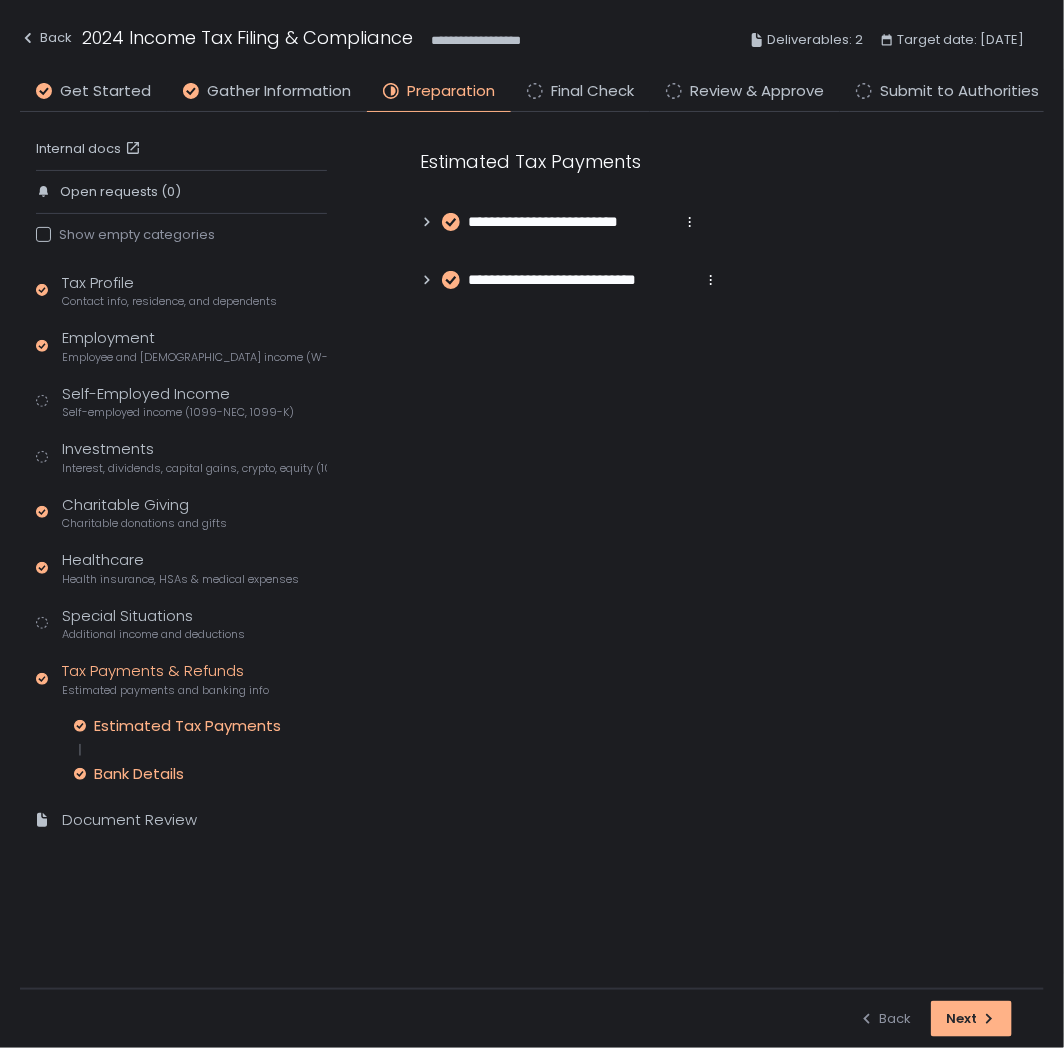 click on "Bank Details" 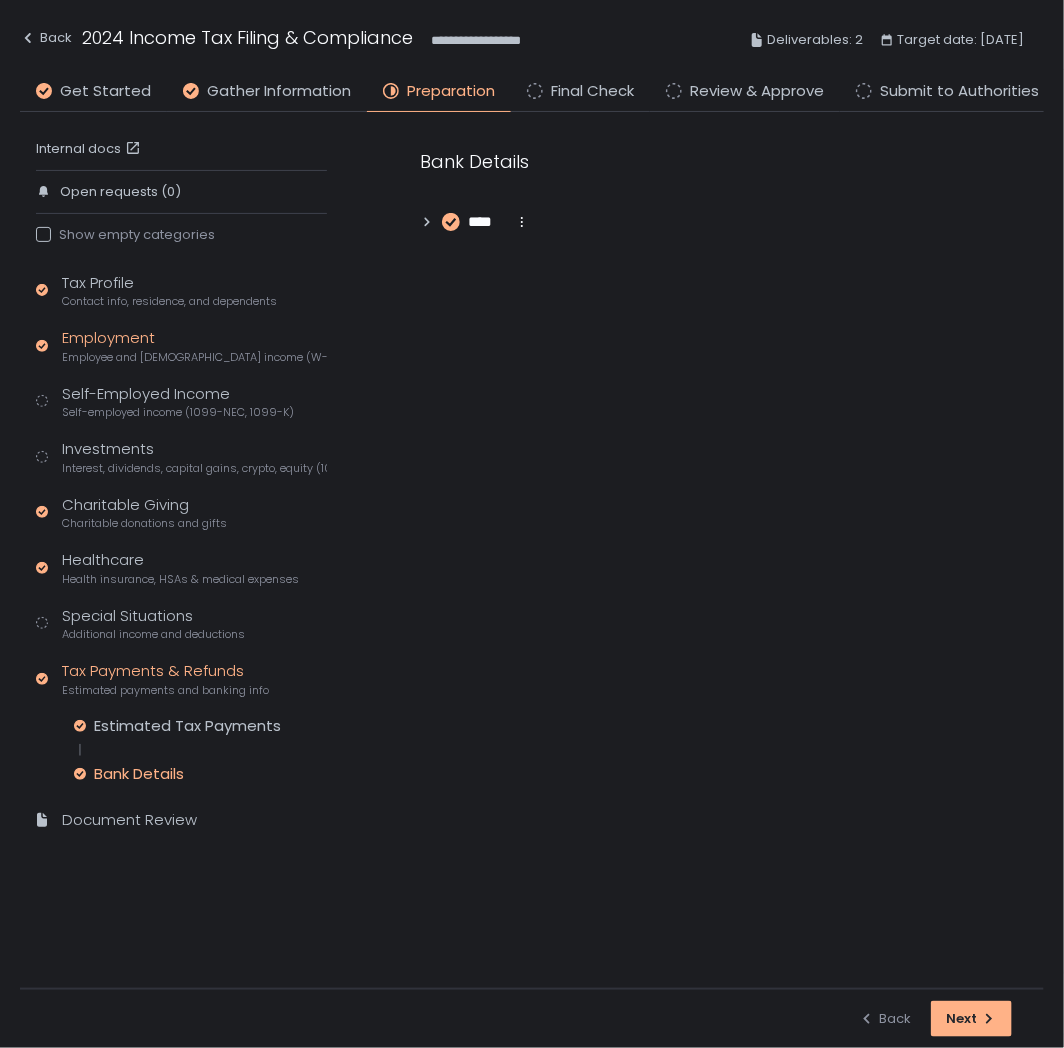 click on "Employee and [DEMOGRAPHIC_DATA] income (W-2s)" 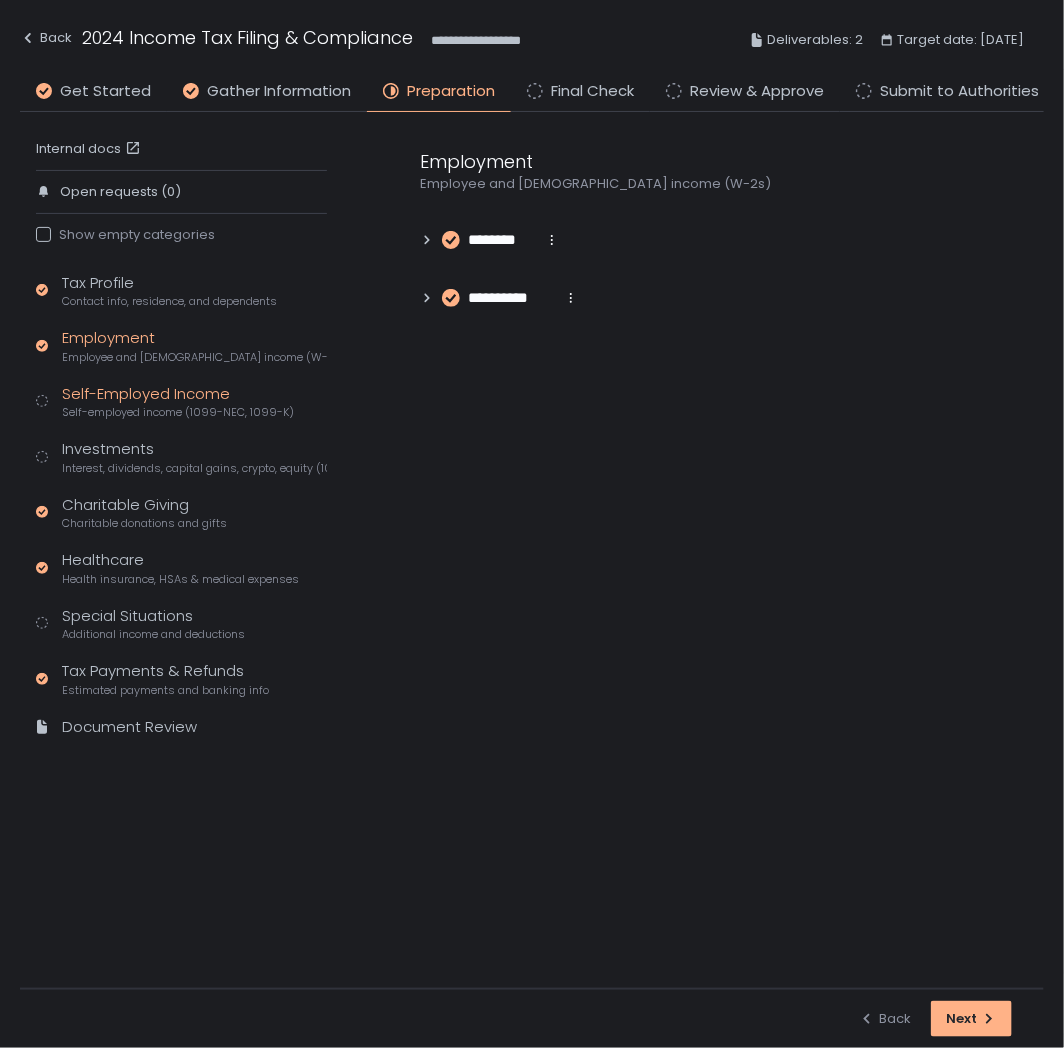click on "Self-employed income (1099-NEC, 1099-K)" 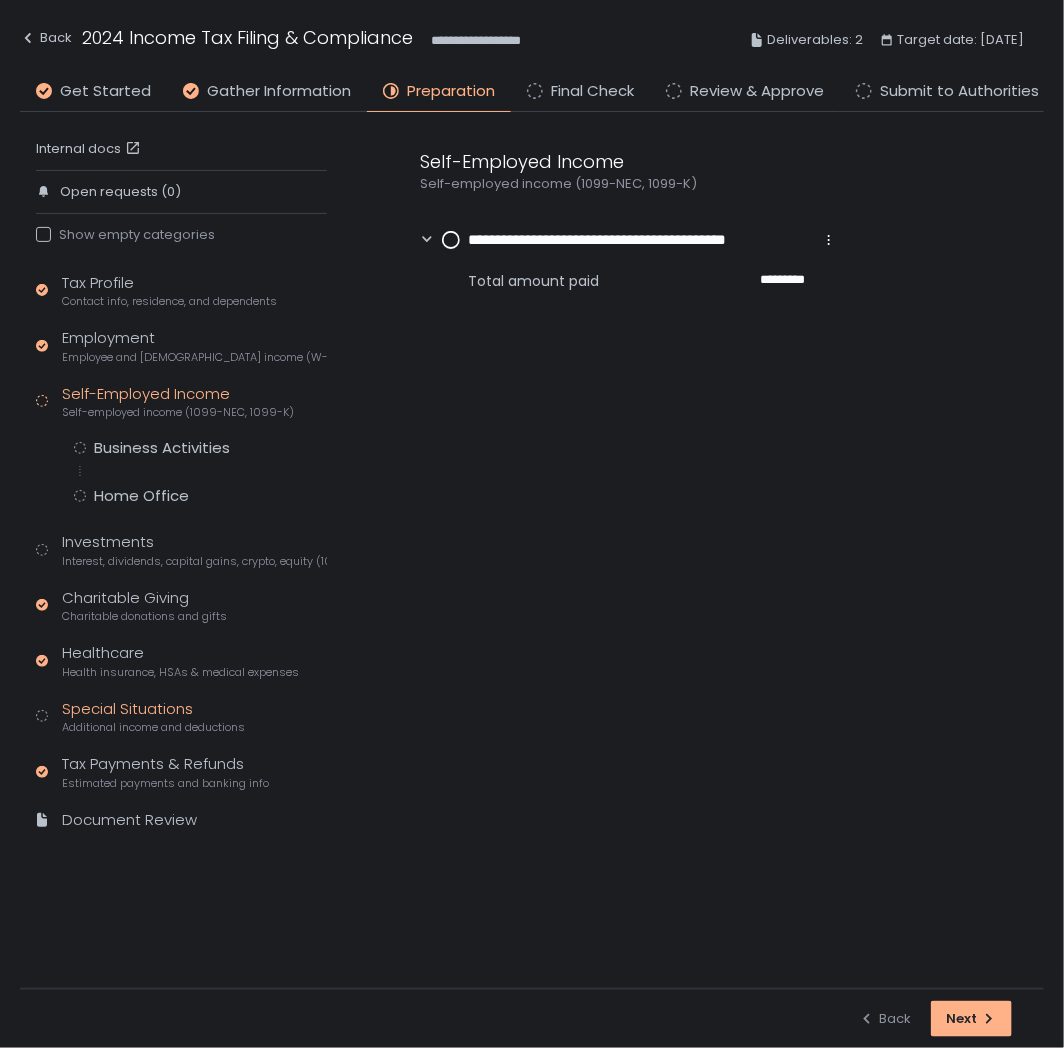click on "Special Situations Additional income and deductions" 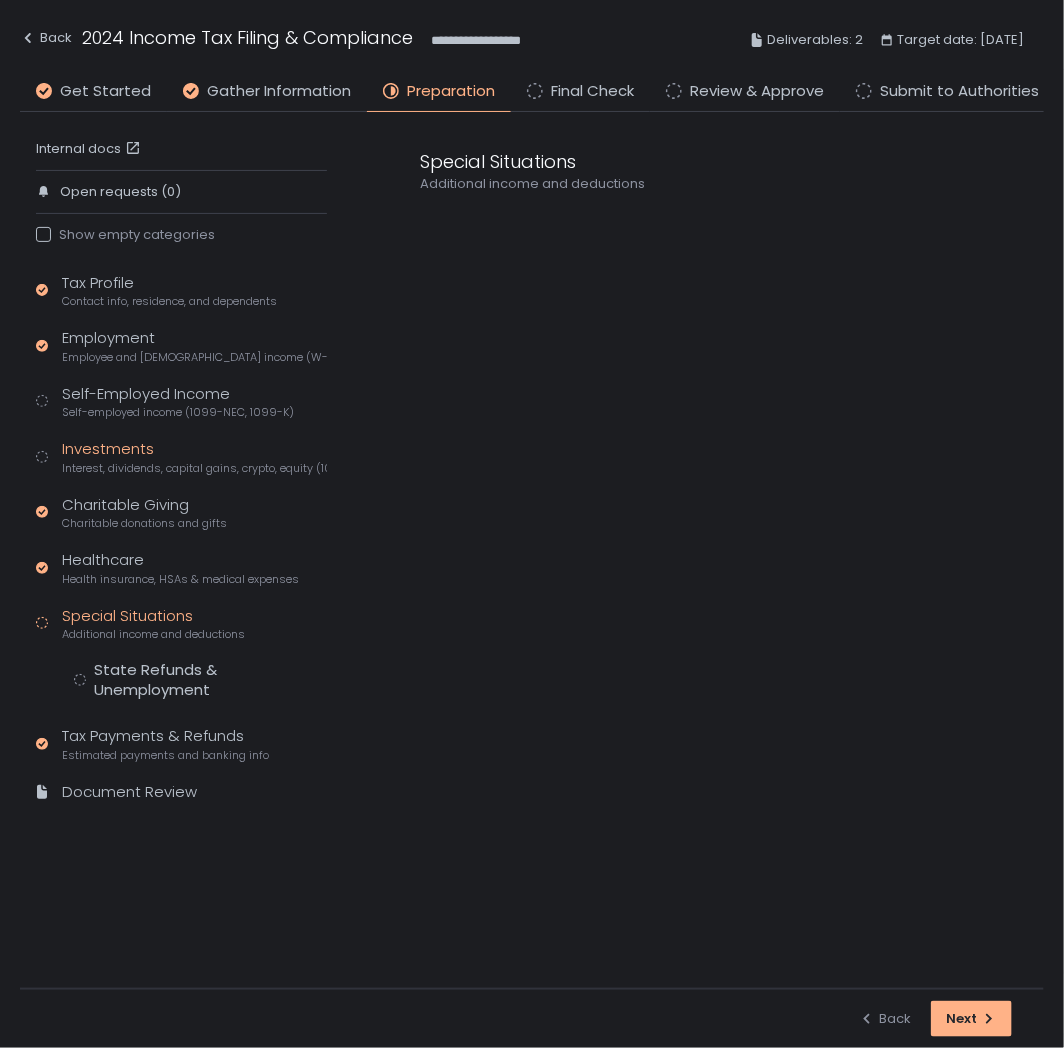 click on "Interest, dividends, capital gains, crypto, equity (1099s, K-1s)" 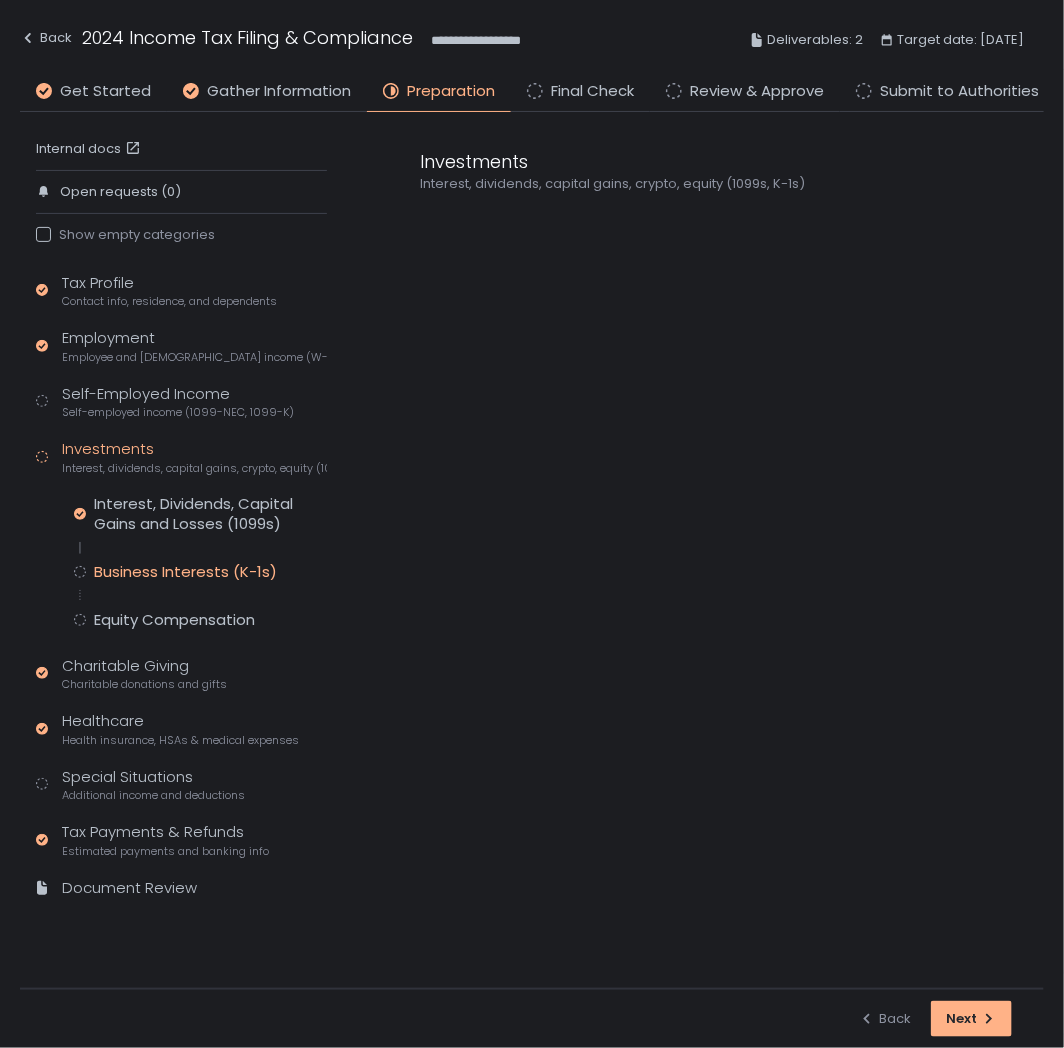 click on "Business Interests (K-1s)" 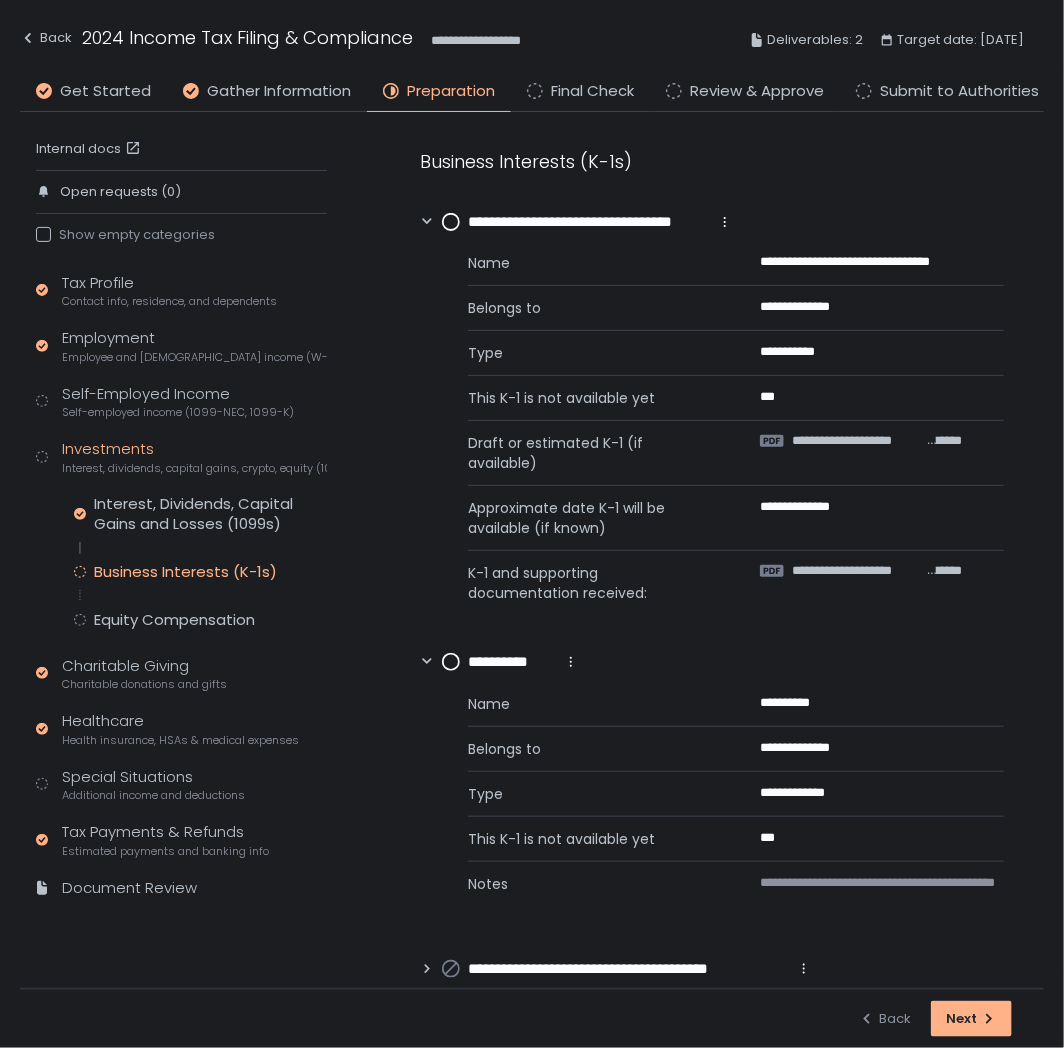 scroll, scrollTop: 27, scrollLeft: 0, axis: vertical 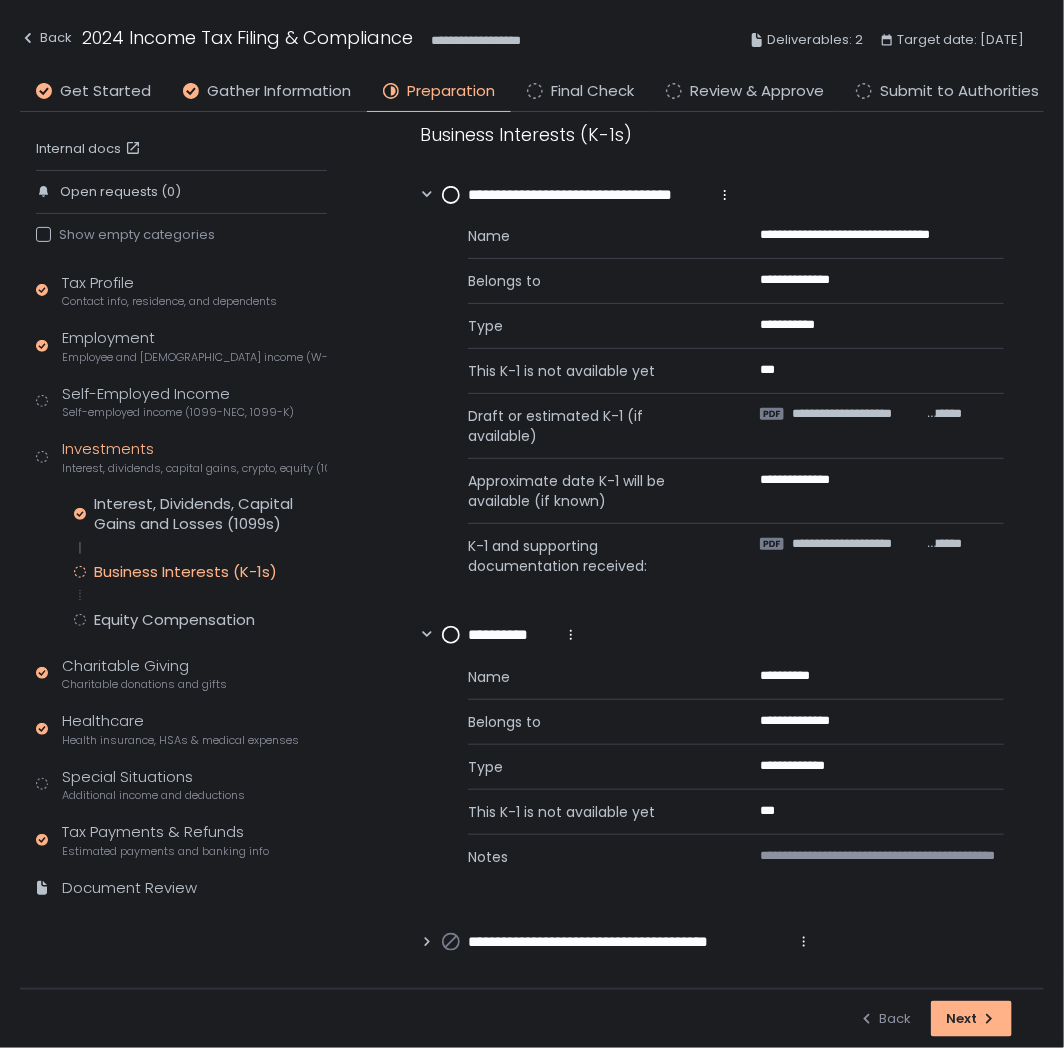 click 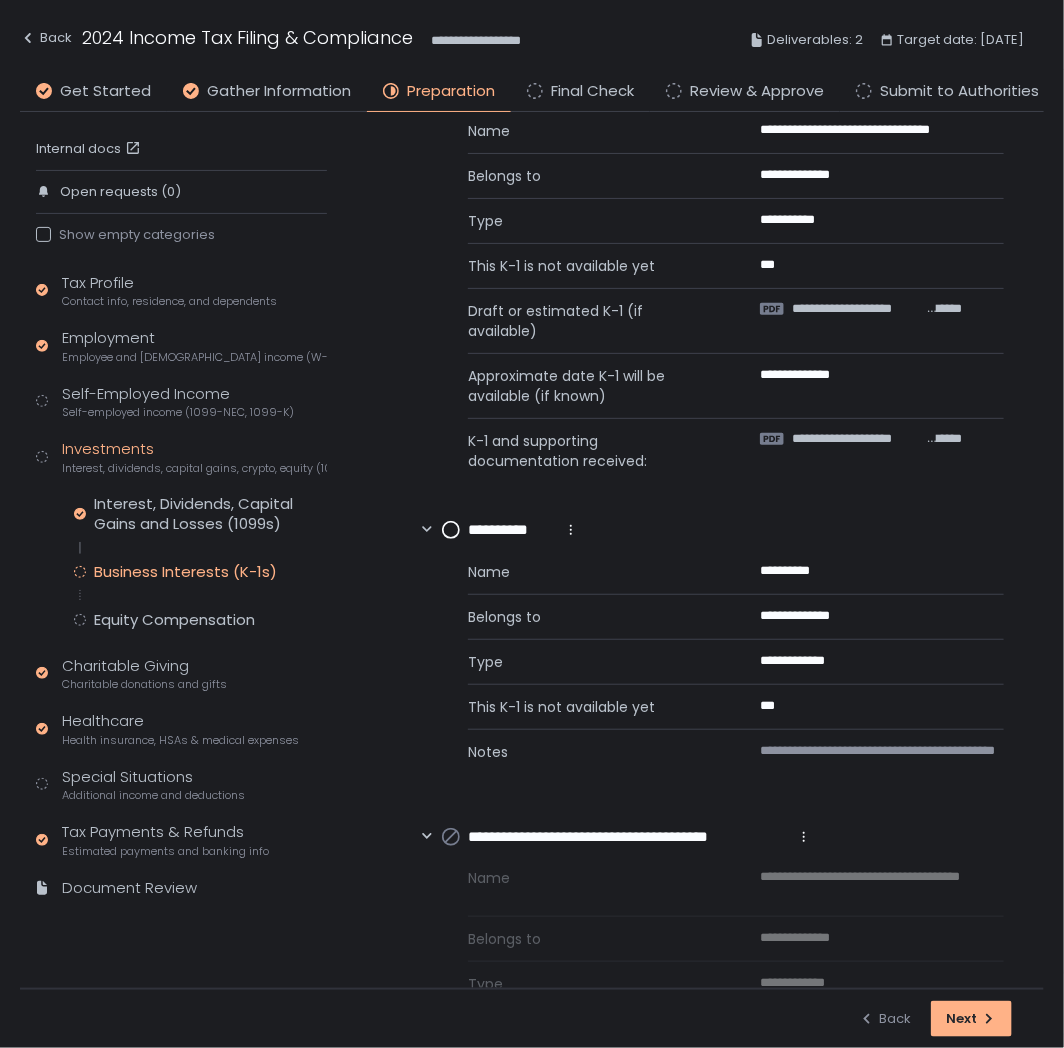 scroll, scrollTop: 251, scrollLeft: 0, axis: vertical 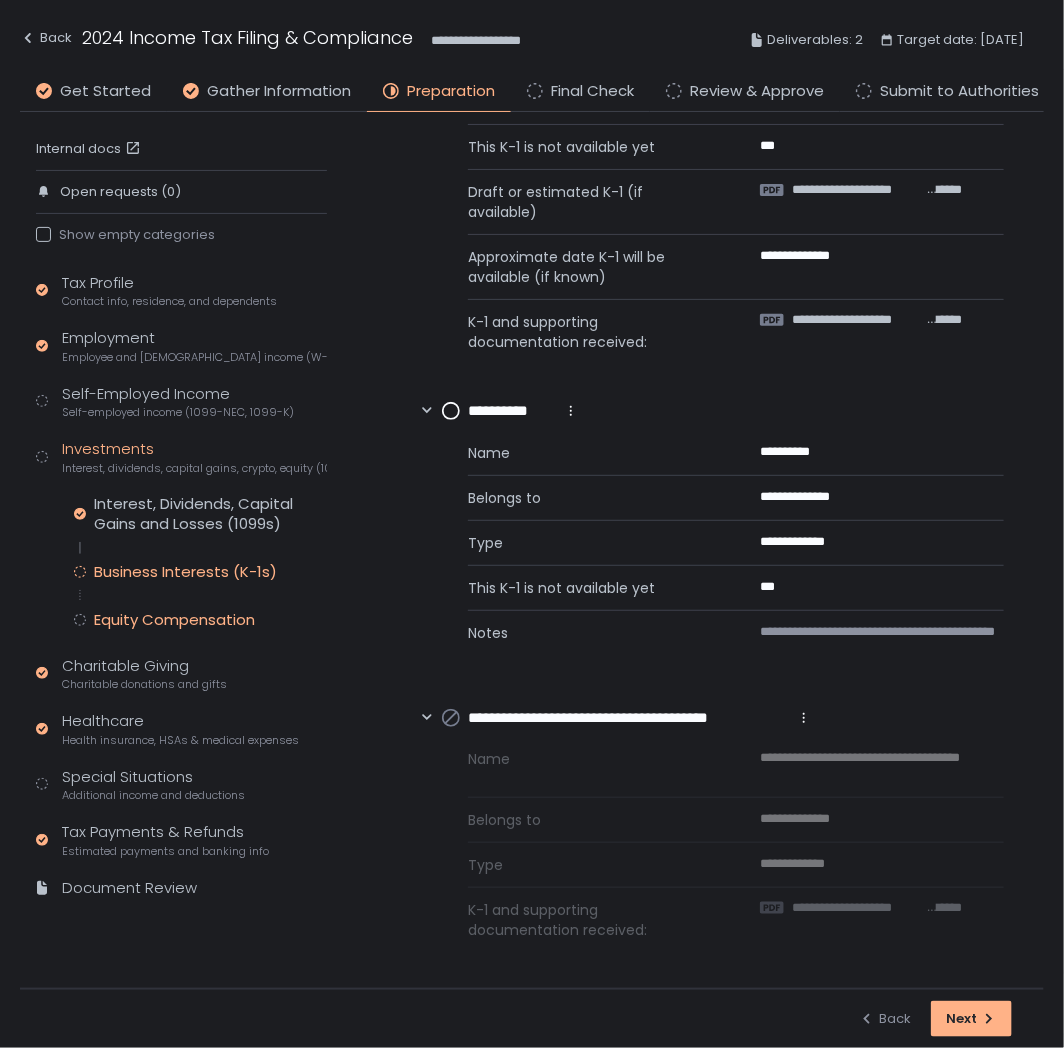 click on "Equity Compensation" 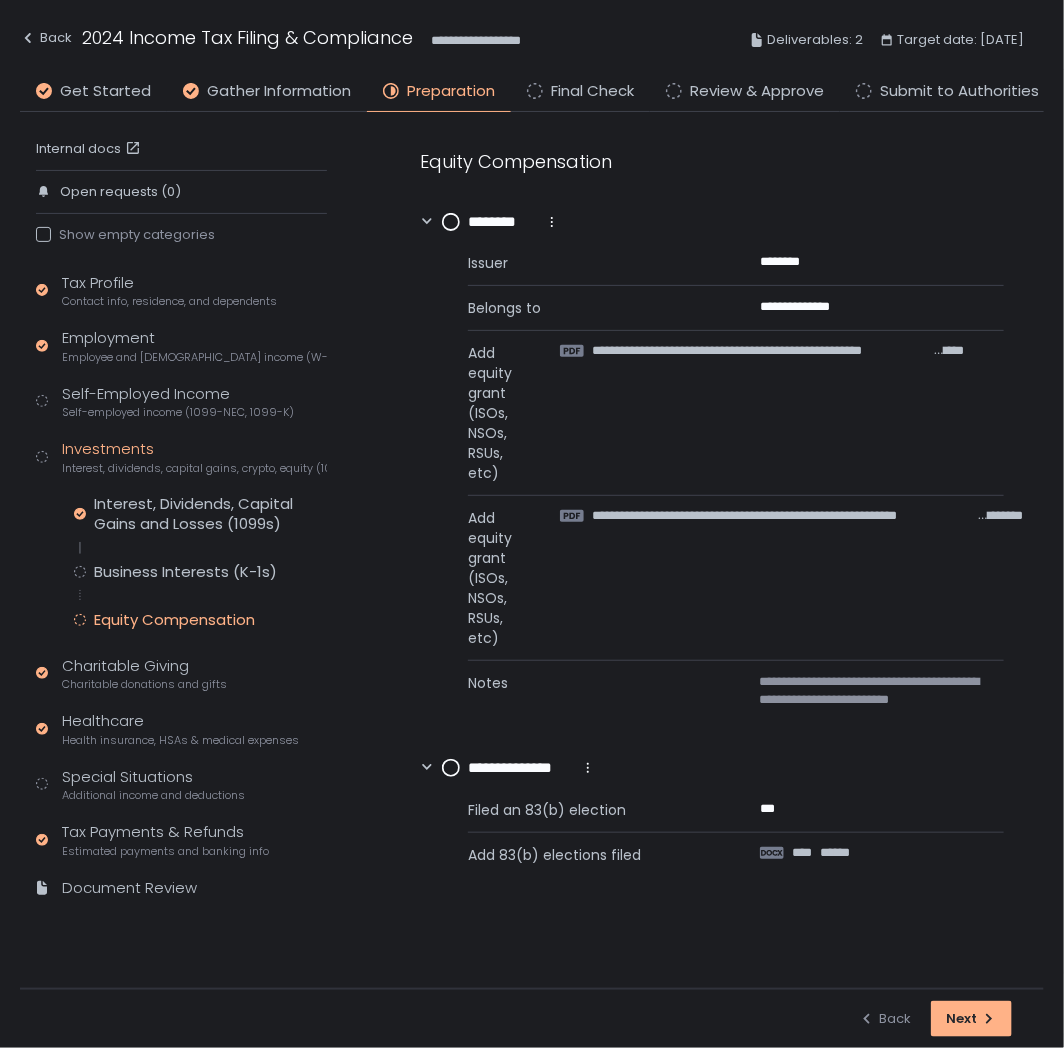 scroll, scrollTop: 0, scrollLeft: 0, axis: both 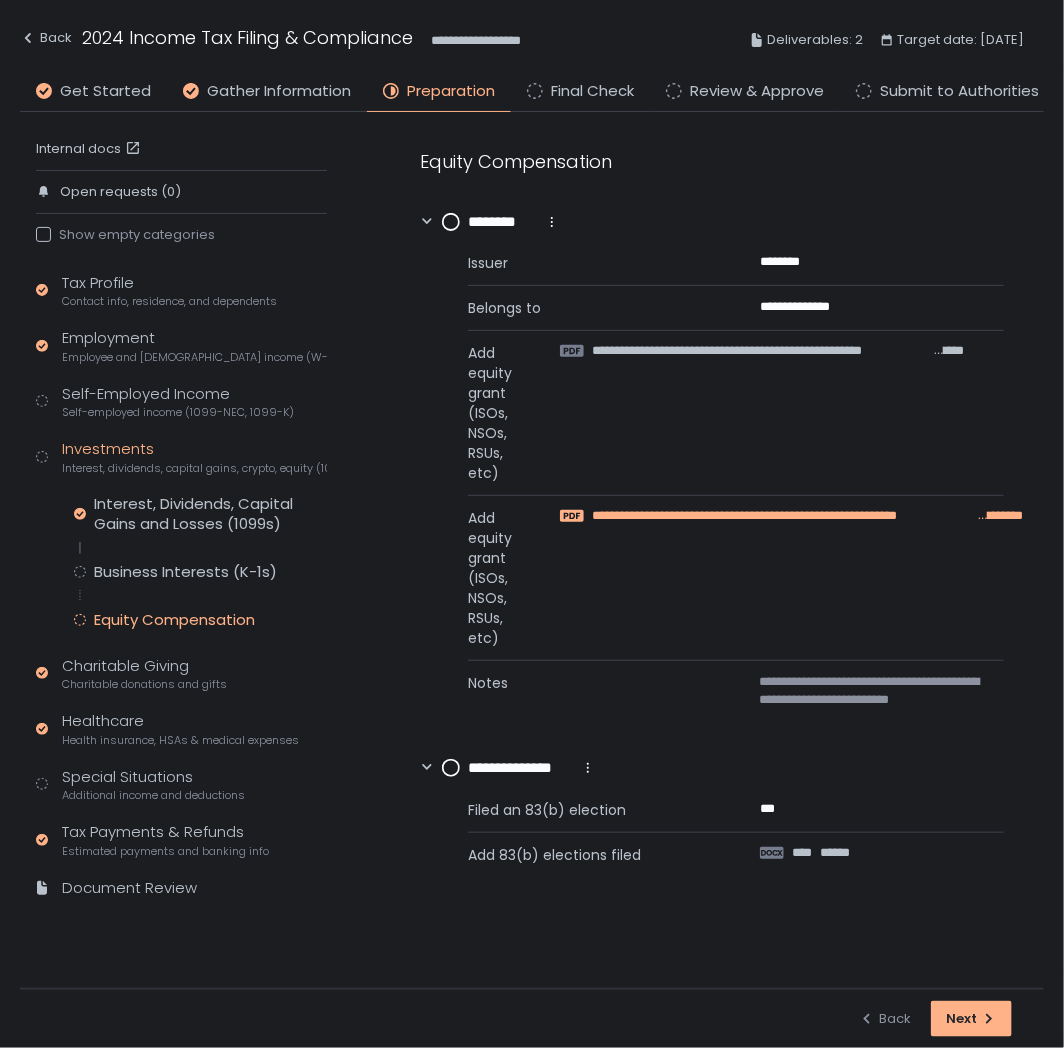 click on "**********" at bounding box center (785, 516) 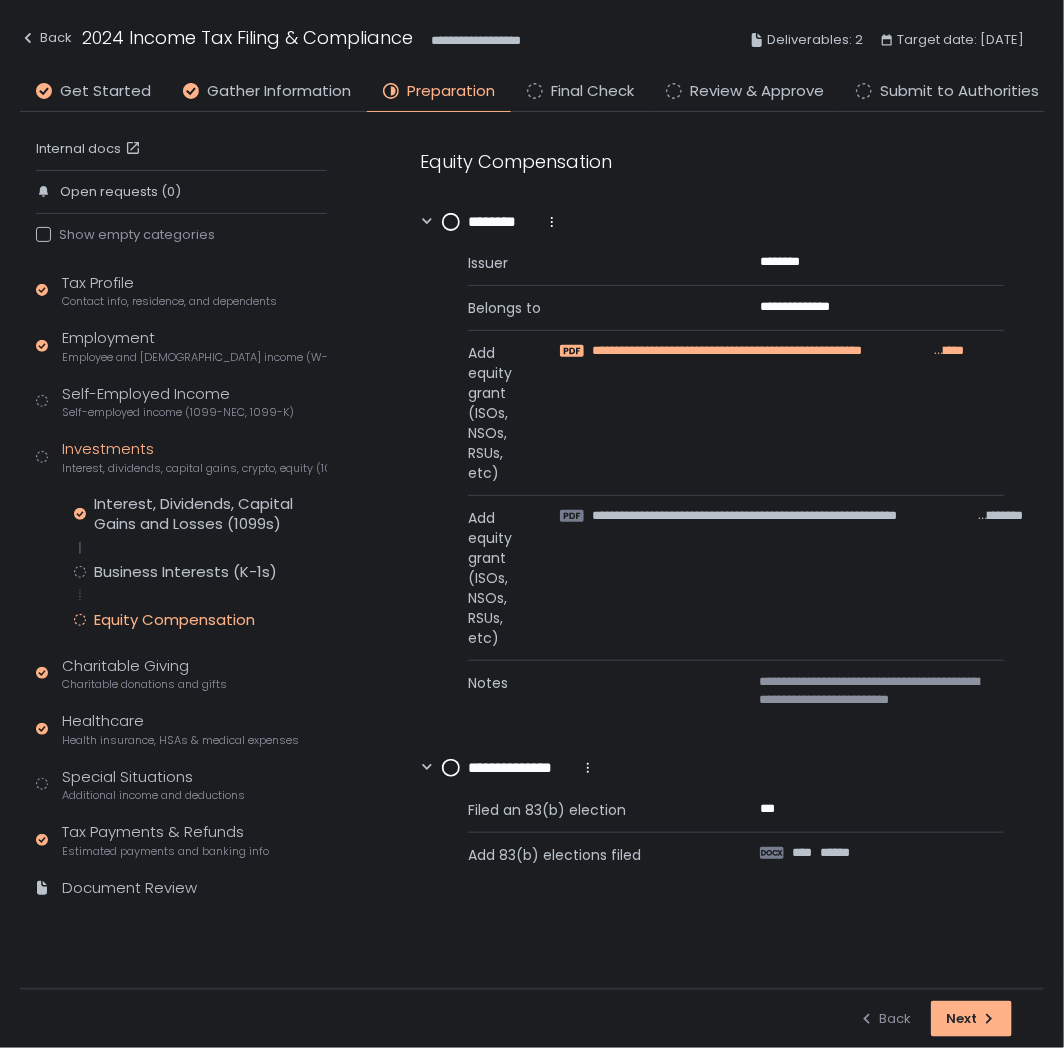click on "**********" at bounding box center [762, 351] 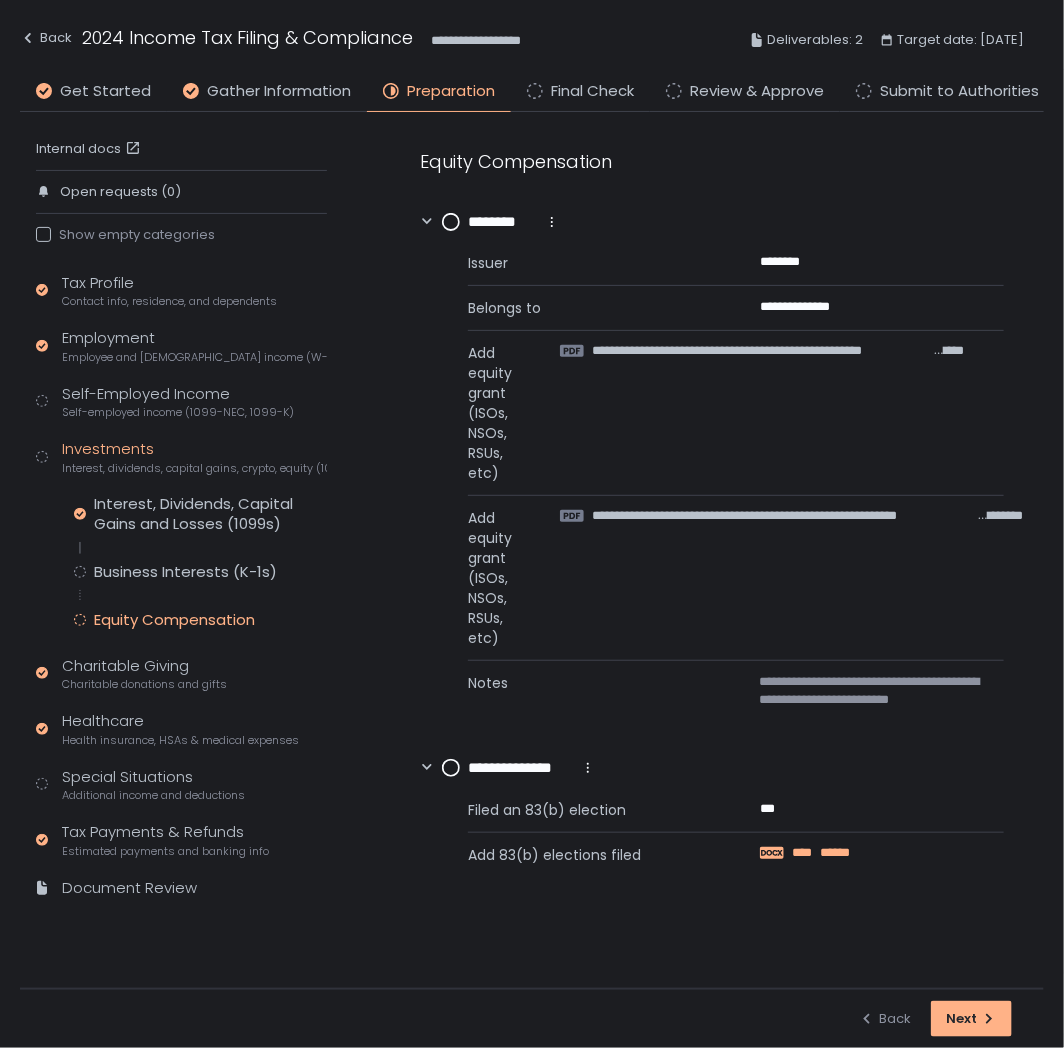 click on "****" at bounding box center [805, 853] 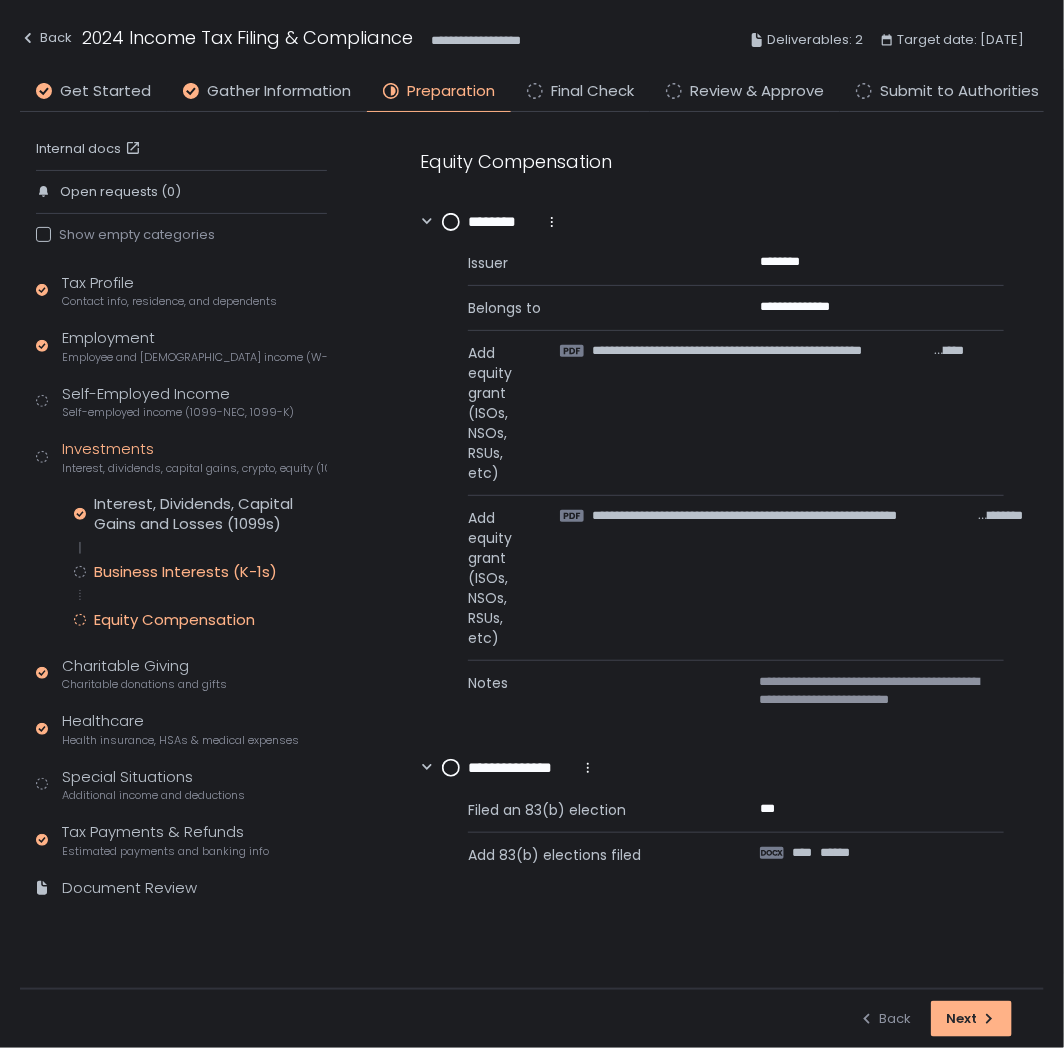 click on "Business Interests (K-1s)" 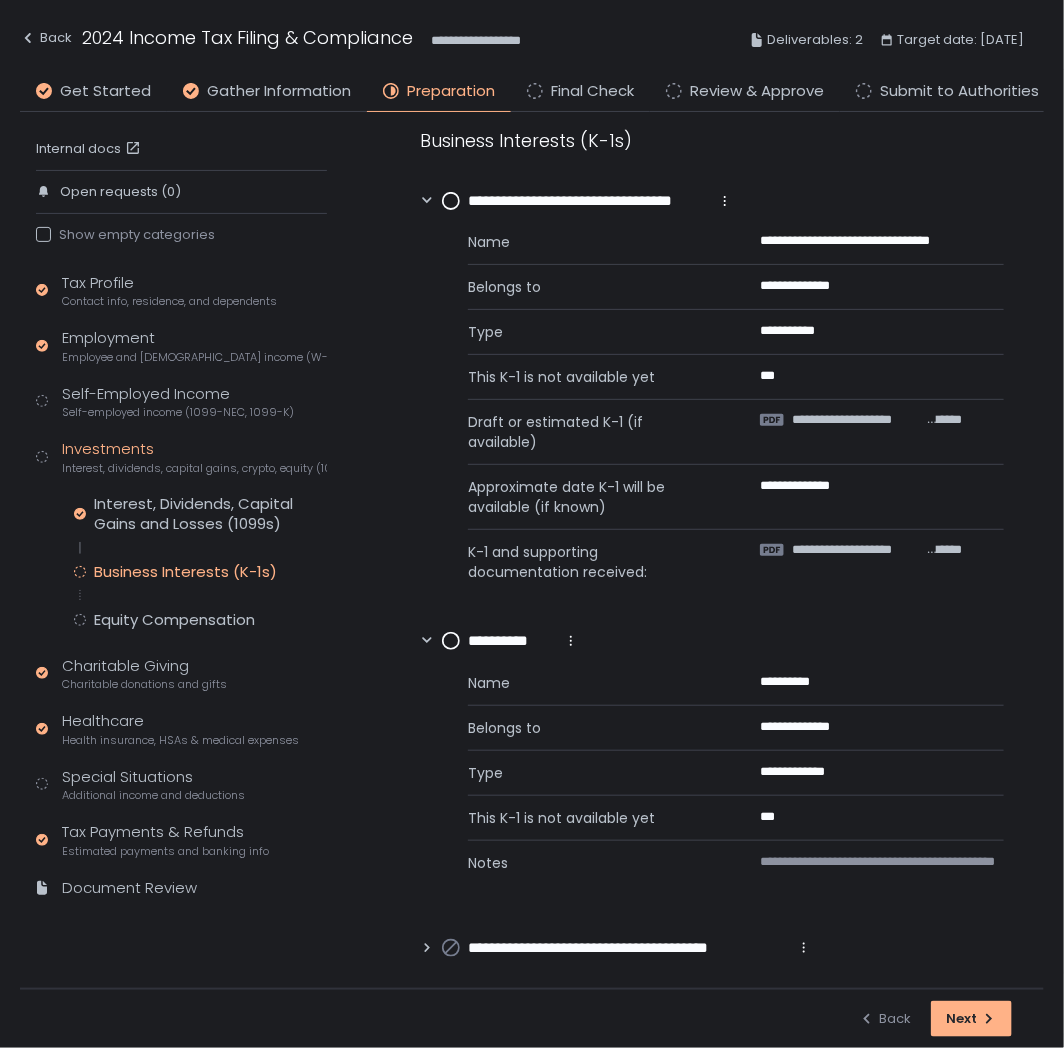 scroll, scrollTop: 27, scrollLeft: 0, axis: vertical 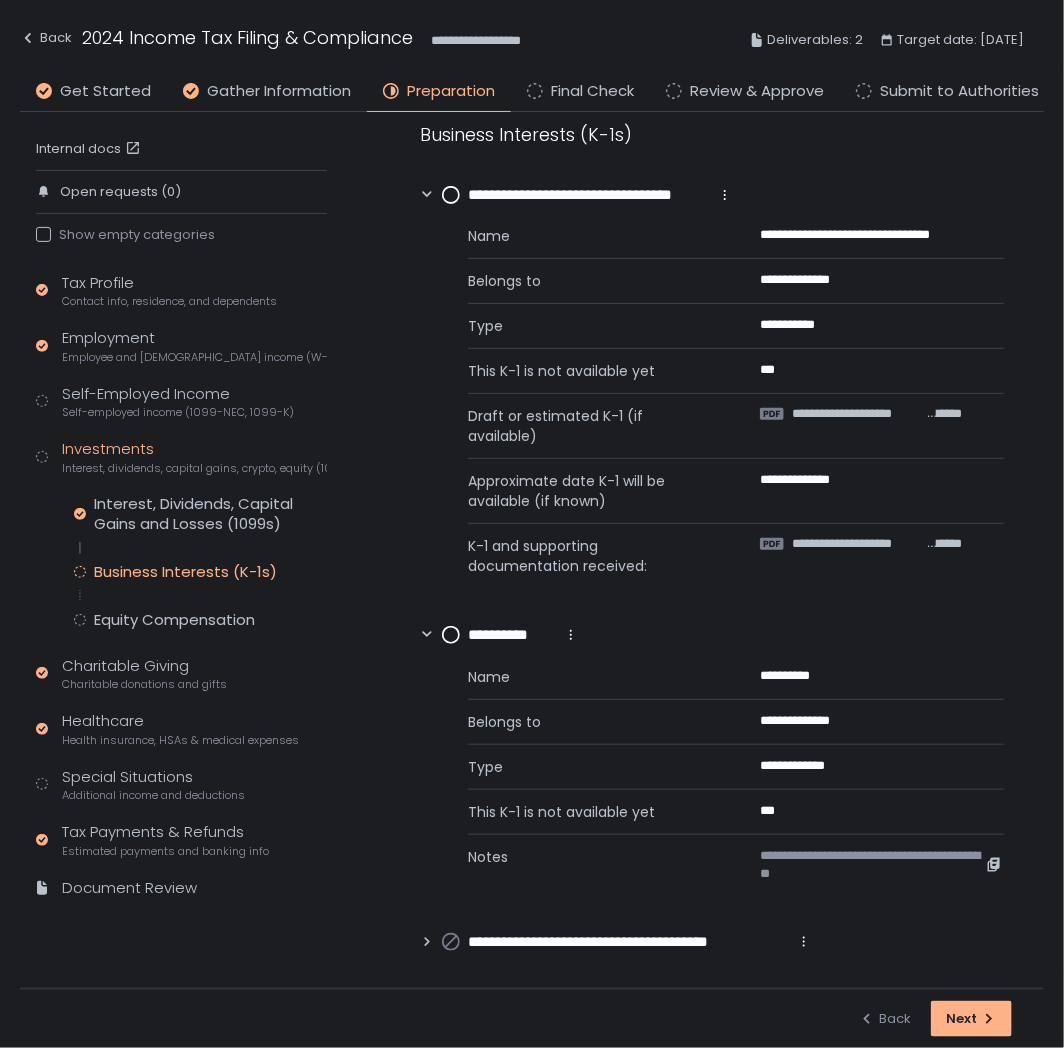 click on "**********" 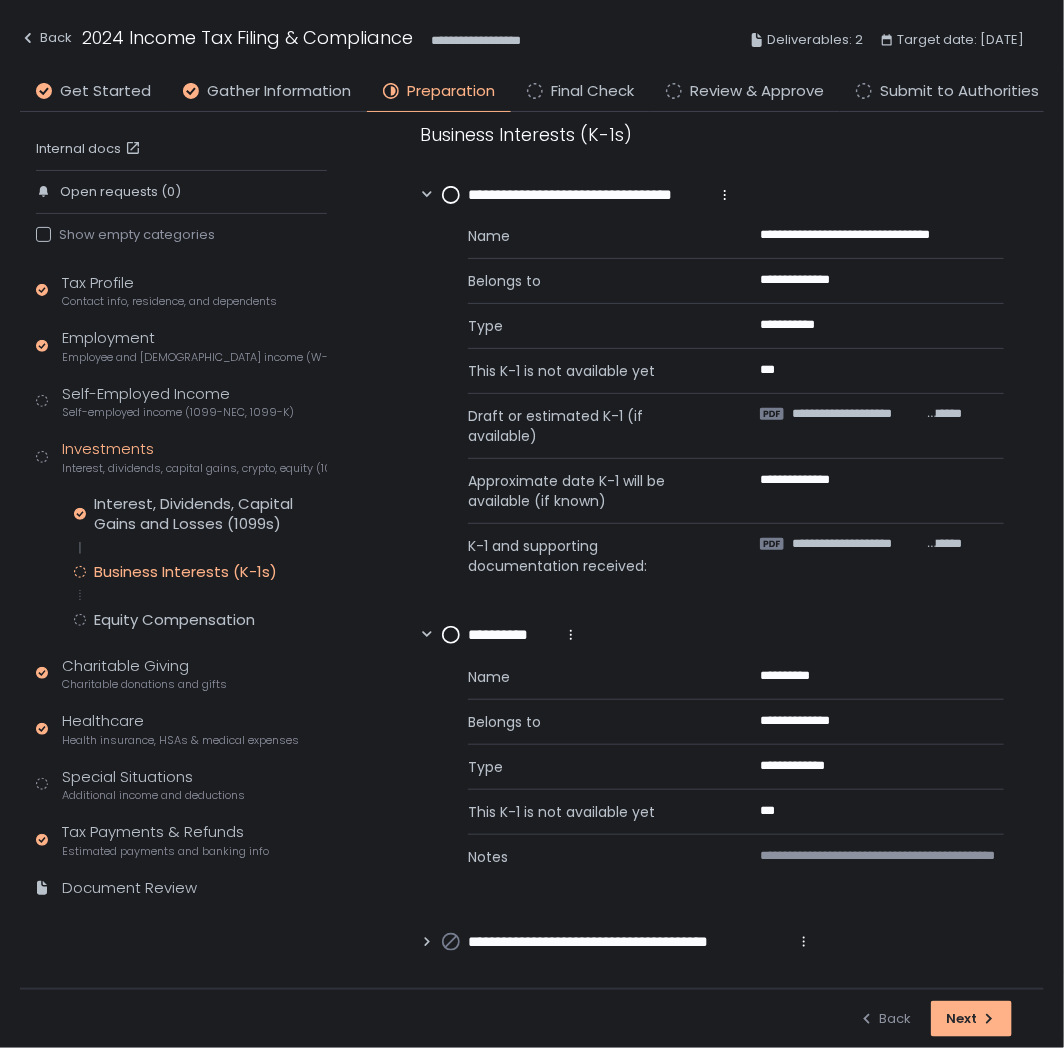 click on "**********" 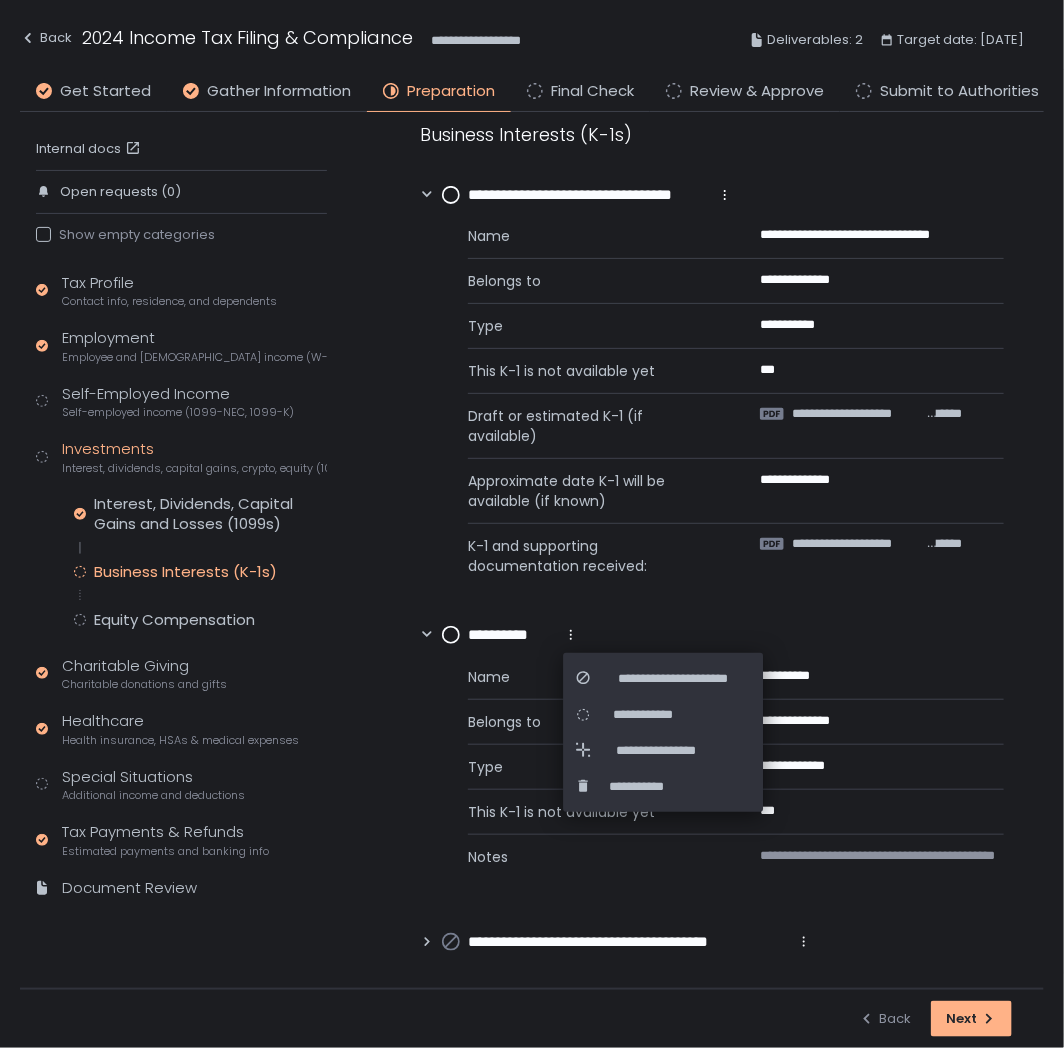 click 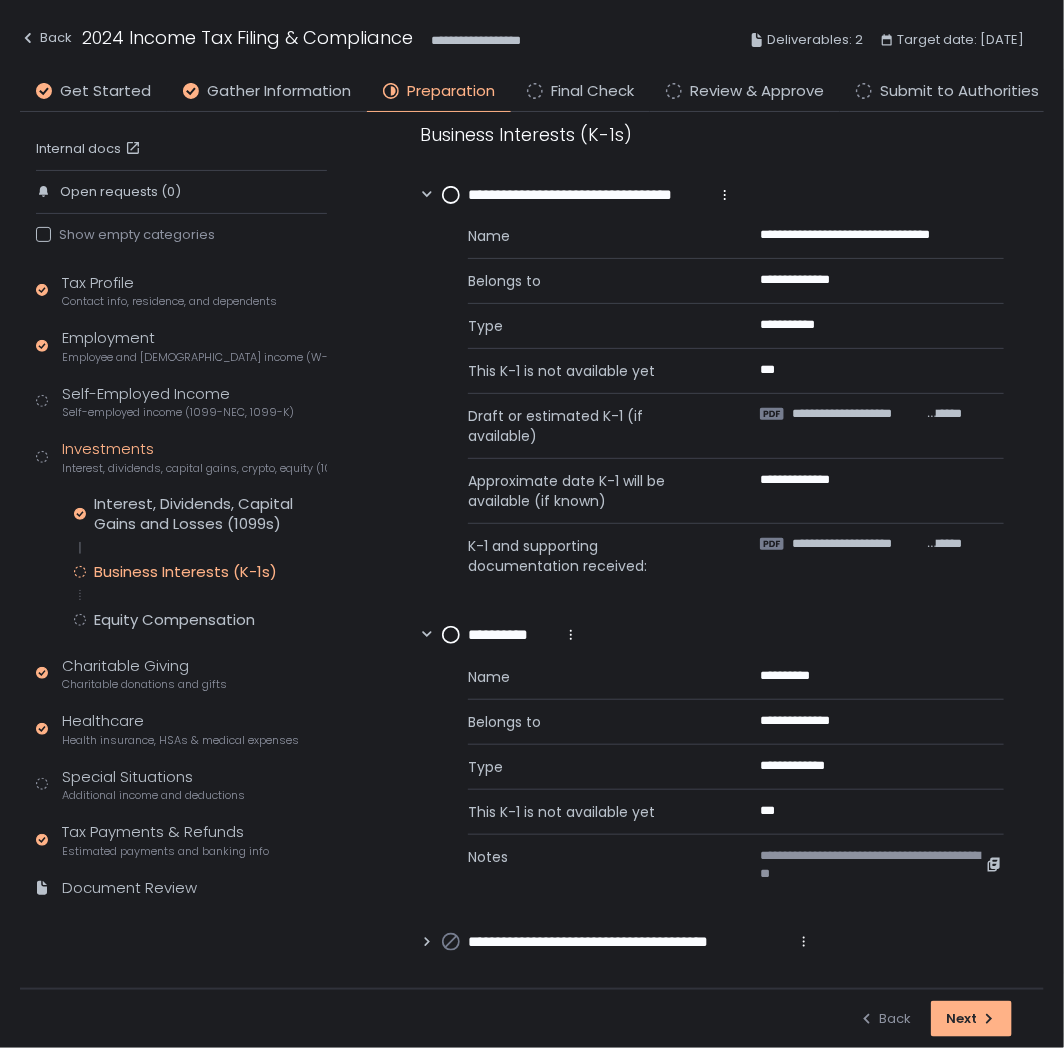 click on "**********" 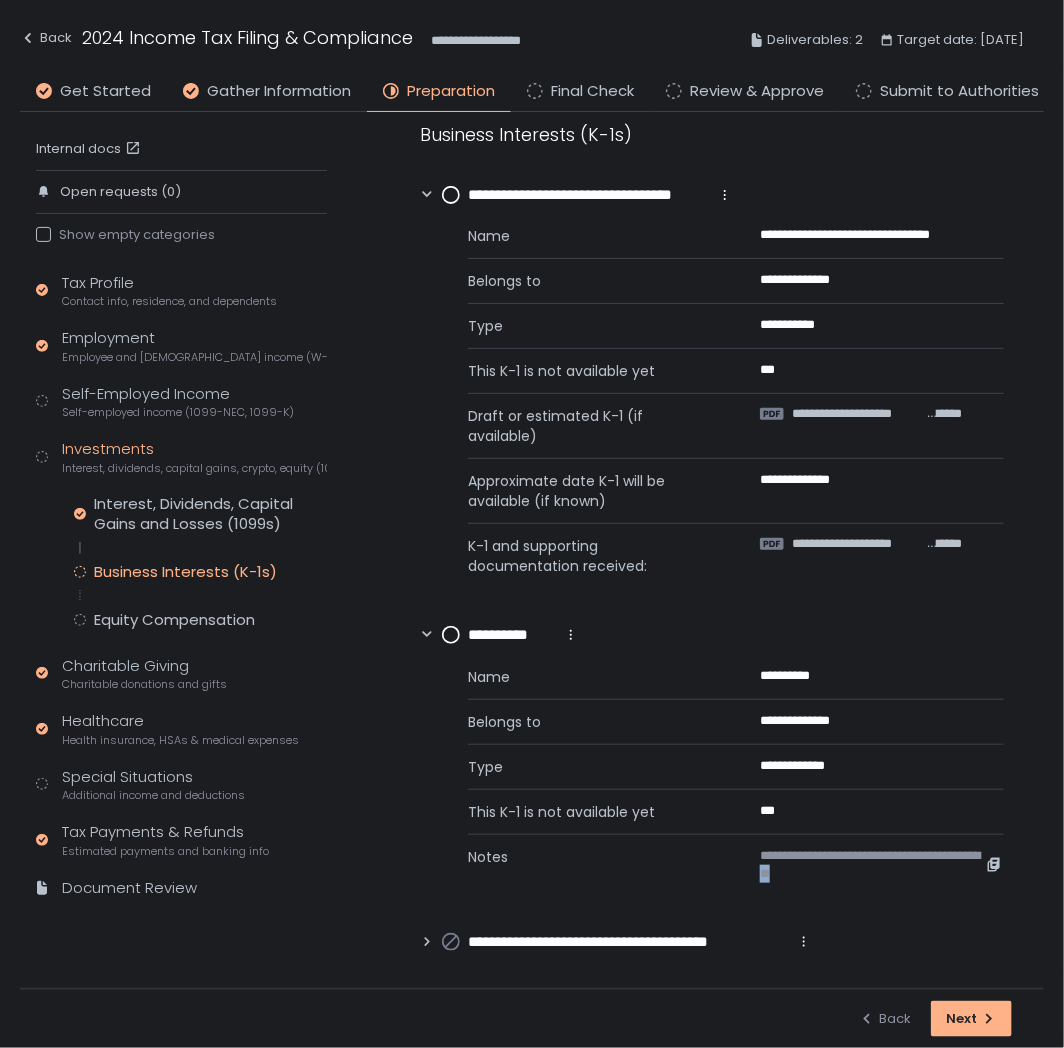 click on "**********" 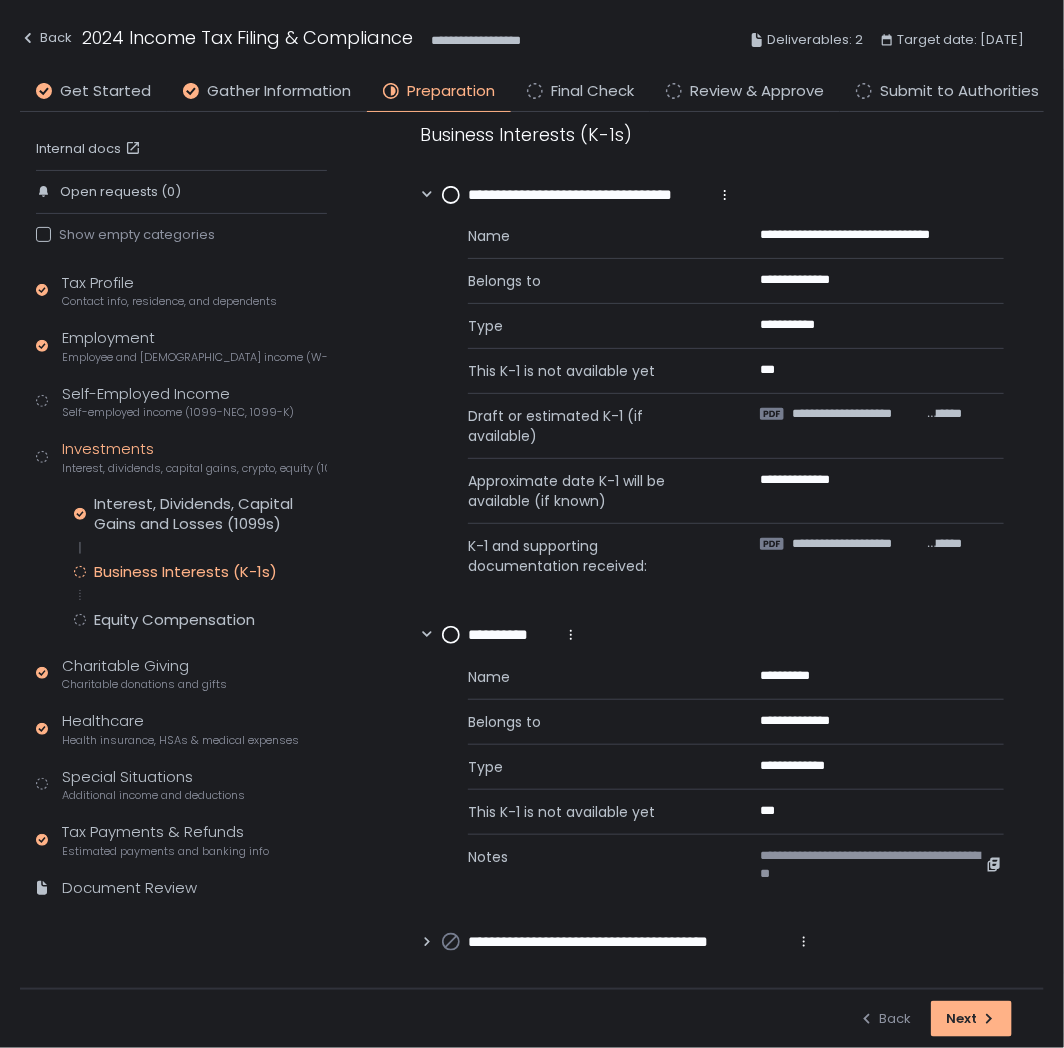 drag, startPoint x: 827, startPoint y: 873, endPoint x: 578, endPoint y: 901, distance: 250.56935 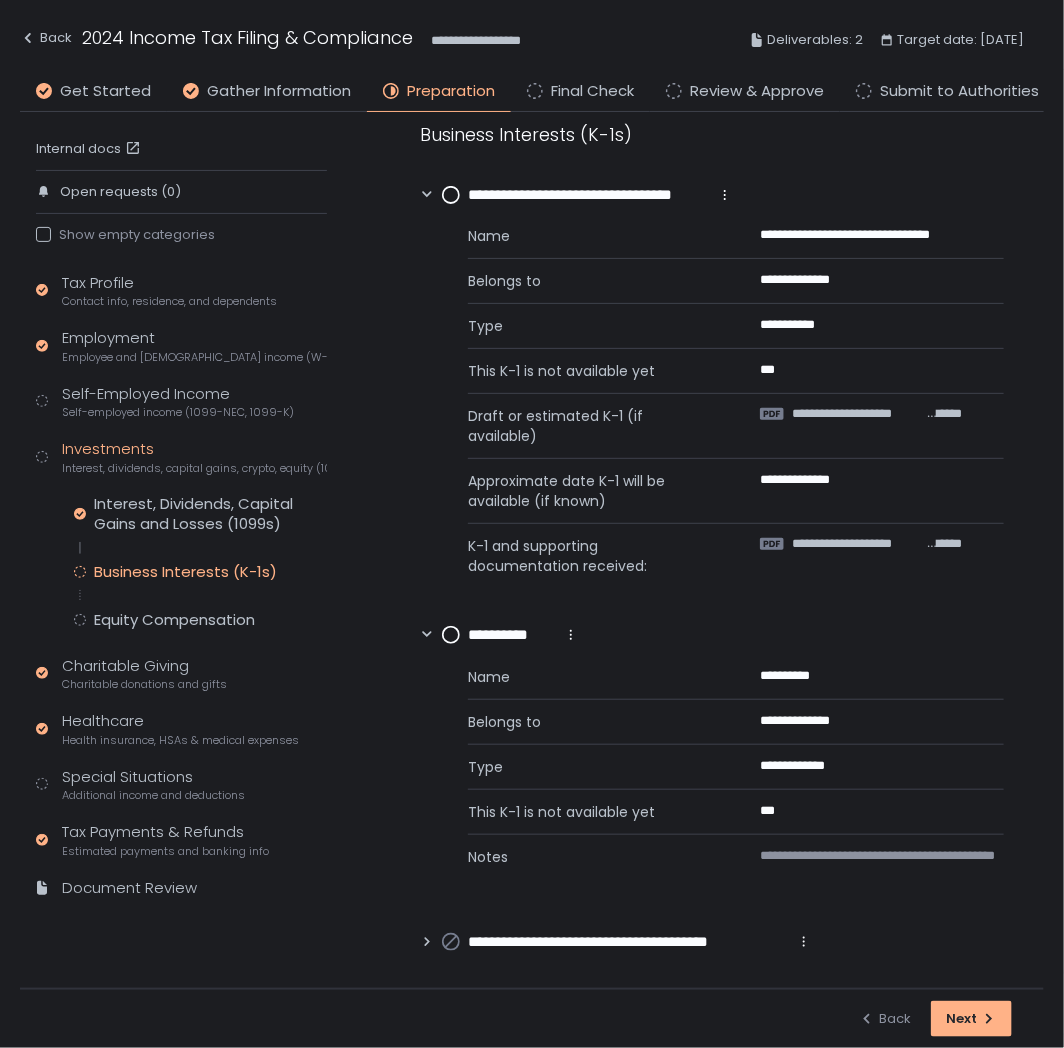 click 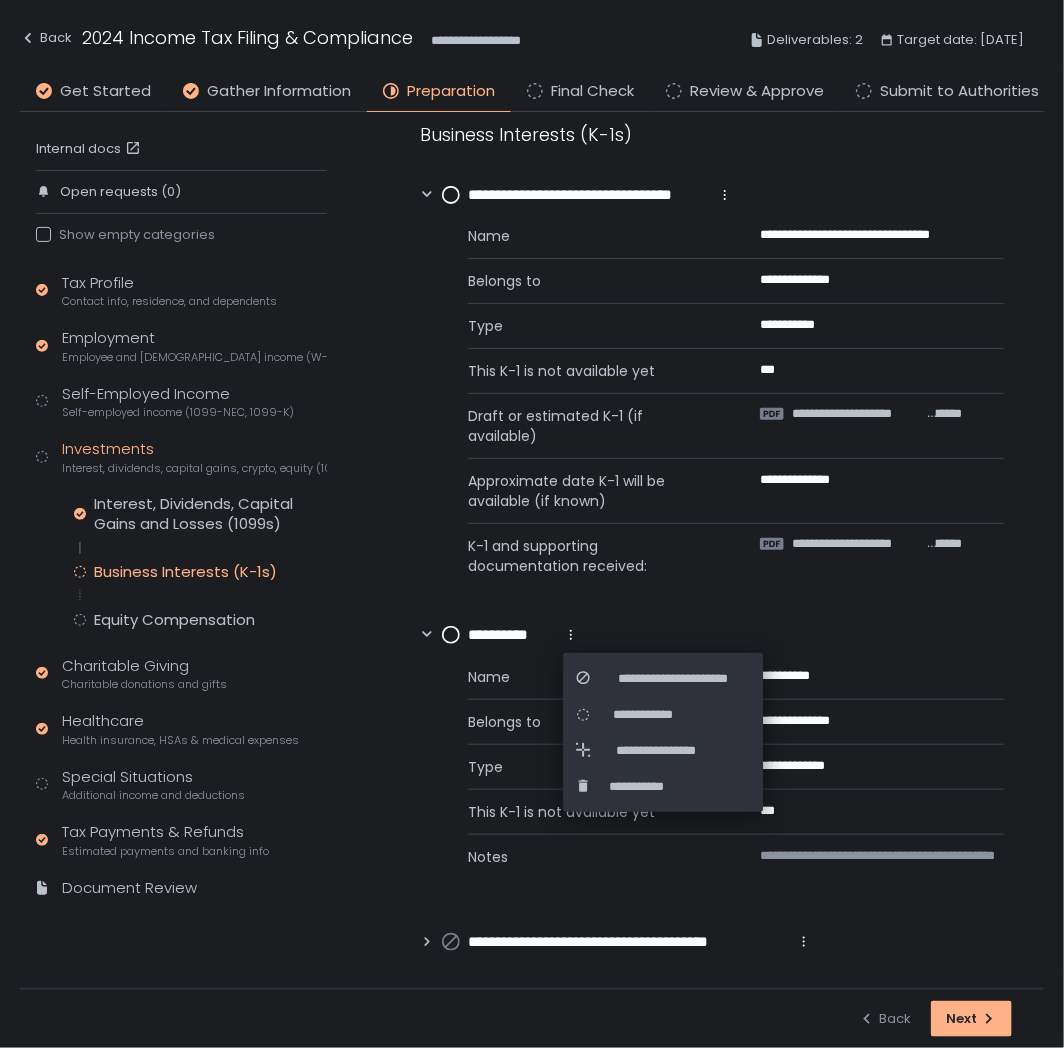 click on "This K-1 is not available yet" at bounding box center [590, 812] 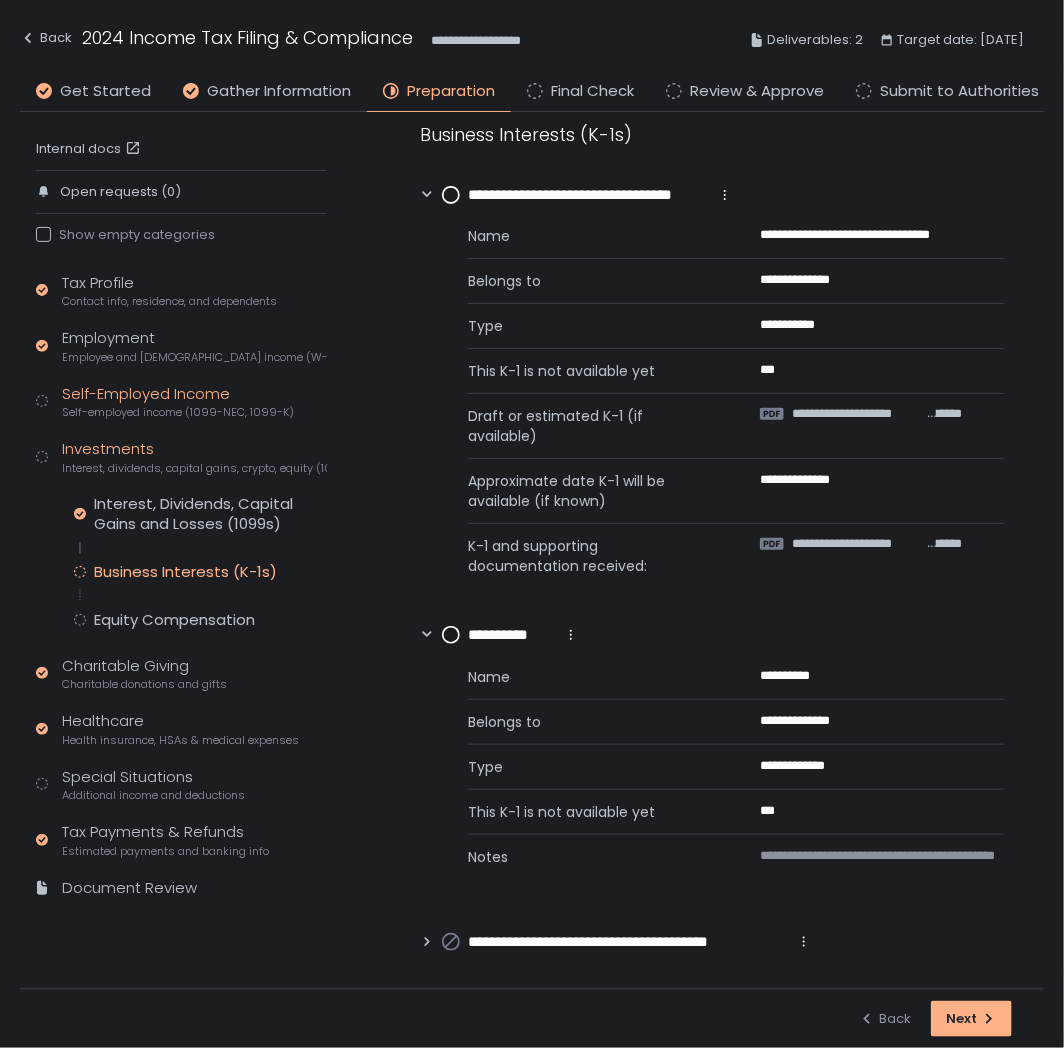 click on "Self-employed income (1099-NEC, 1099-K)" 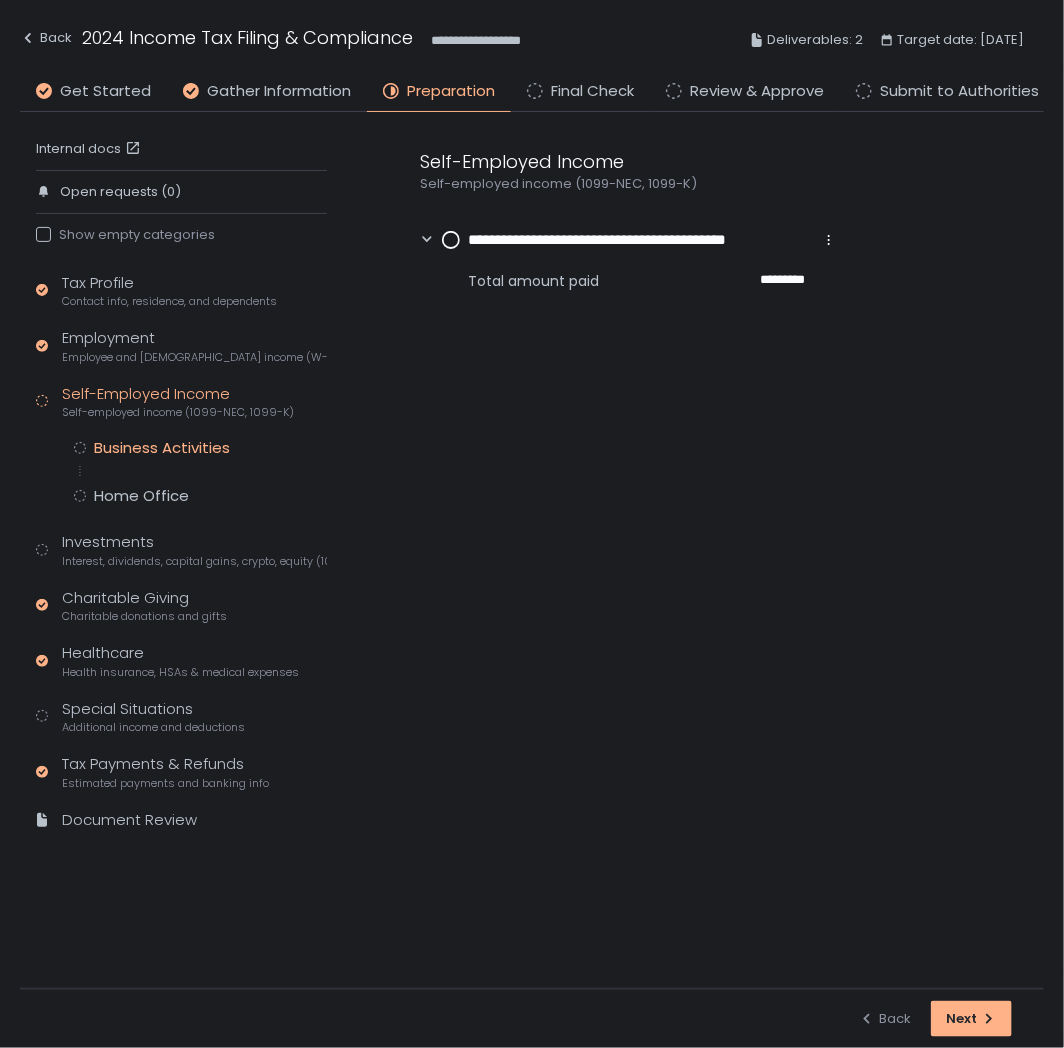 click on "Business Activities" 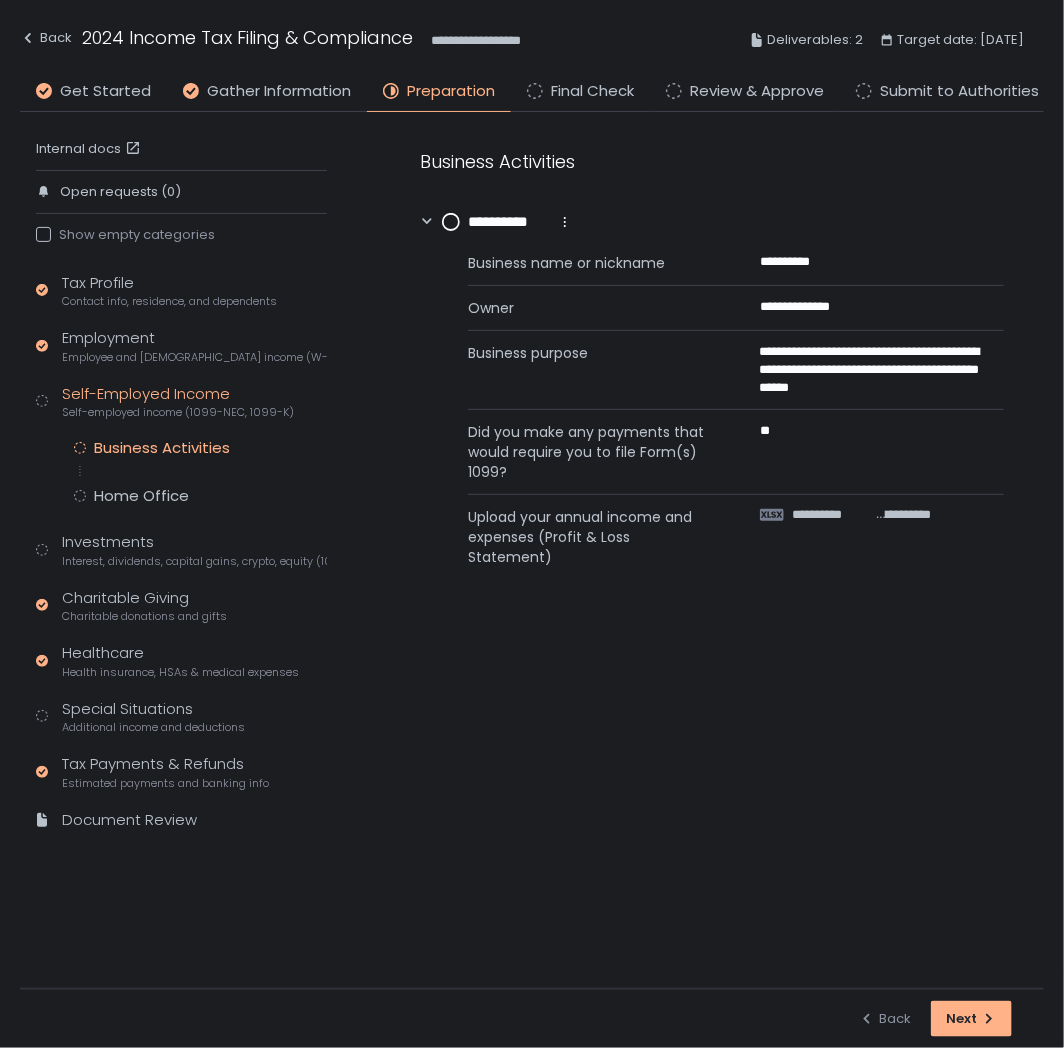 click 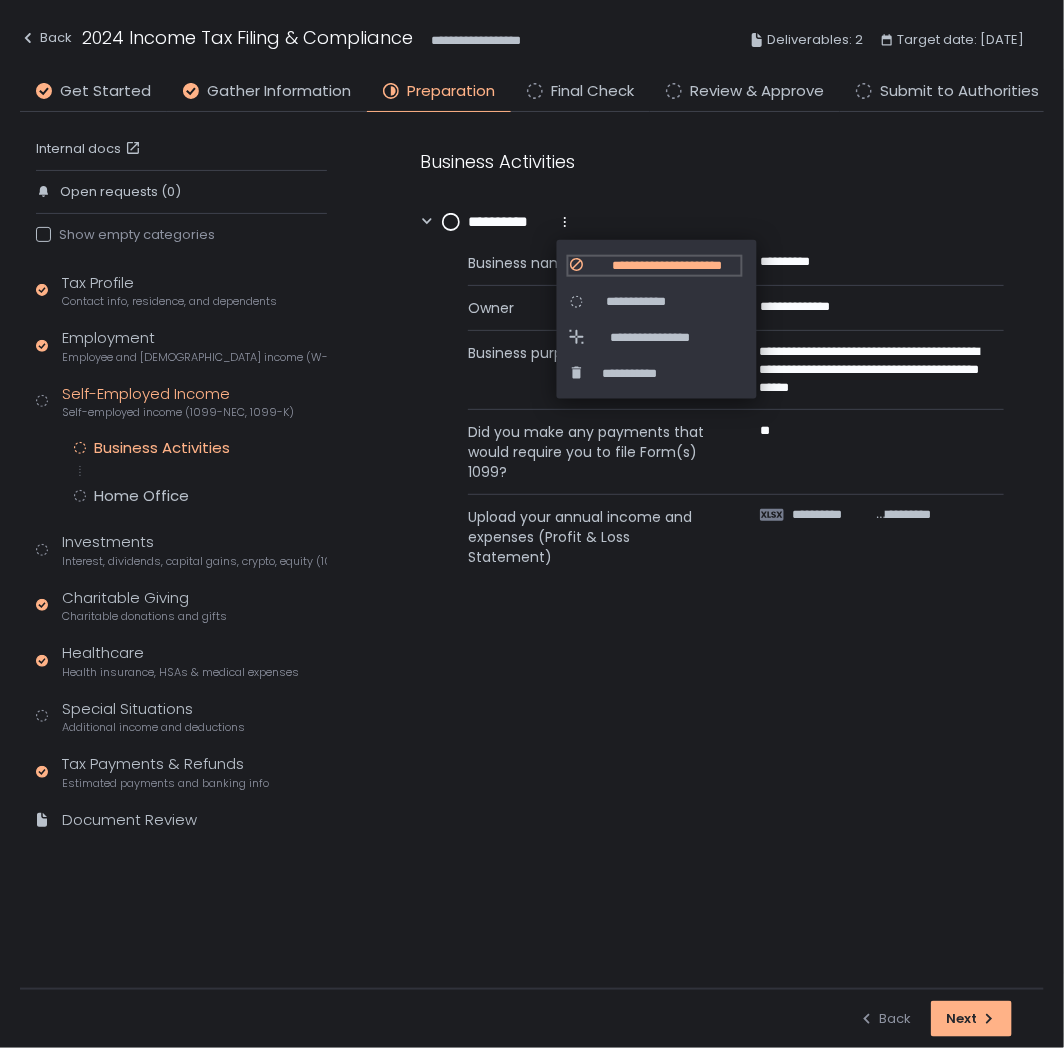 click on "**********" 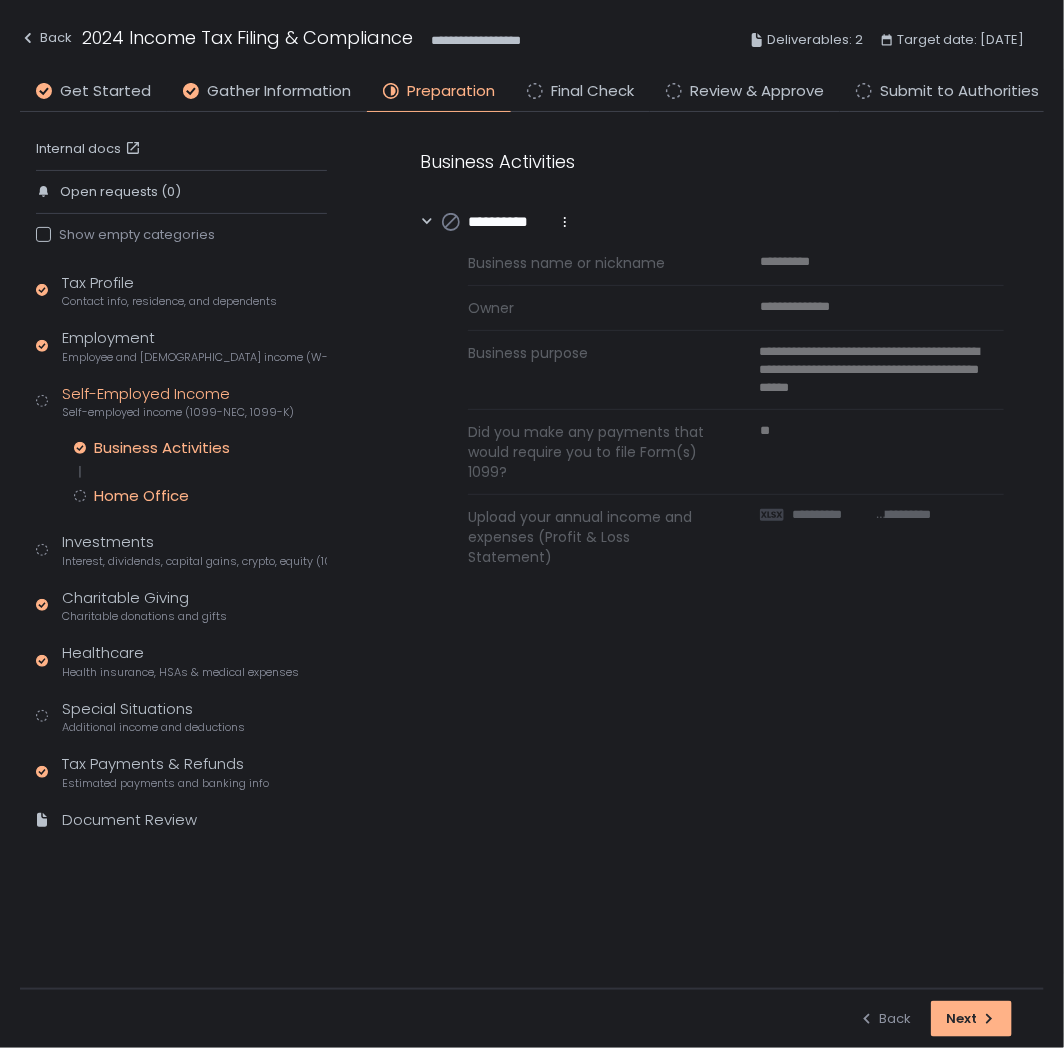 click on "Home Office" 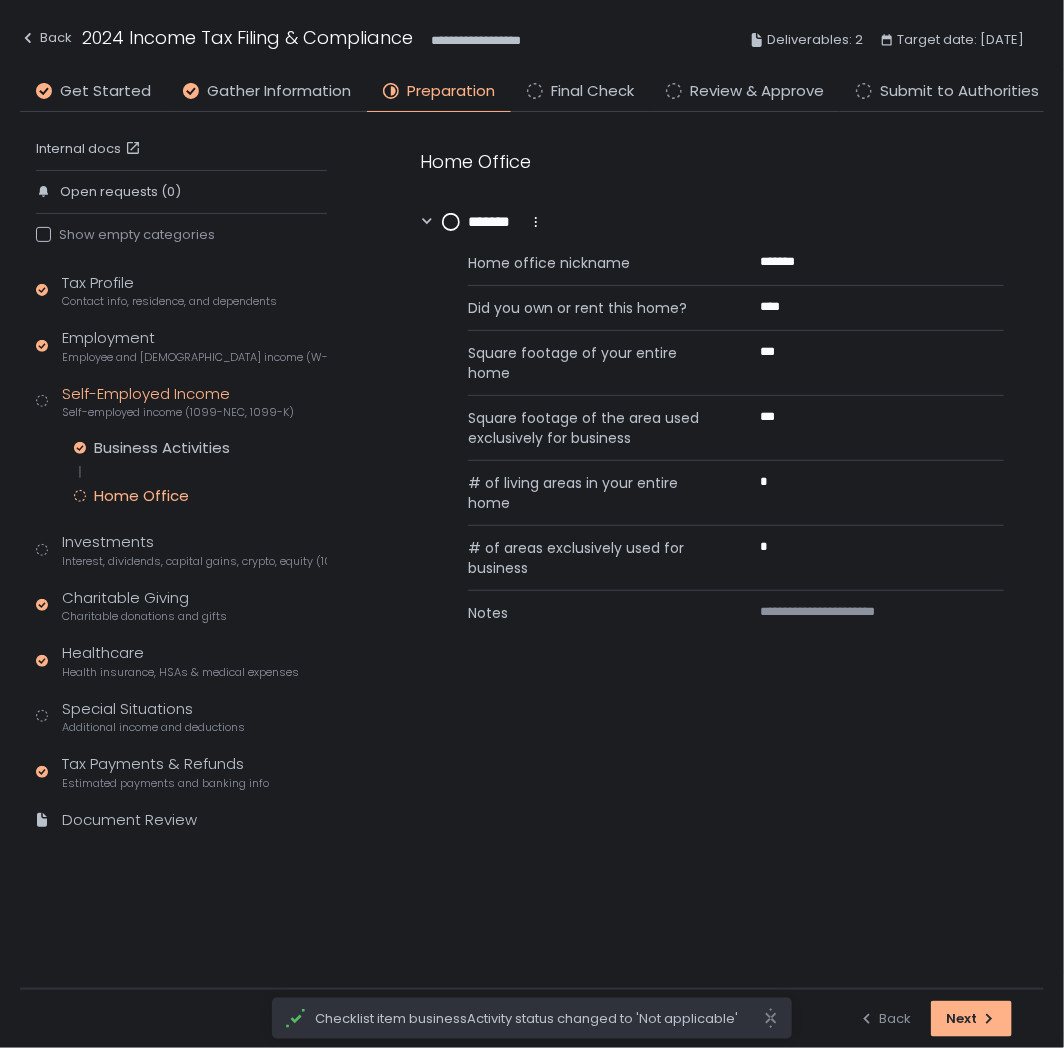 click 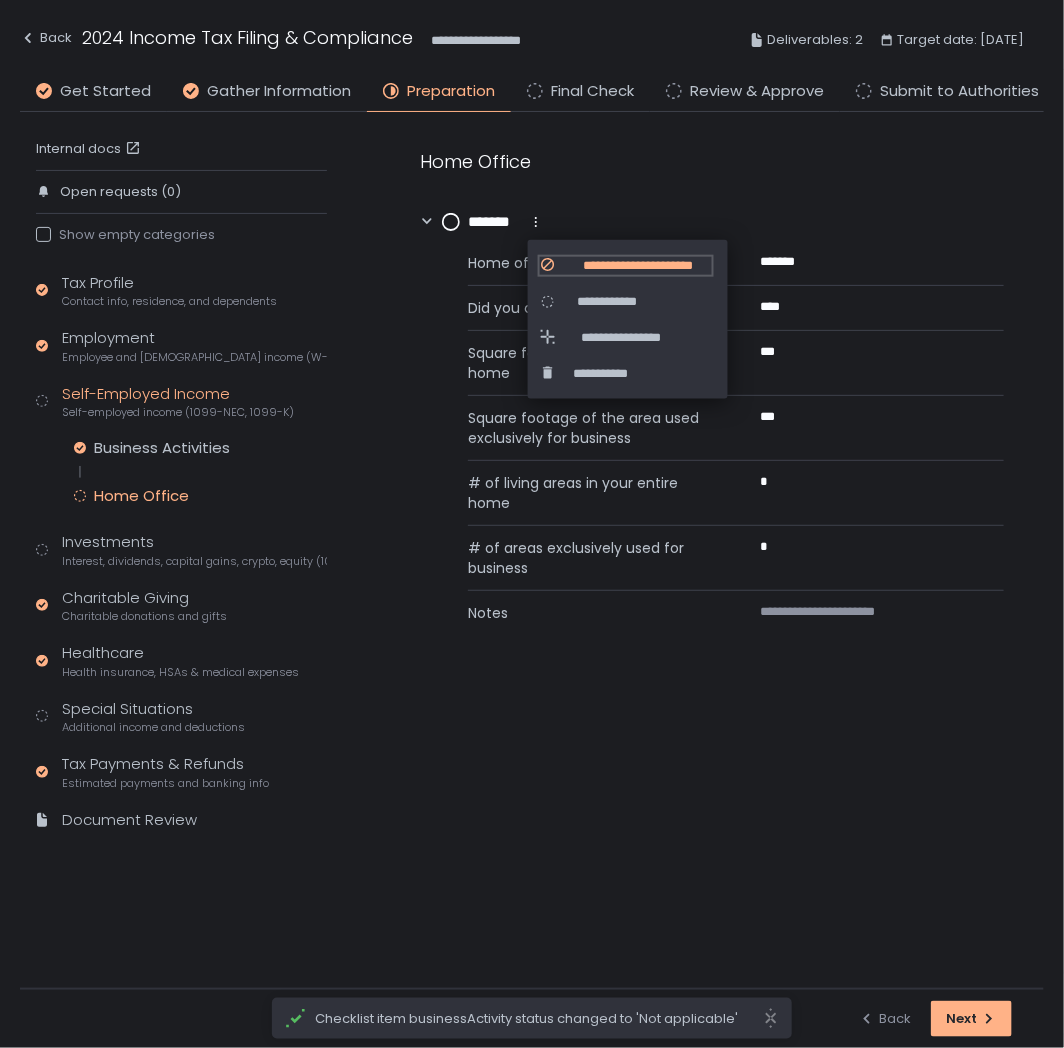 click on "**********" 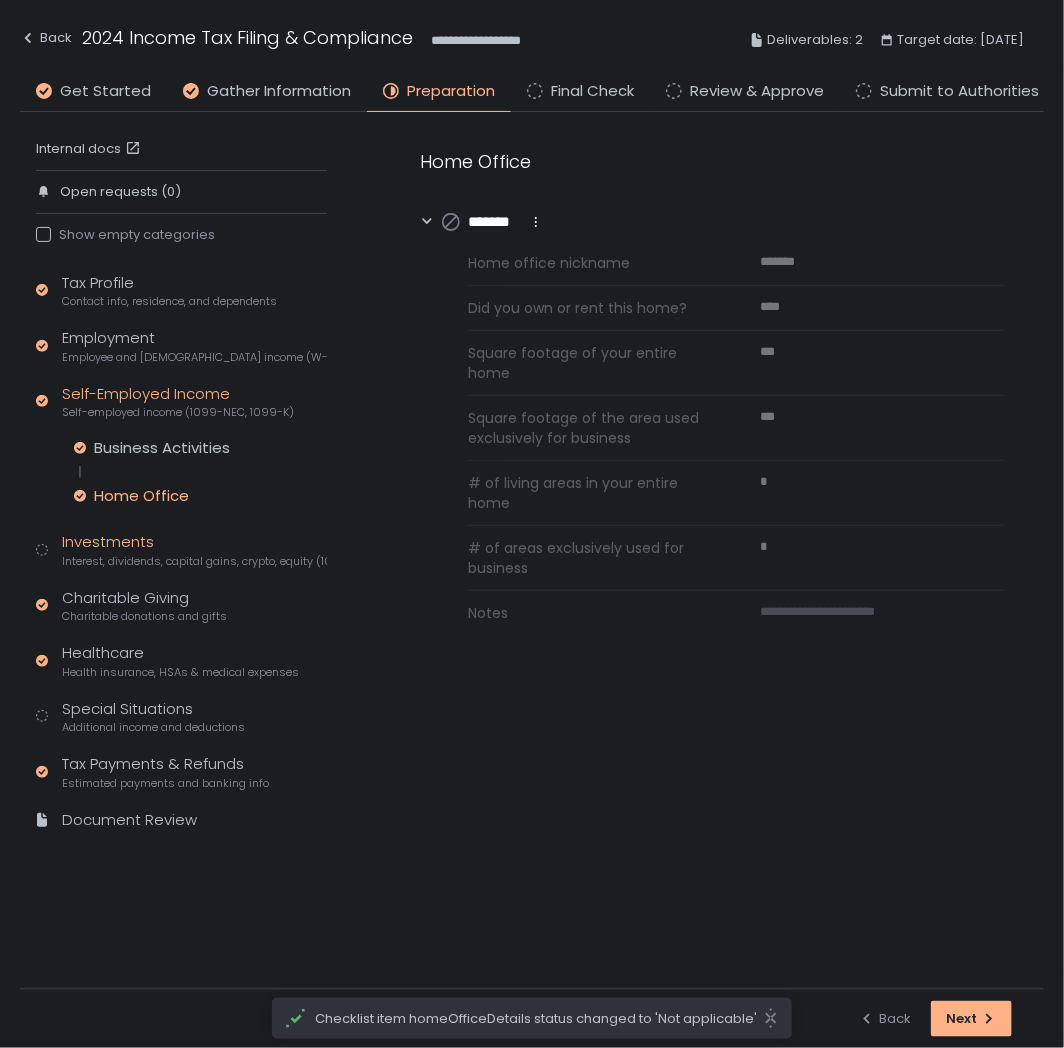 click on "Investments Interest, dividends, capital gains, crypto, equity (1099s, K-1s)" 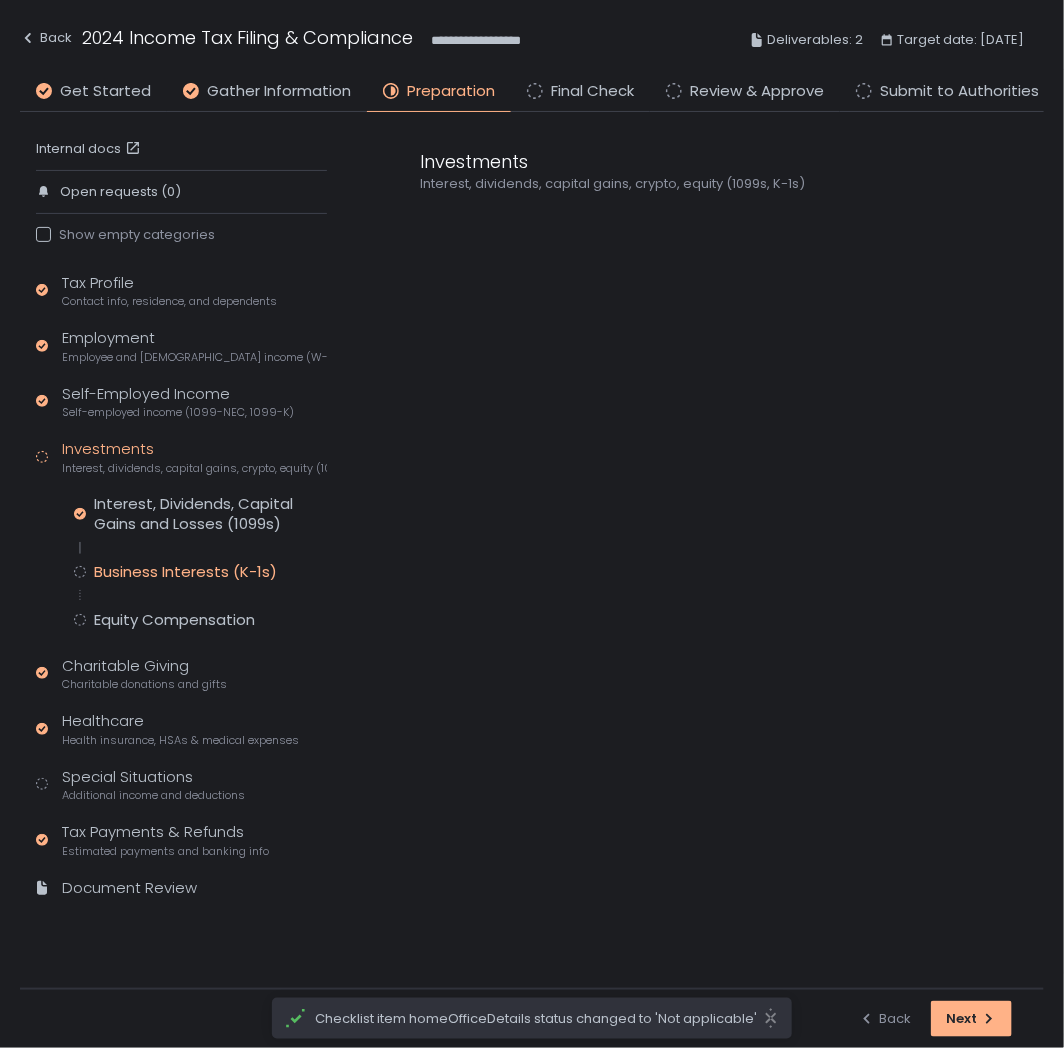 click on "Business Interests (K-1s)" 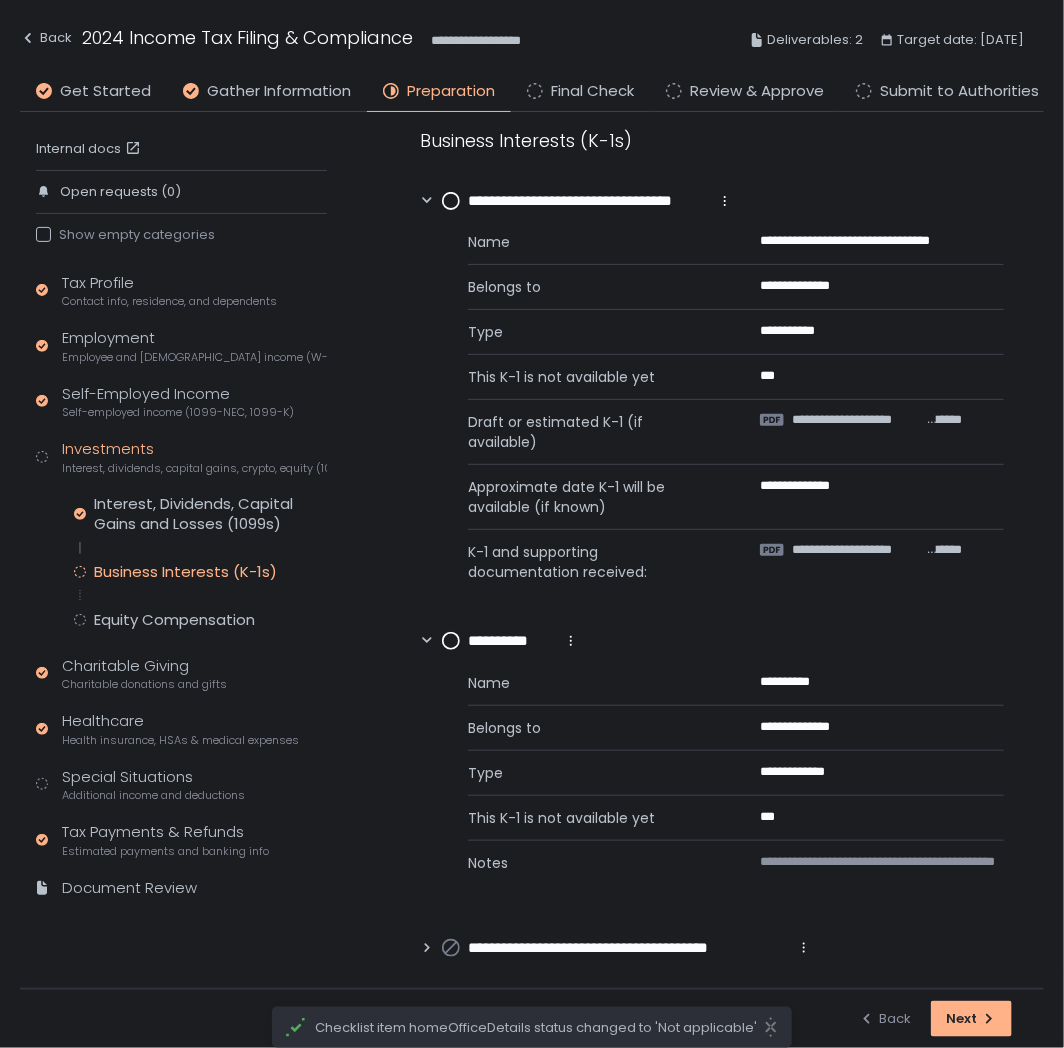 scroll, scrollTop: 27, scrollLeft: 0, axis: vertical 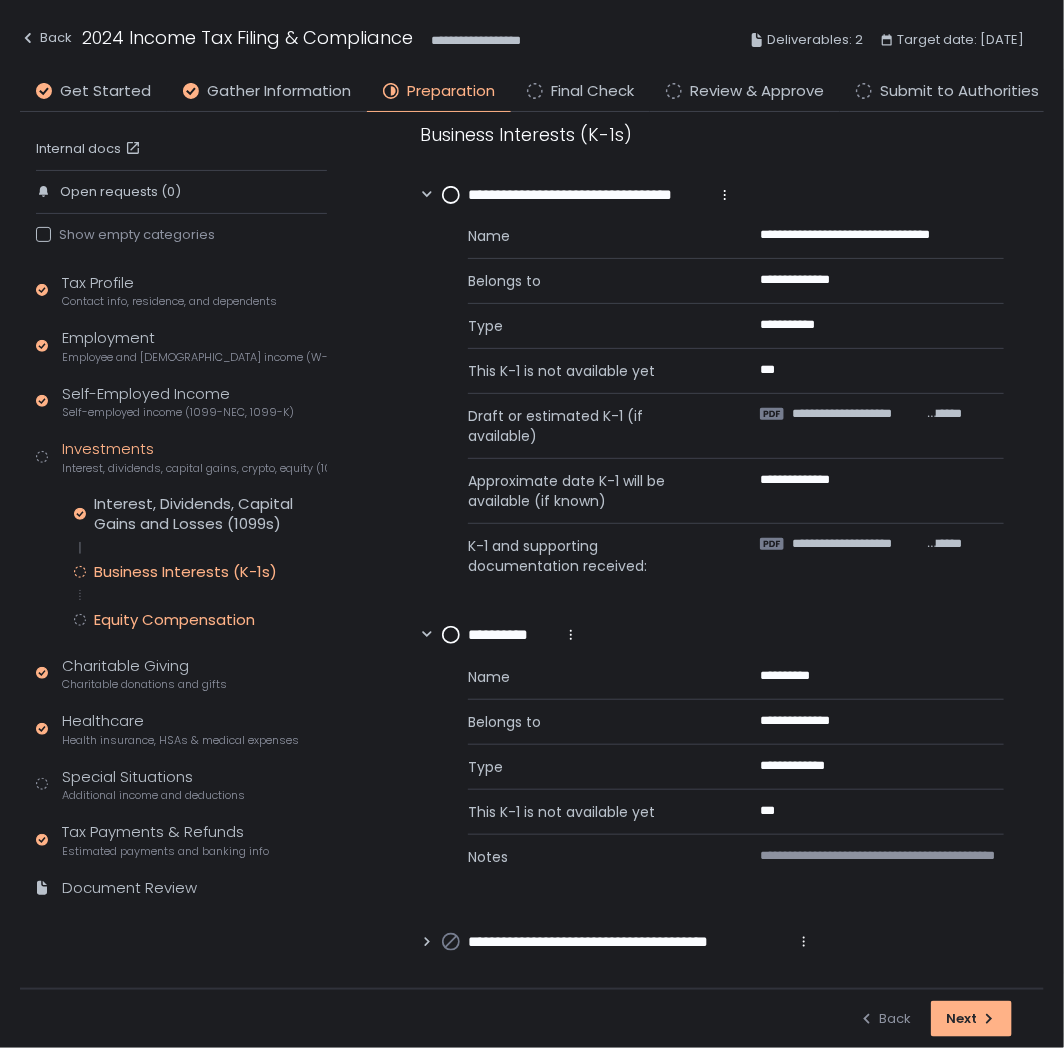 click on "Equity Compensation" 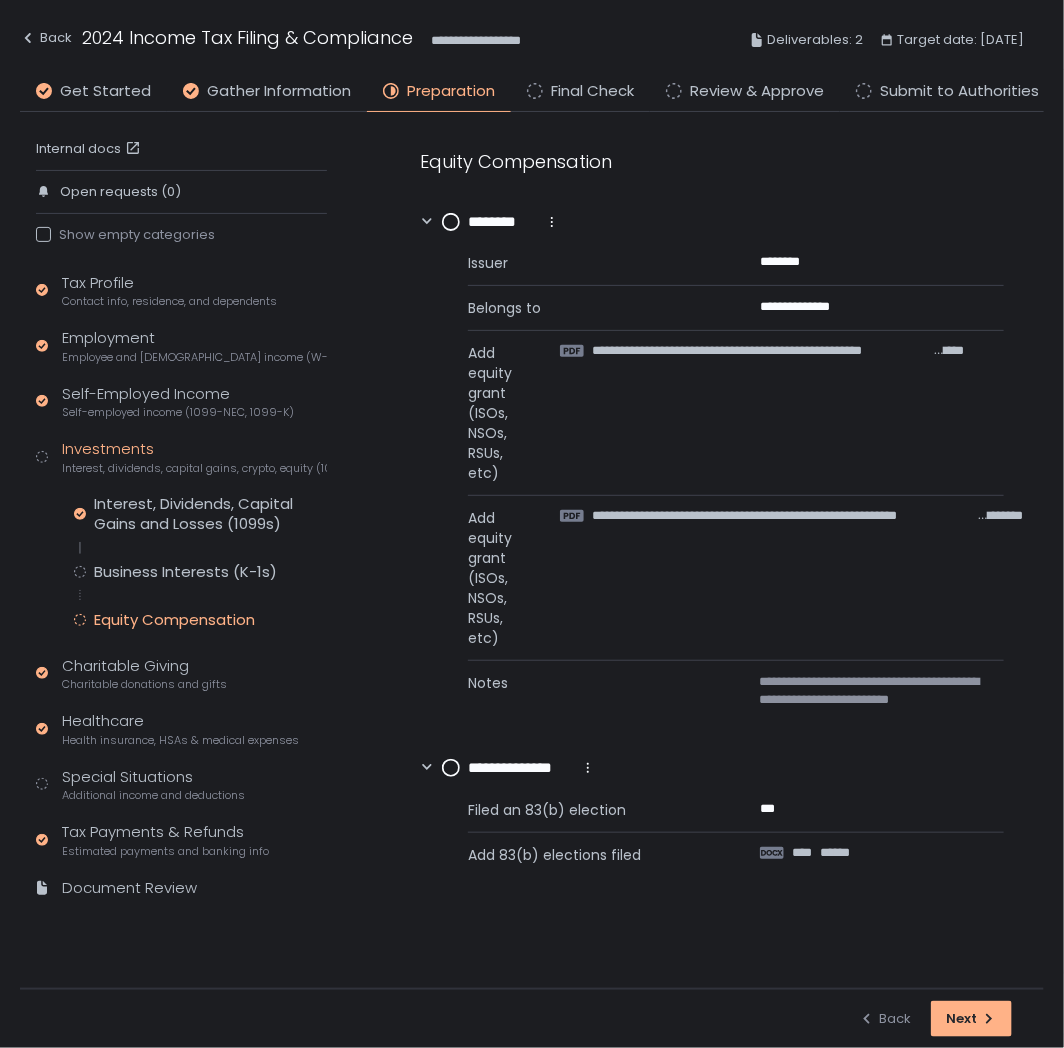 click 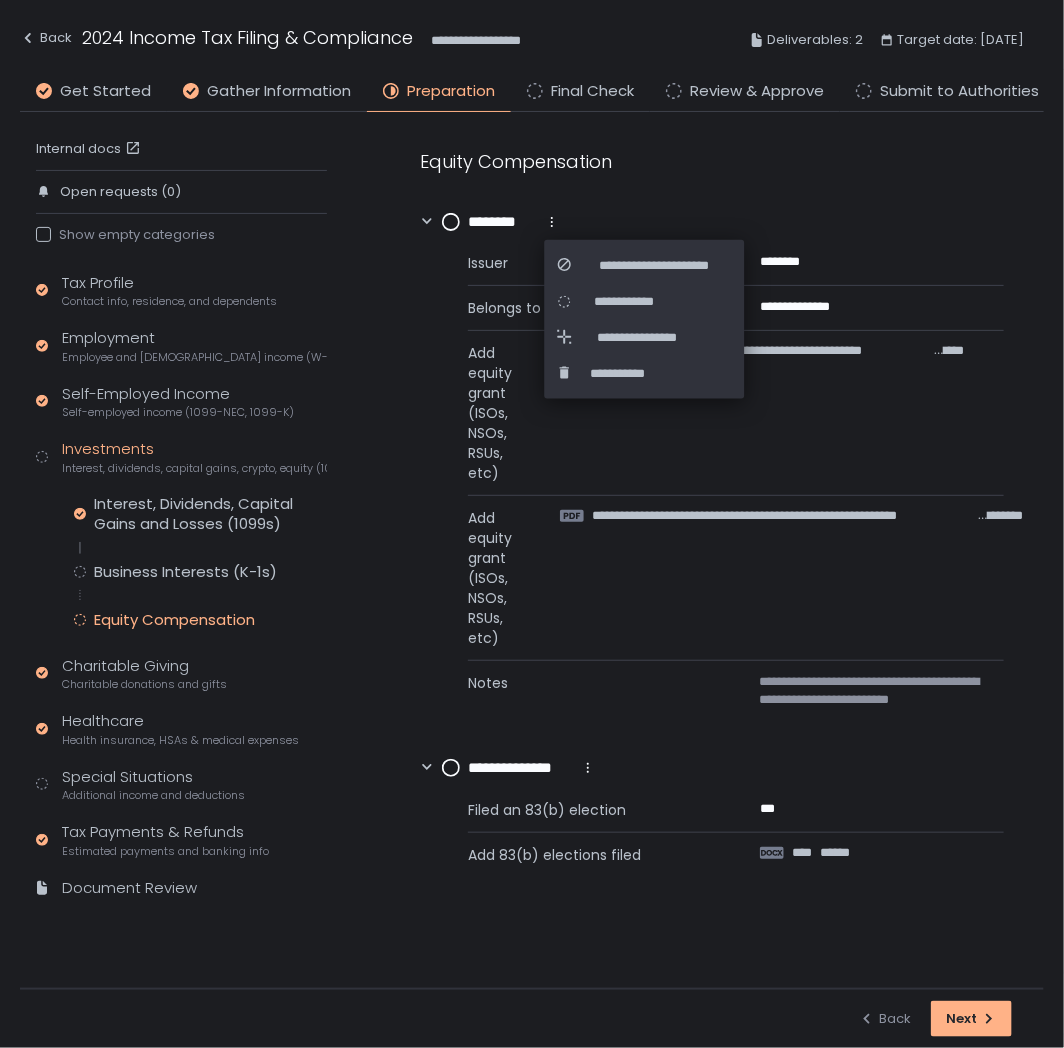 click on "**********" at bounding box center [811, 578] 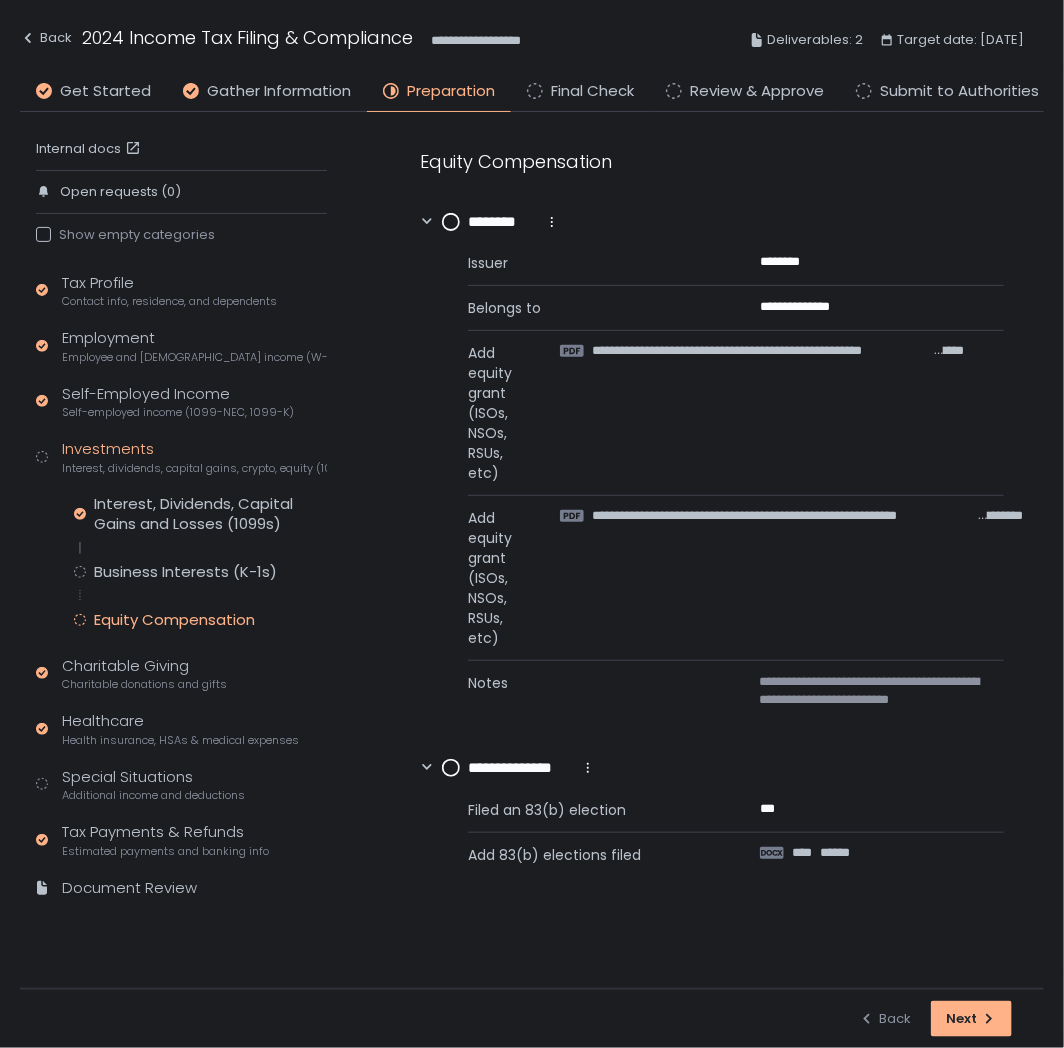 click 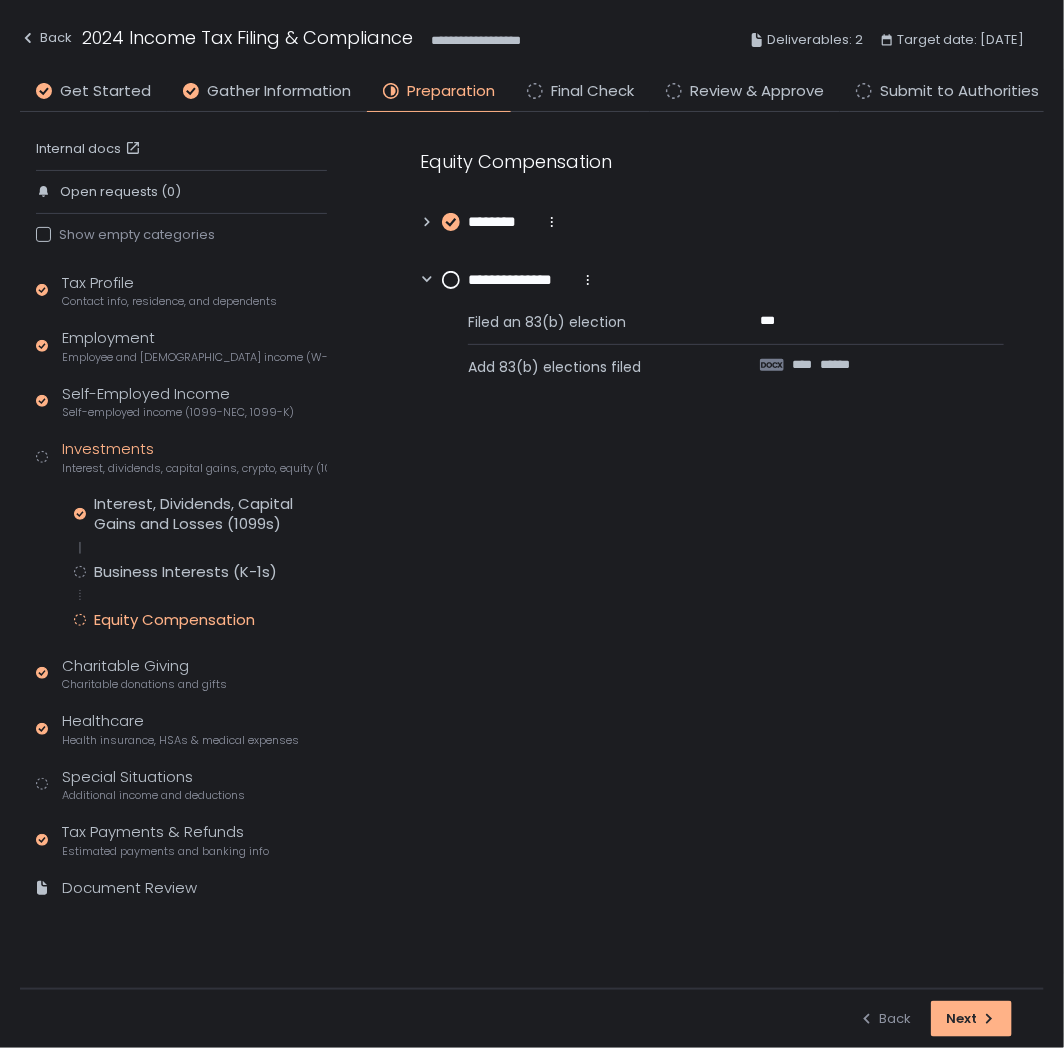 click 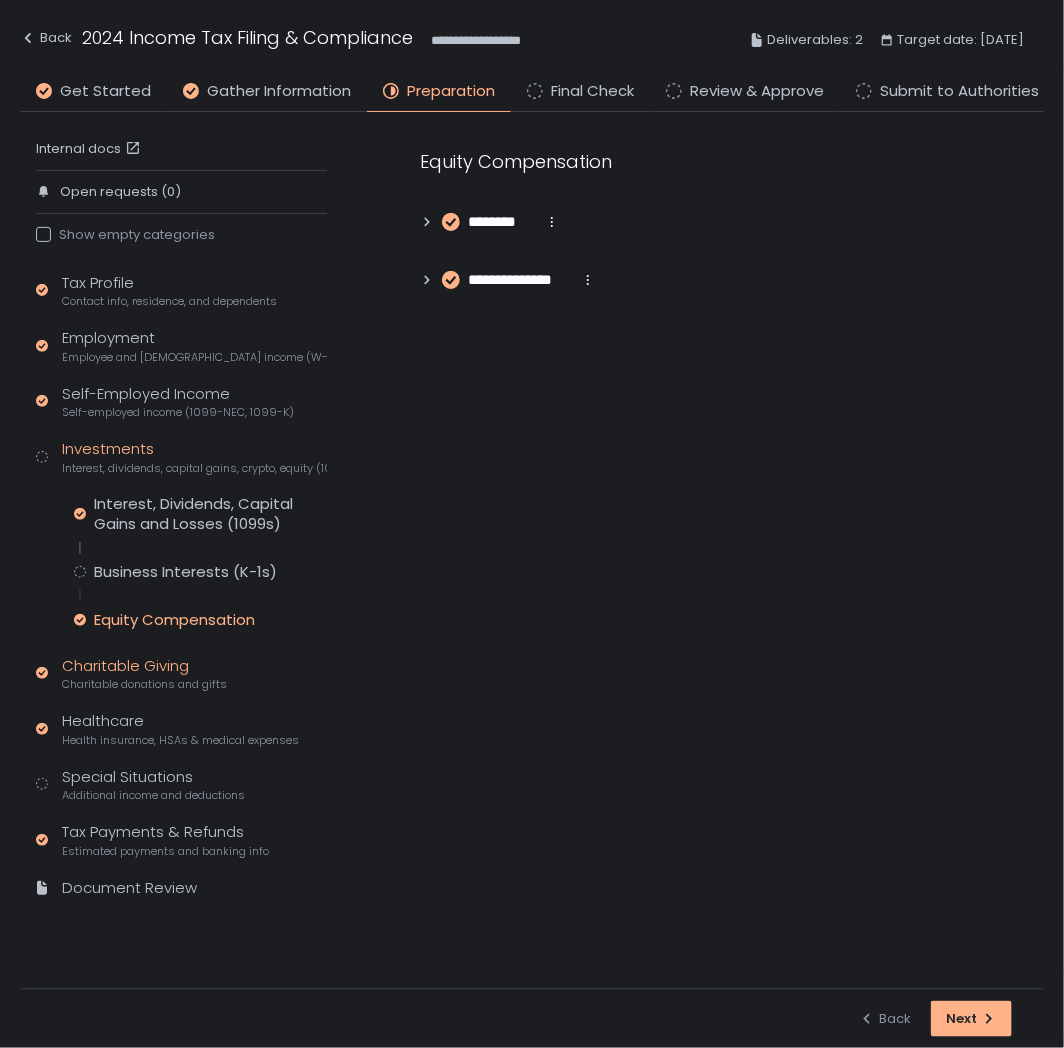 click on "Charitable Giving Charitable donations and gifts" 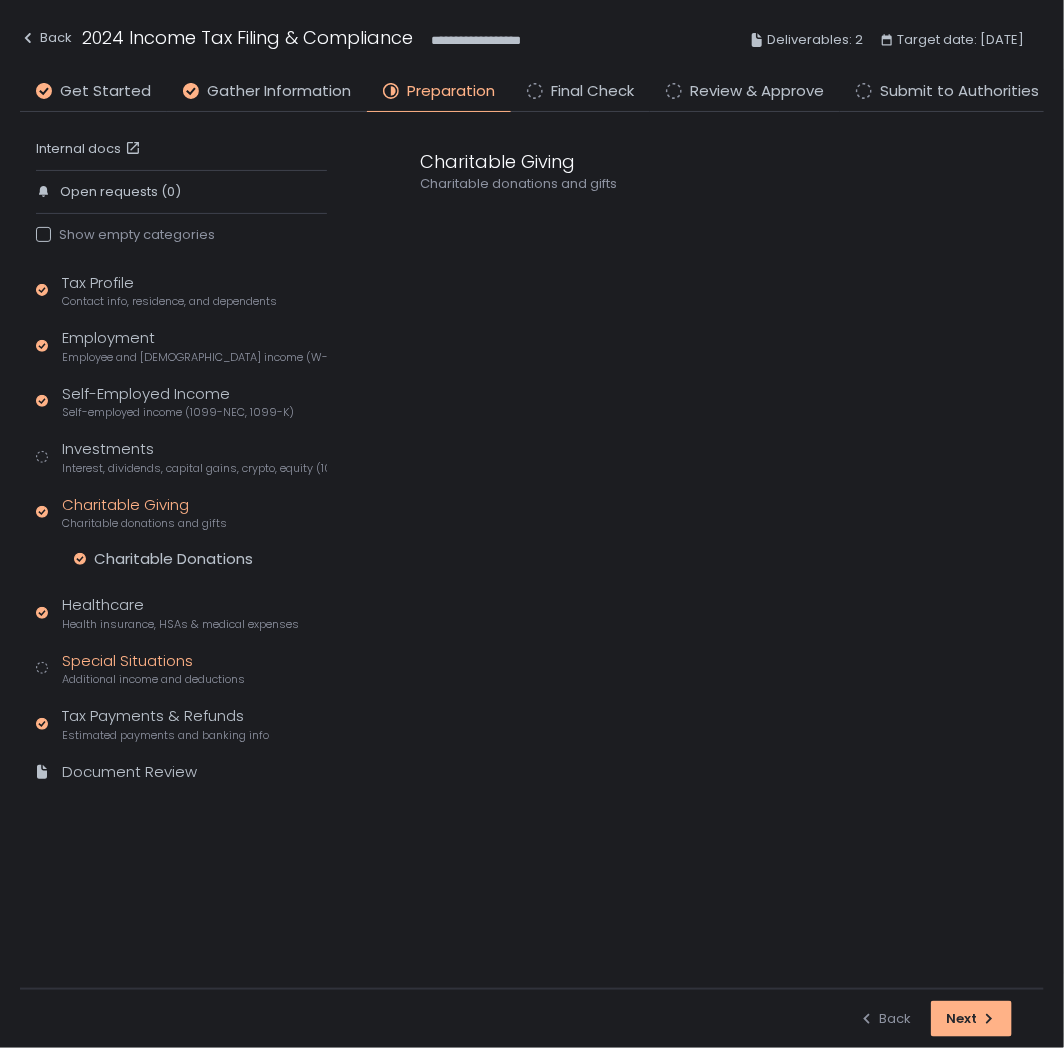 click on "Special Situations Additional income and deductions" 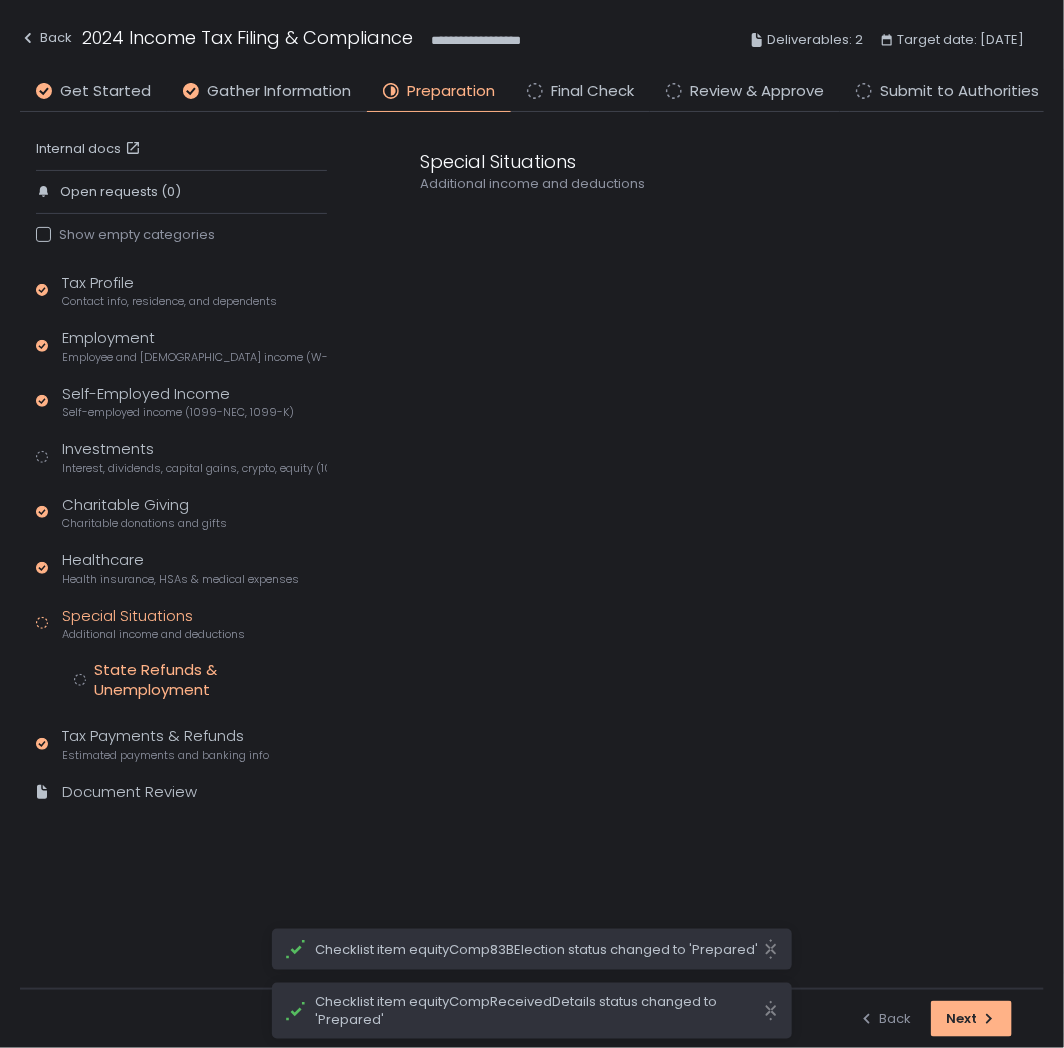 click on "State Refunds & Unemployment" 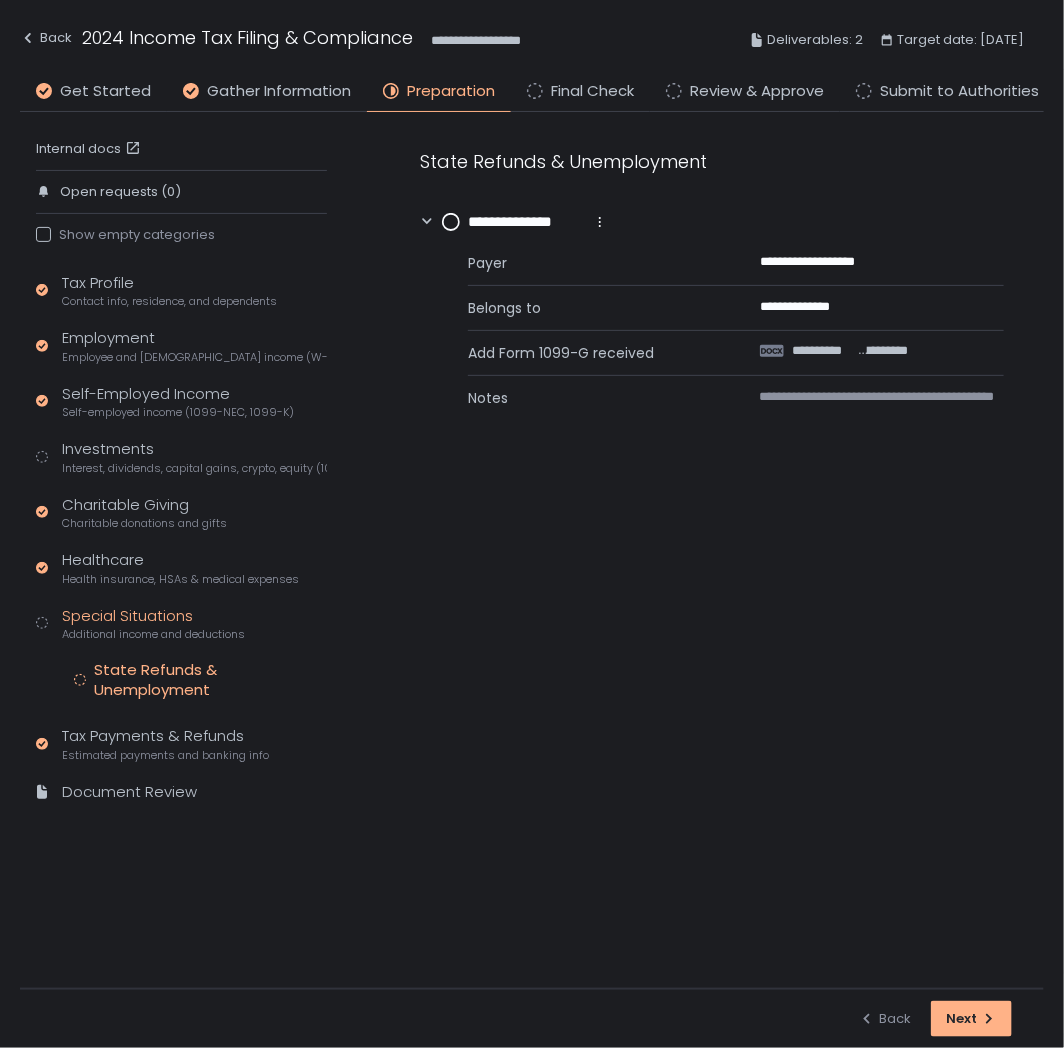 click on "**********" 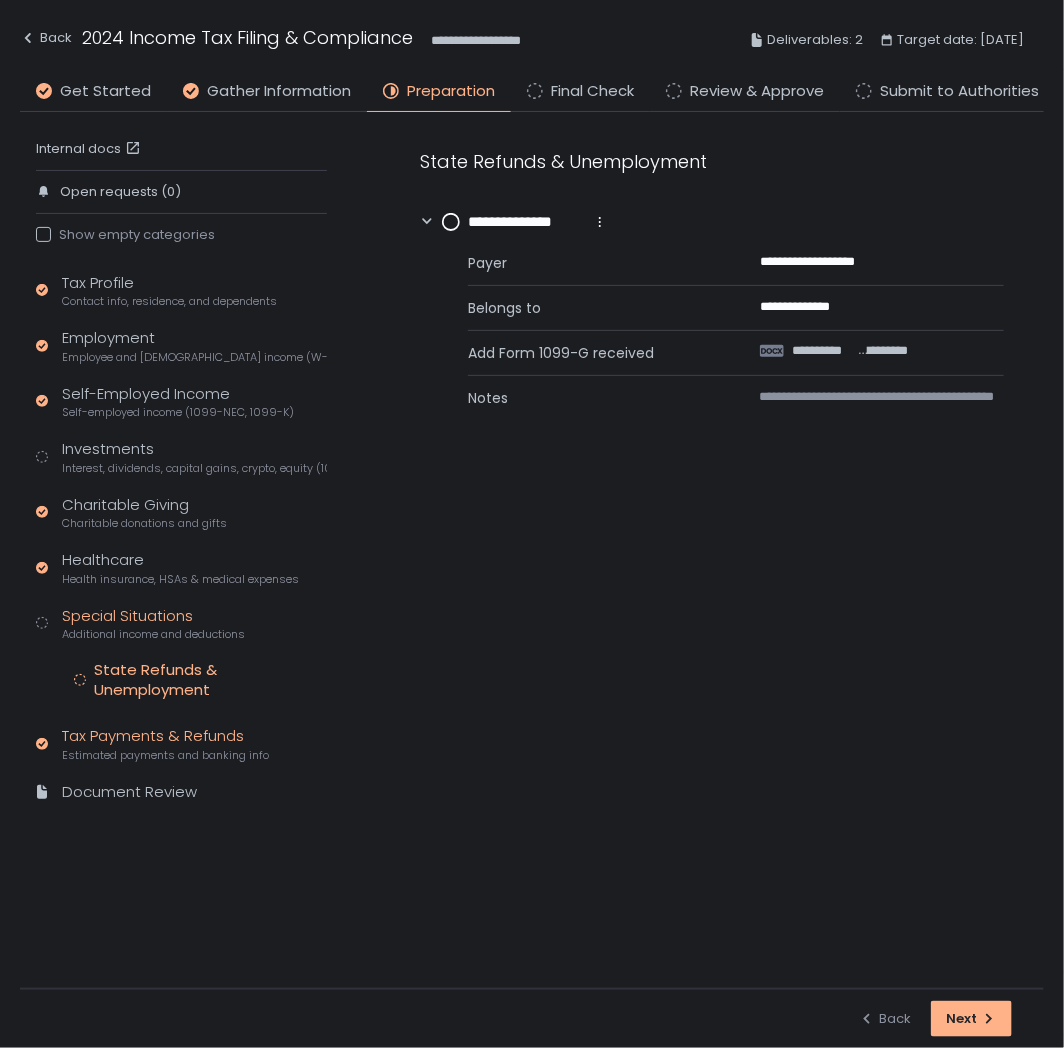 click on "Tax Payments & Refunds Estimated payments and banking info" 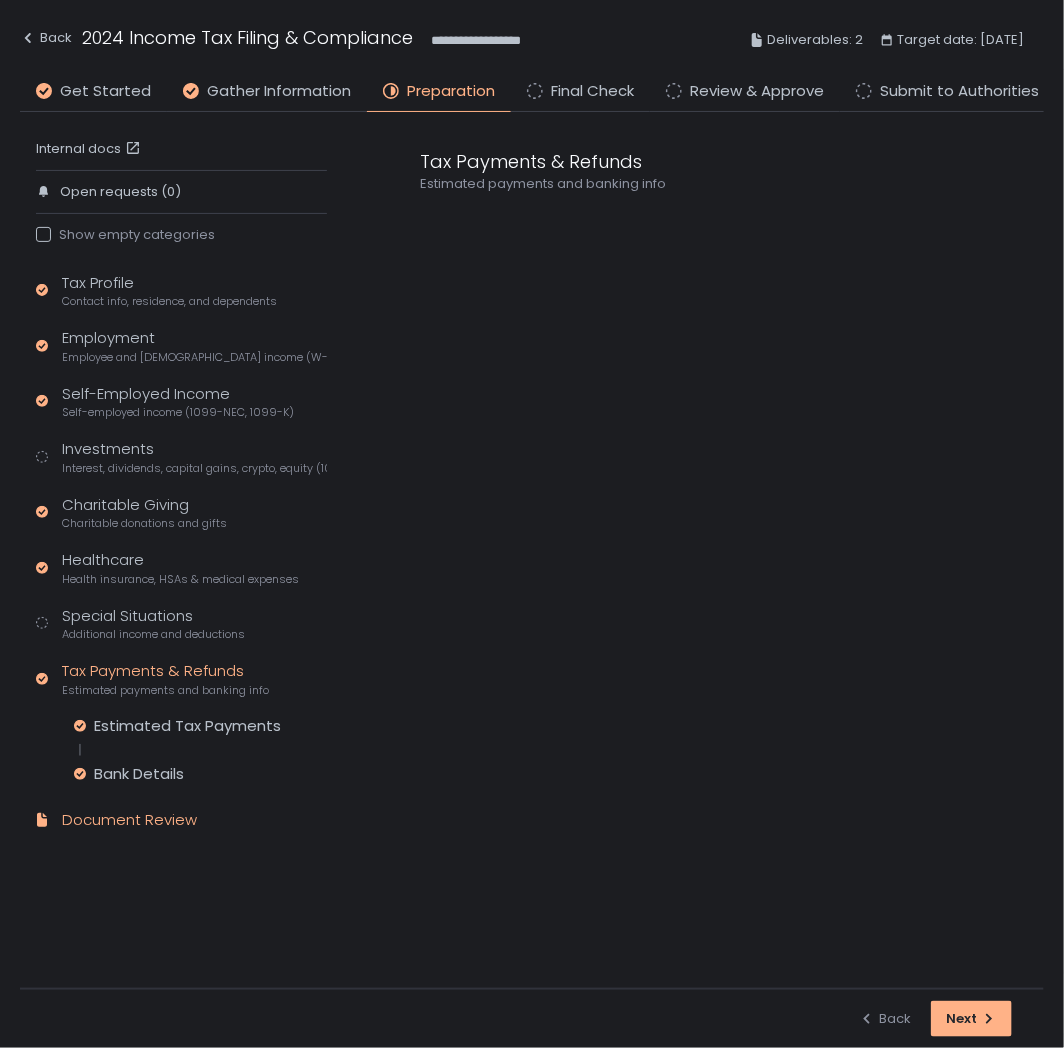 click on "Document Review" 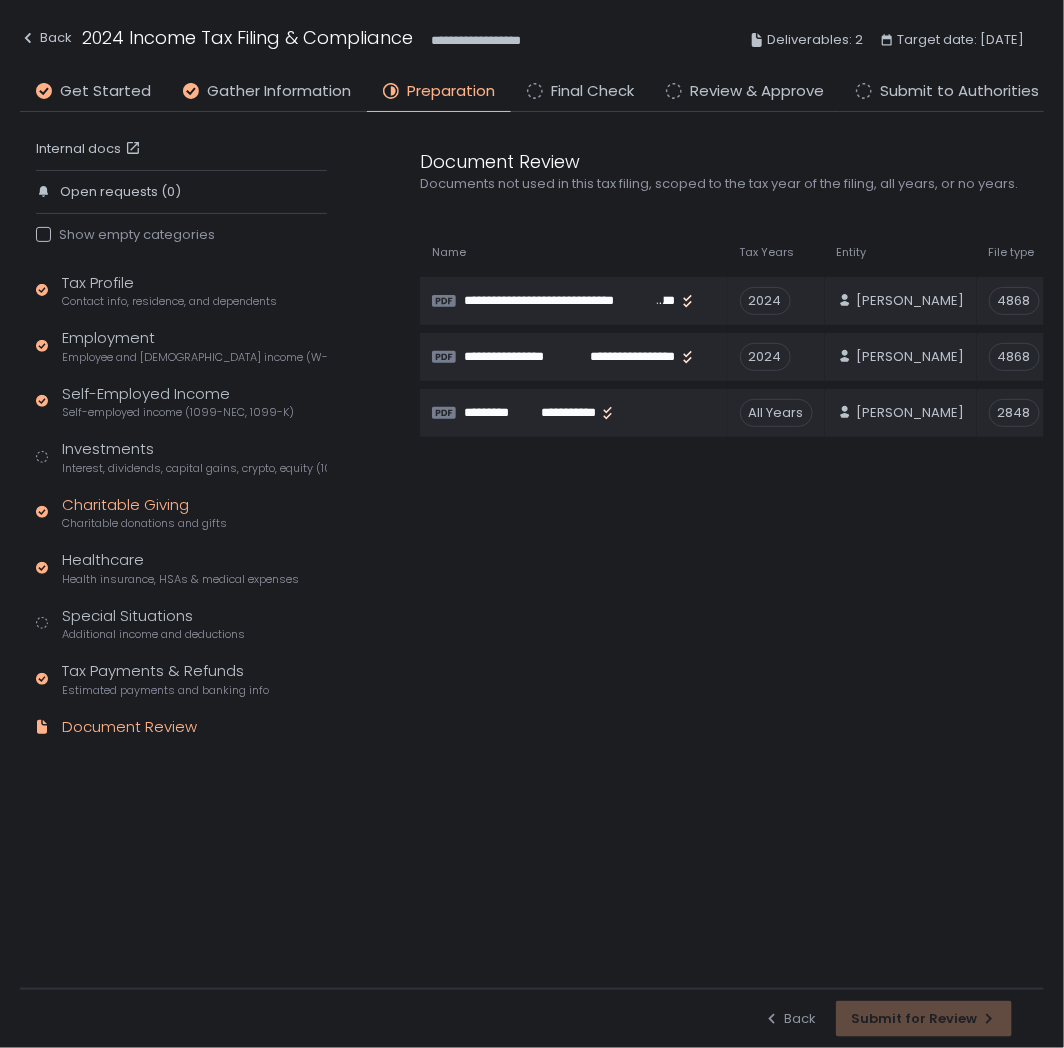 click on "Charitable Giving Charitable donations and gifts" 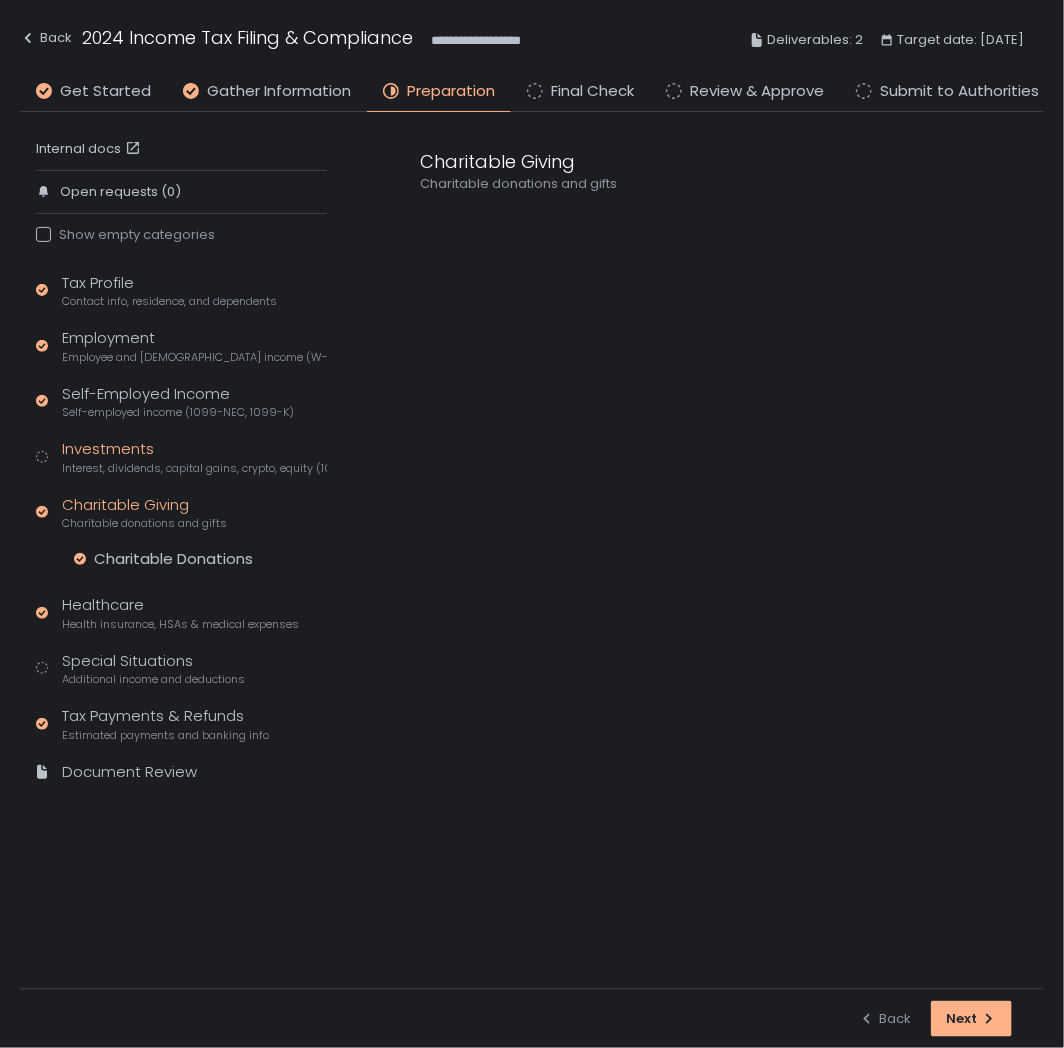 click on "Interest, dividends, capital gains, crypto, equity (1099s, K-1s)" 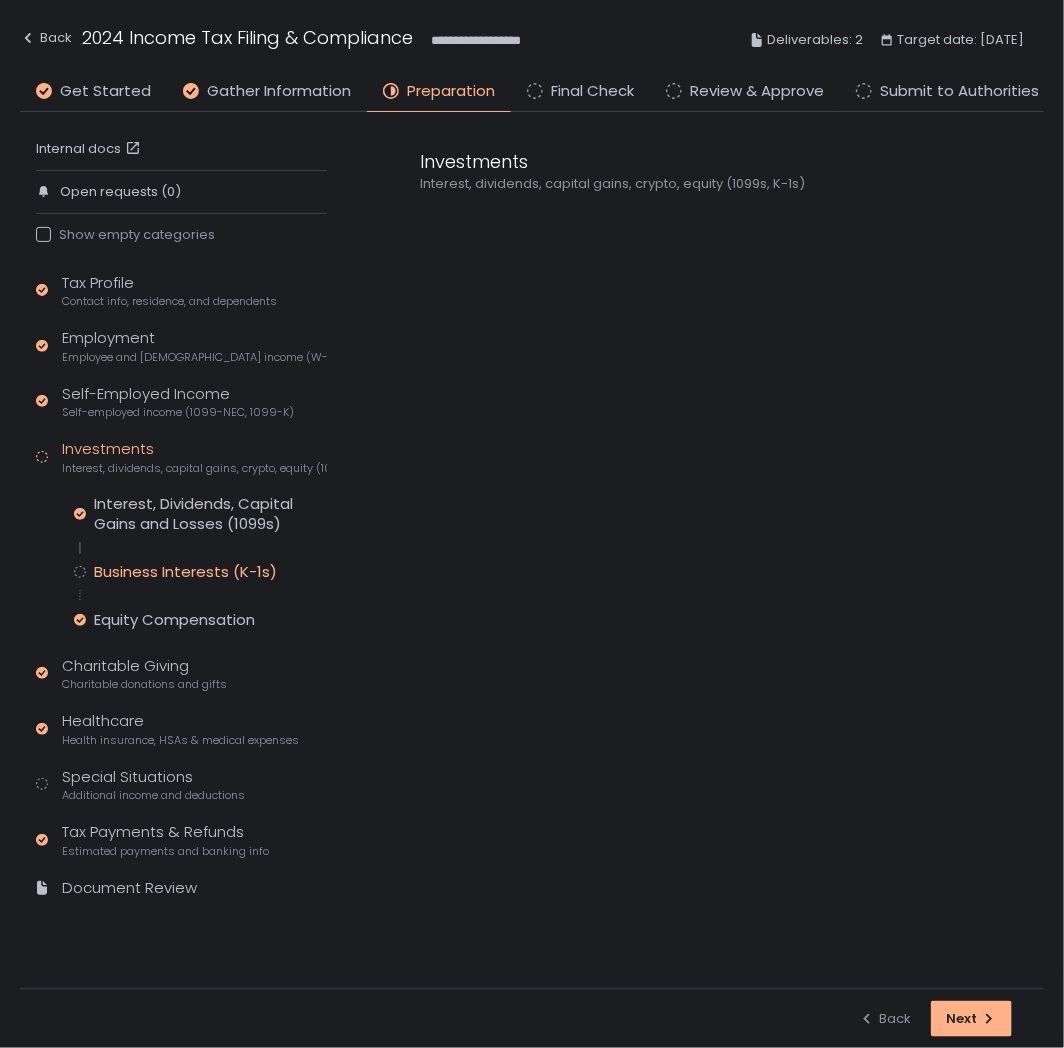 click on "Business Interests (K-1s)" 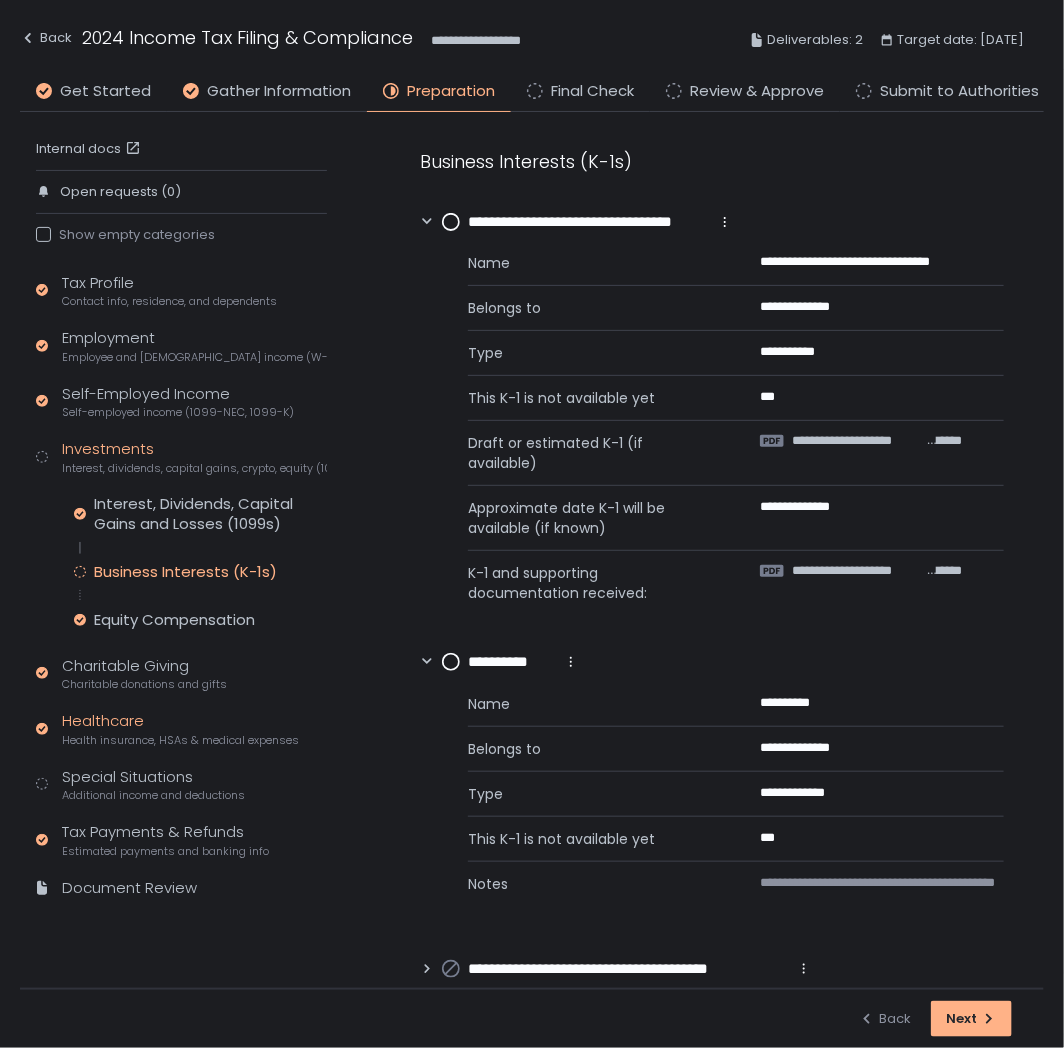 click on "Health insurance, HSAs & medical expenses" 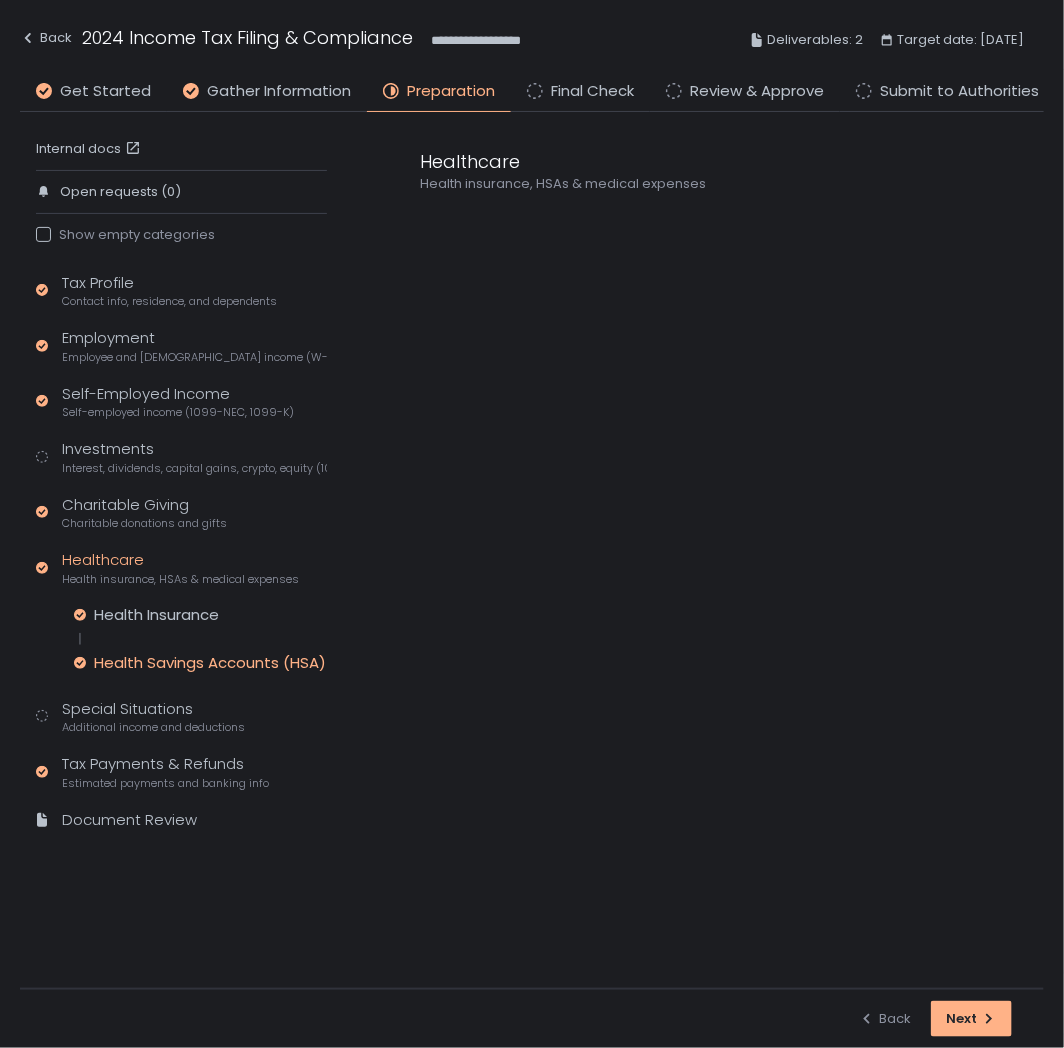 click on "Health Savings Accounts (HSA)" 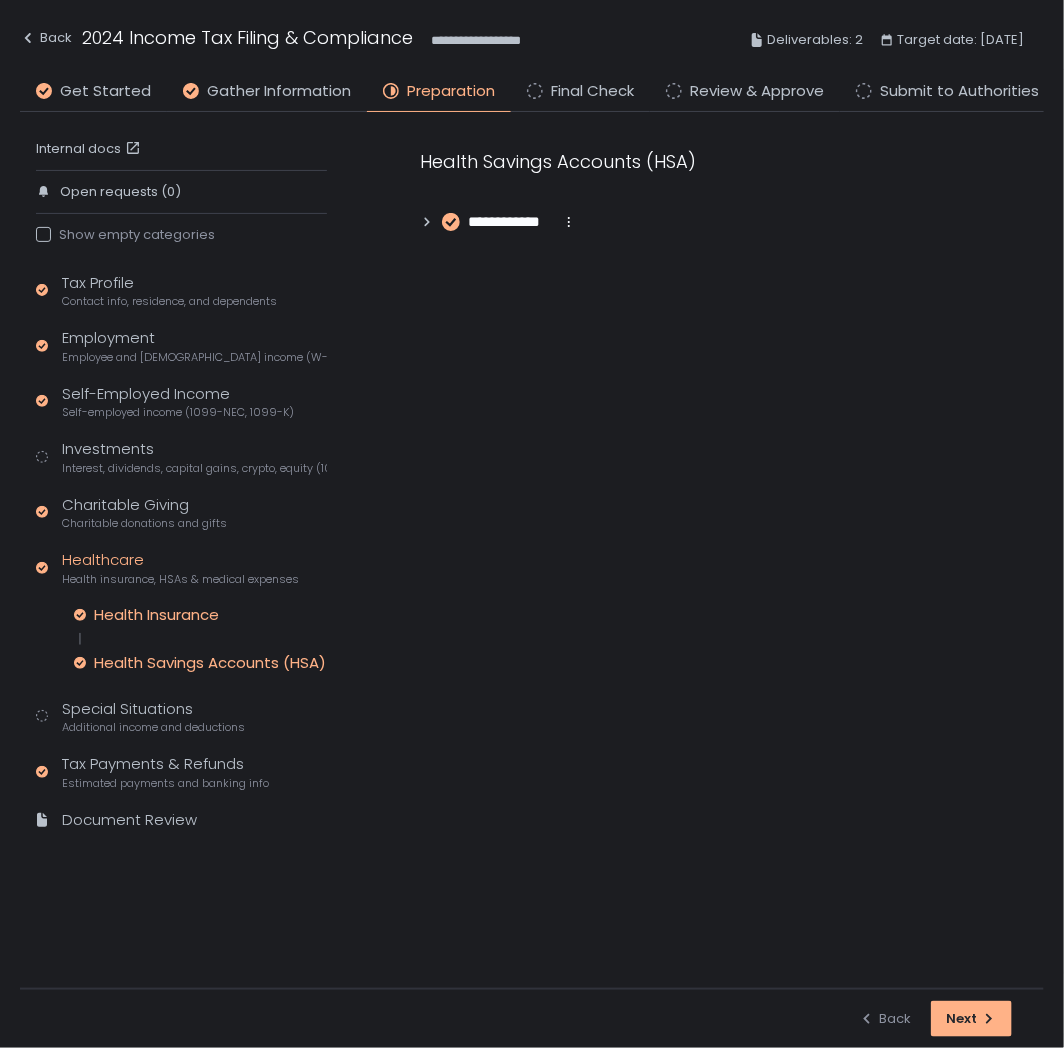 click on "Health Insurance" 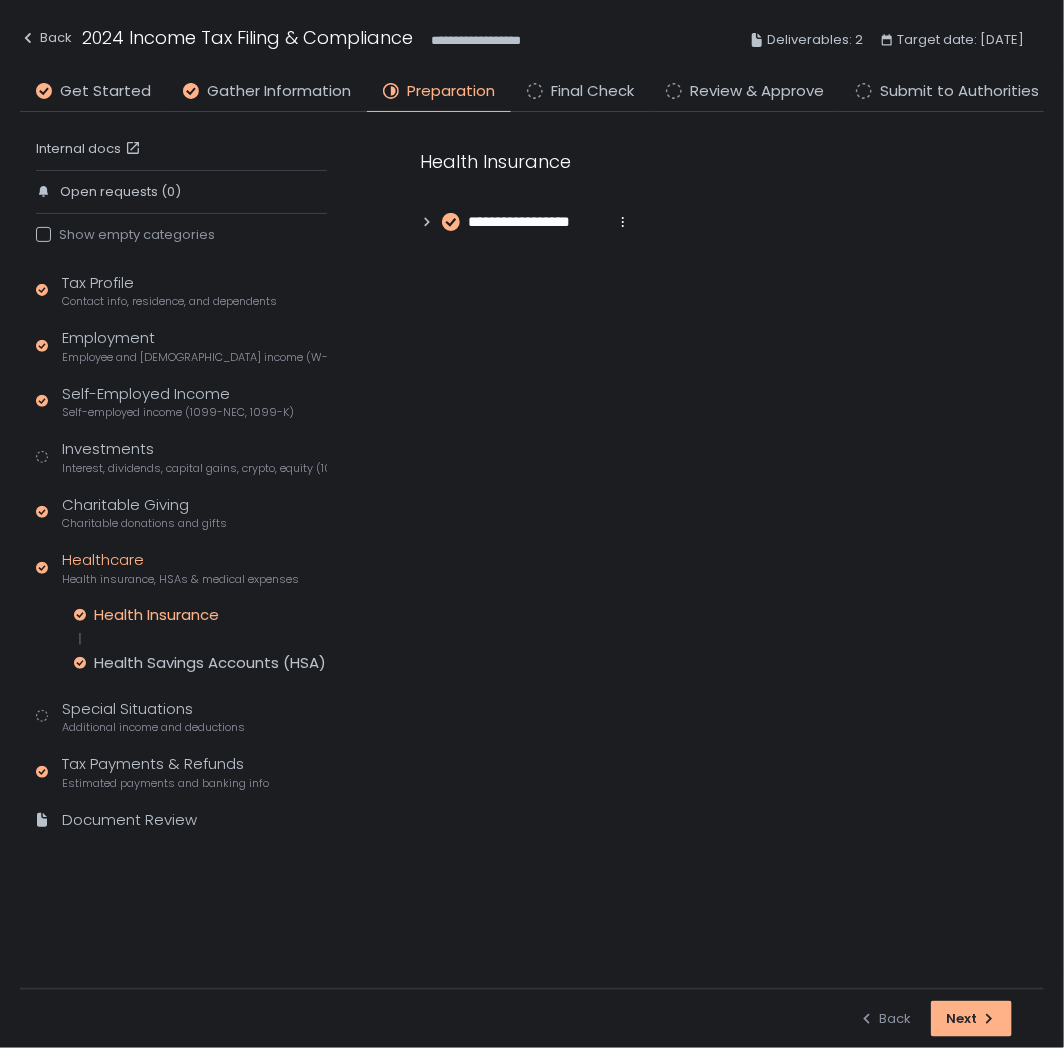 click 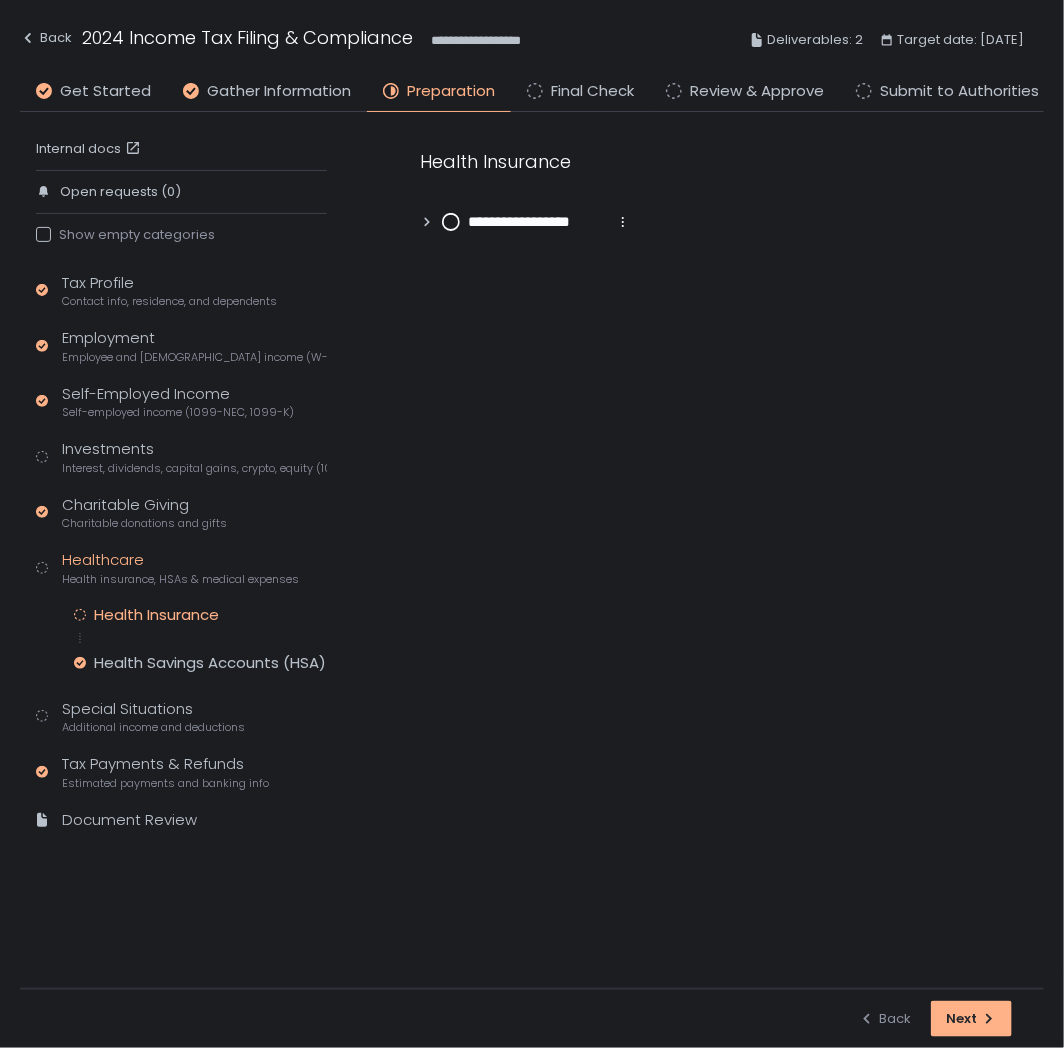 click 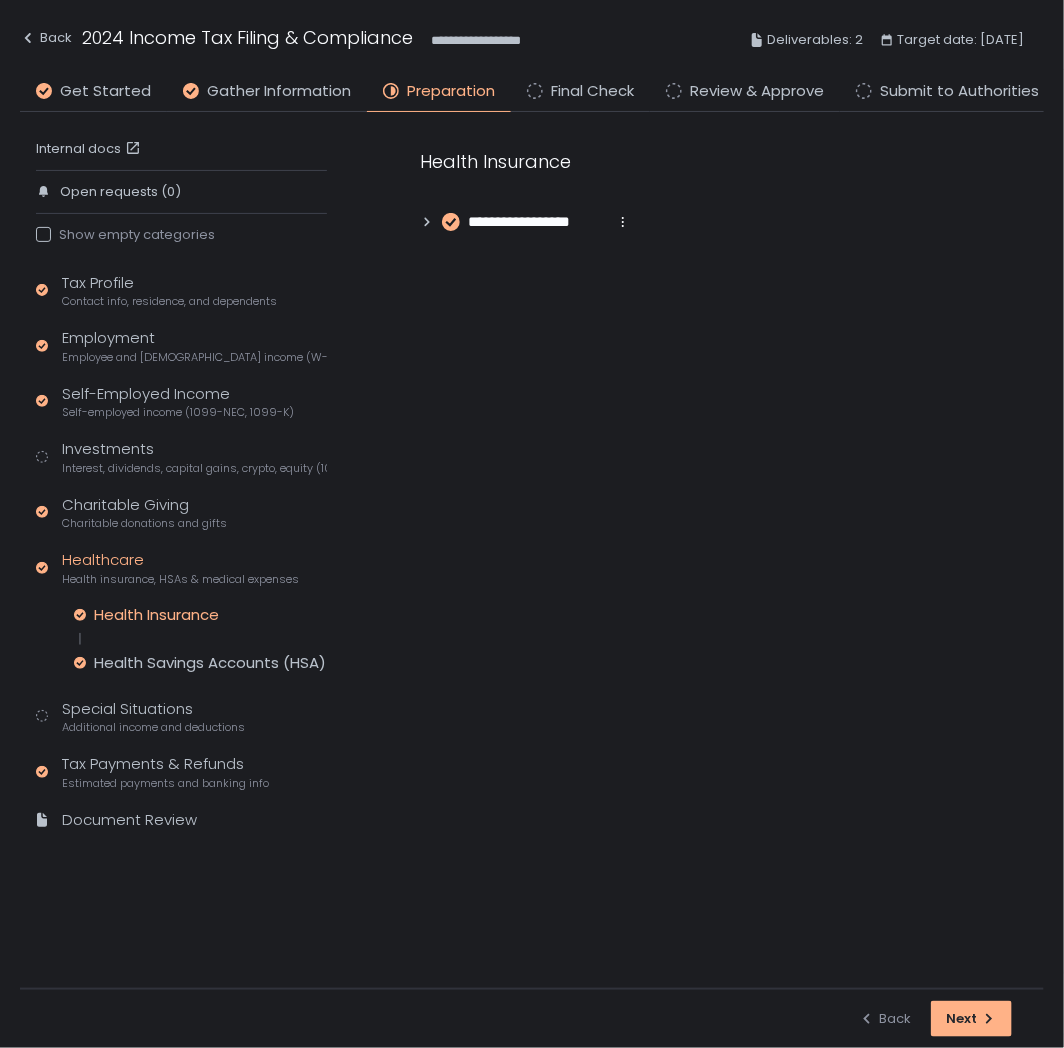 click 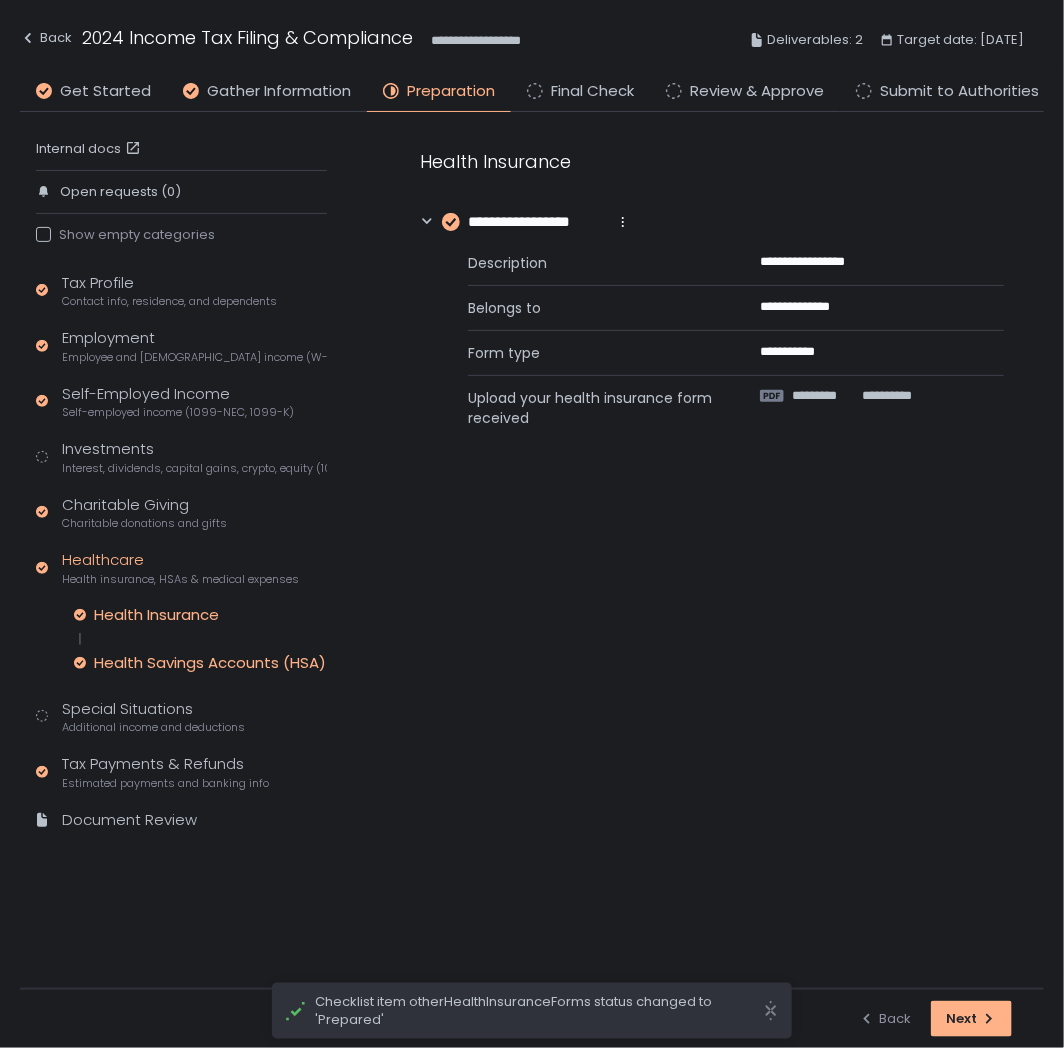 click on "Health Savings Accounts (HSA)" 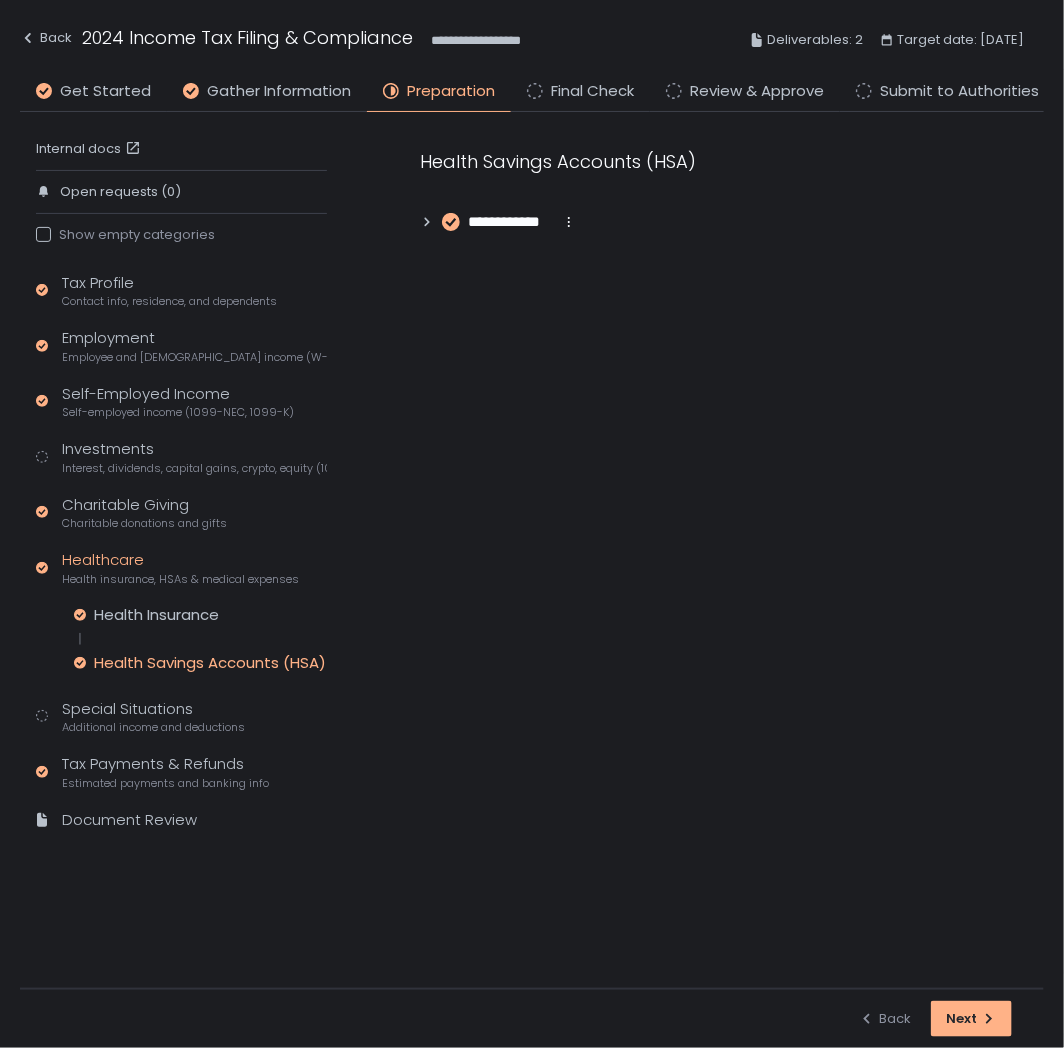 click 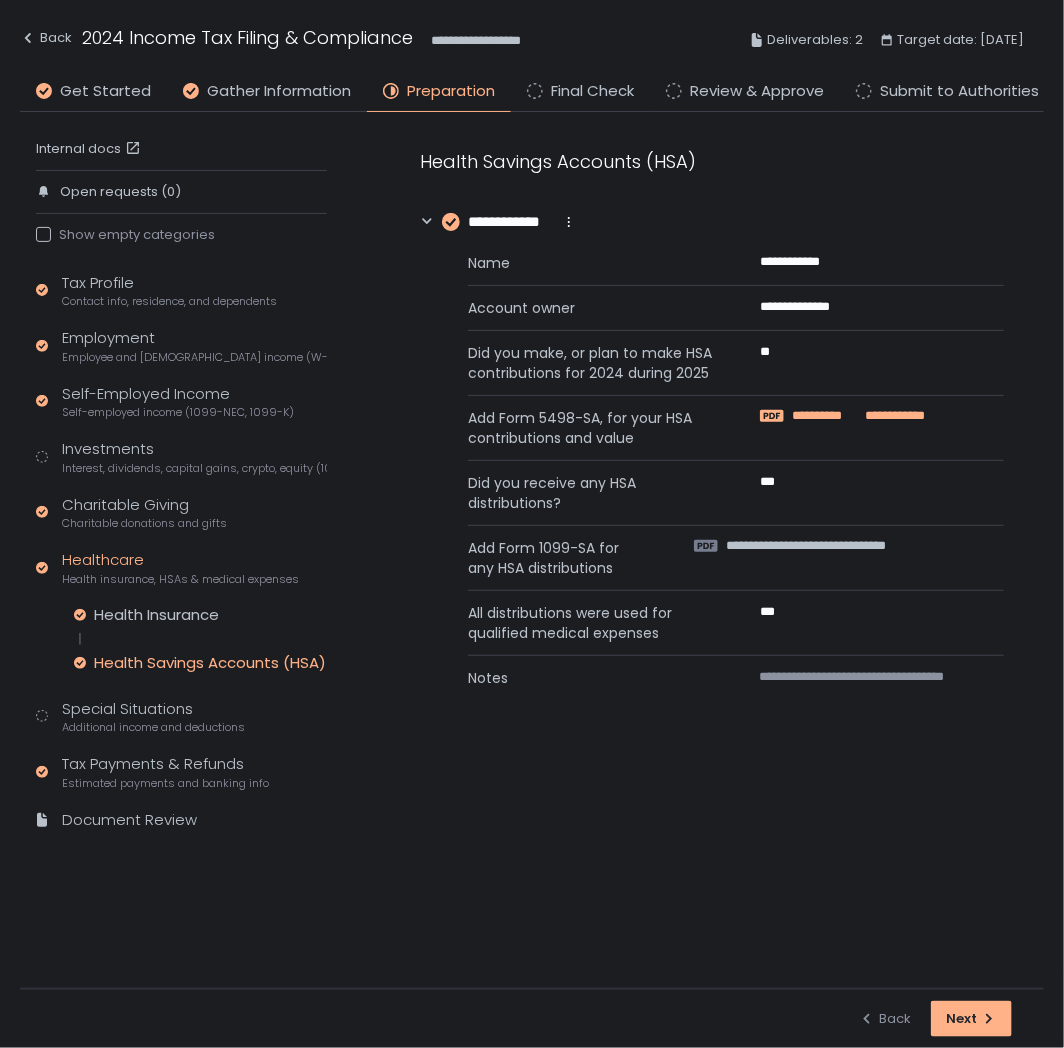click on "**********" at bounding box center [818, 416] 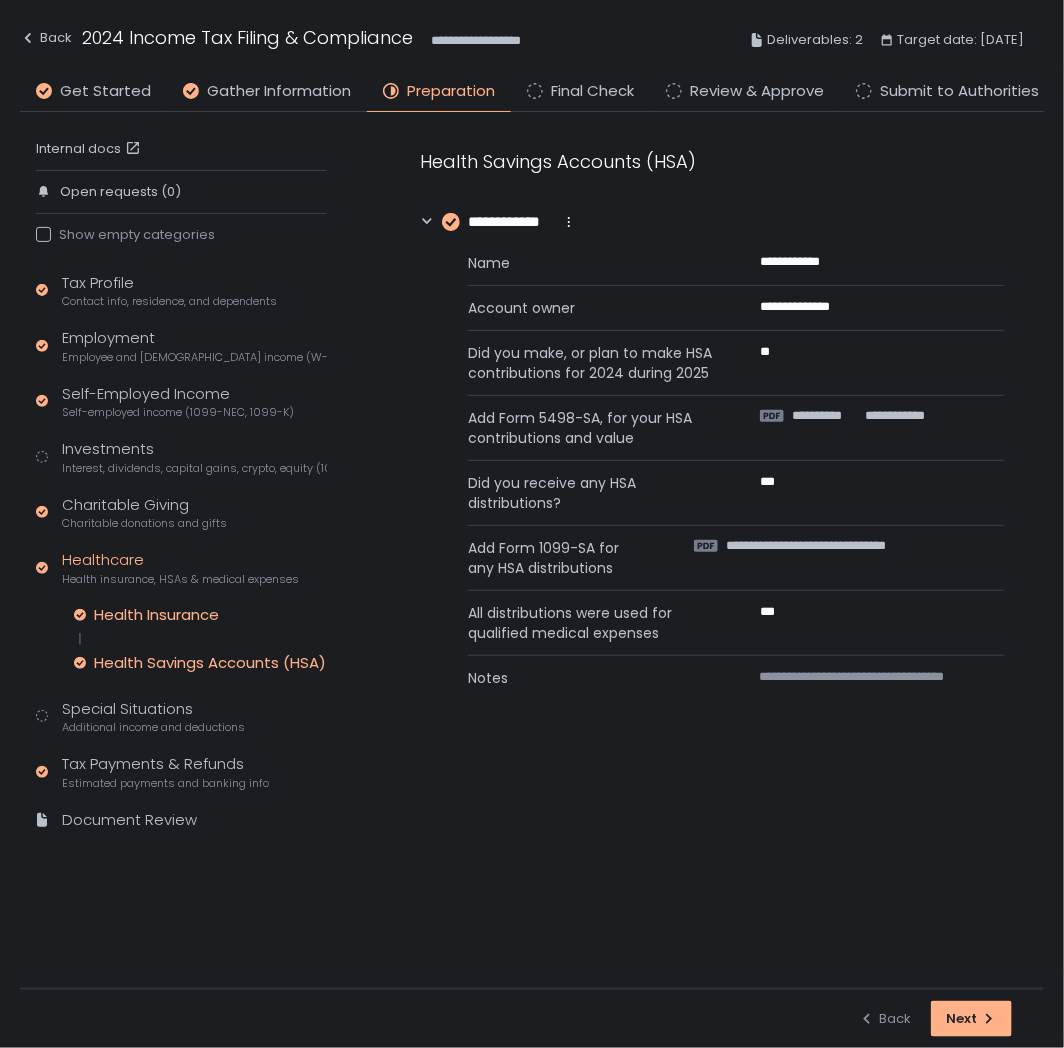click on "Health Insurance" 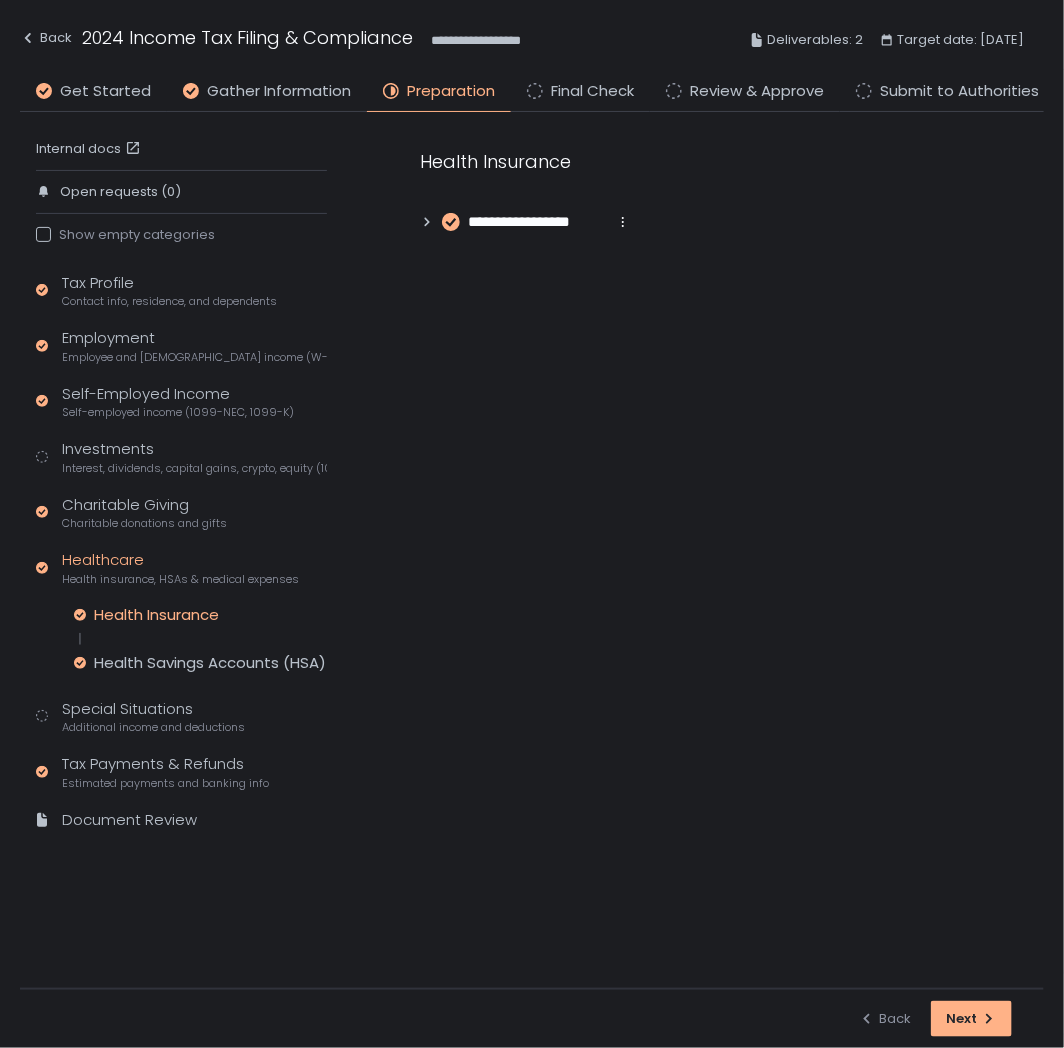 click 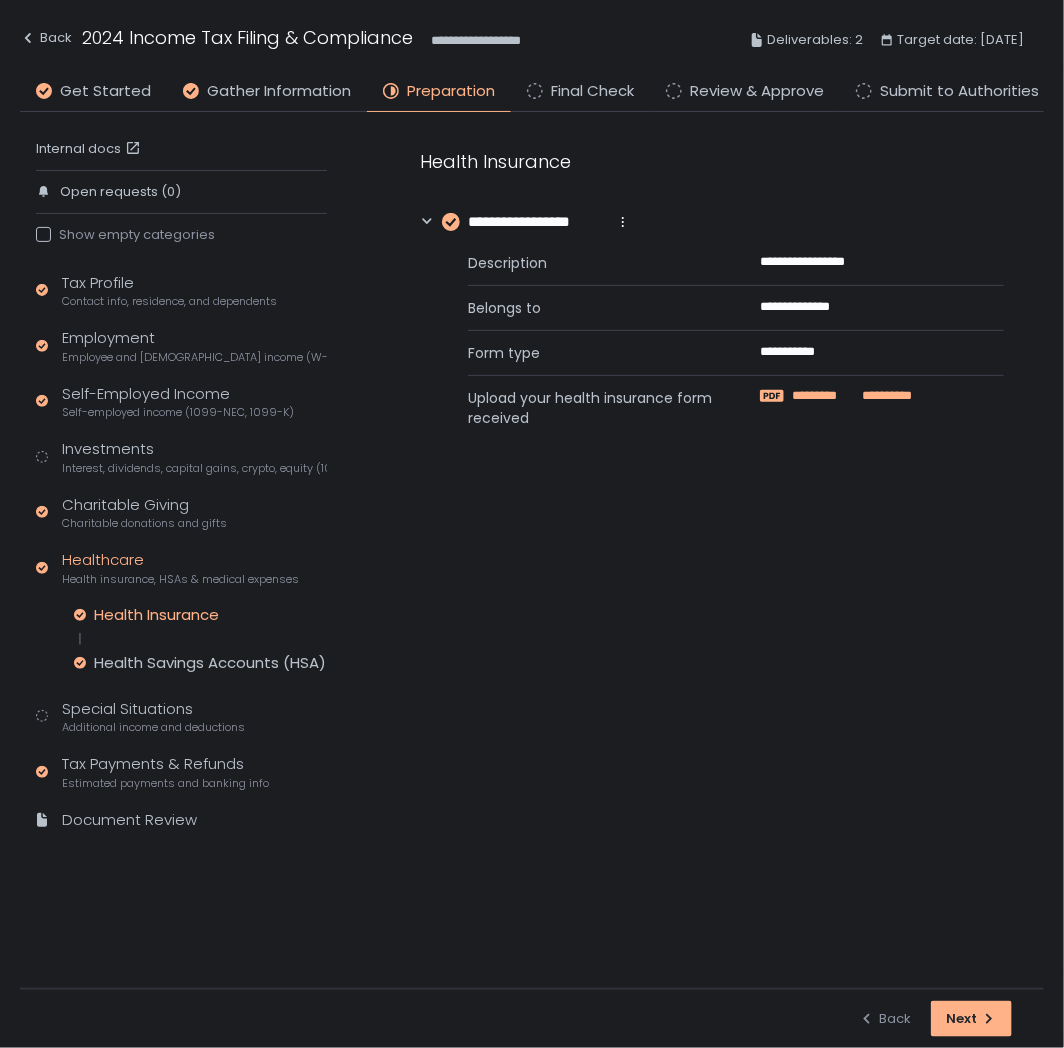 click on "*********" at bounding box center (826, 396) 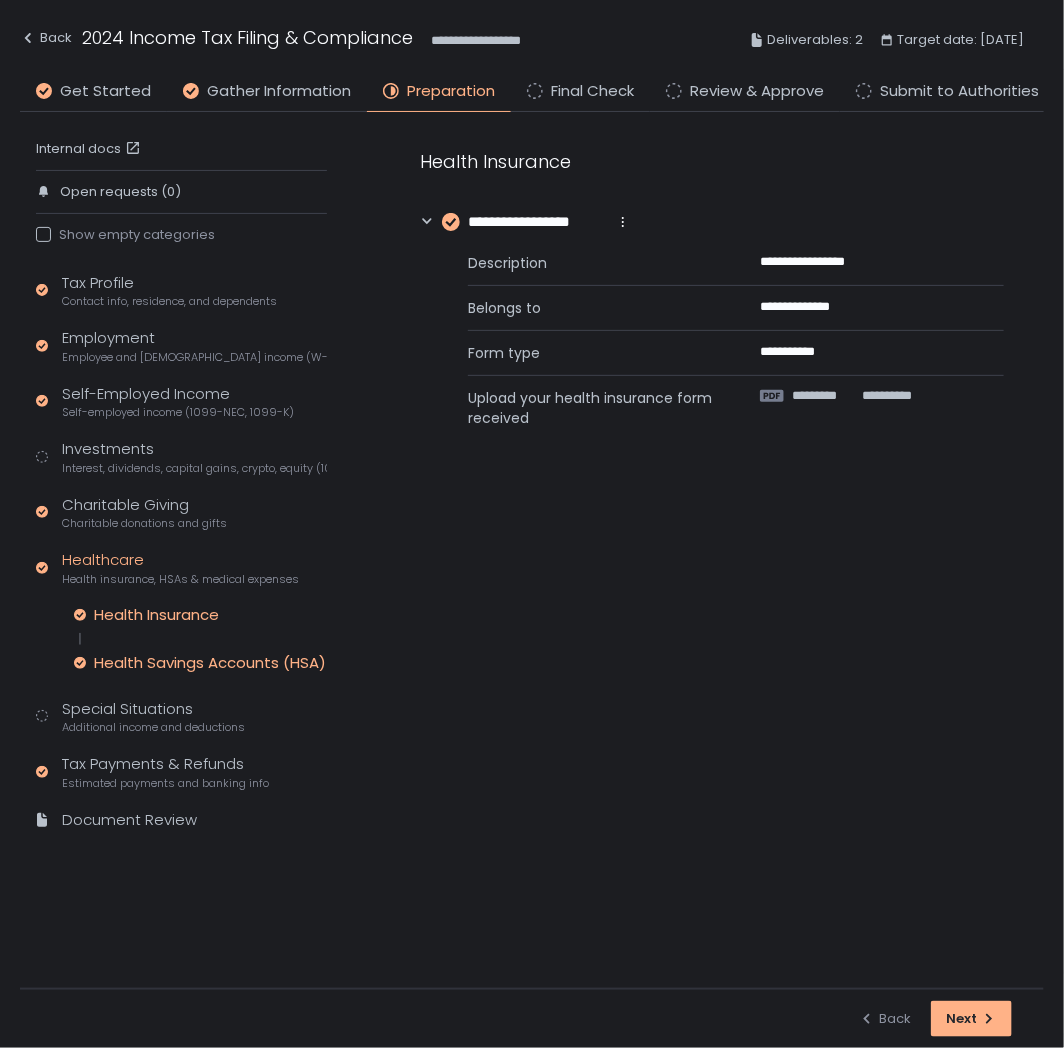click on "Health Savings Accounts (HSA)" 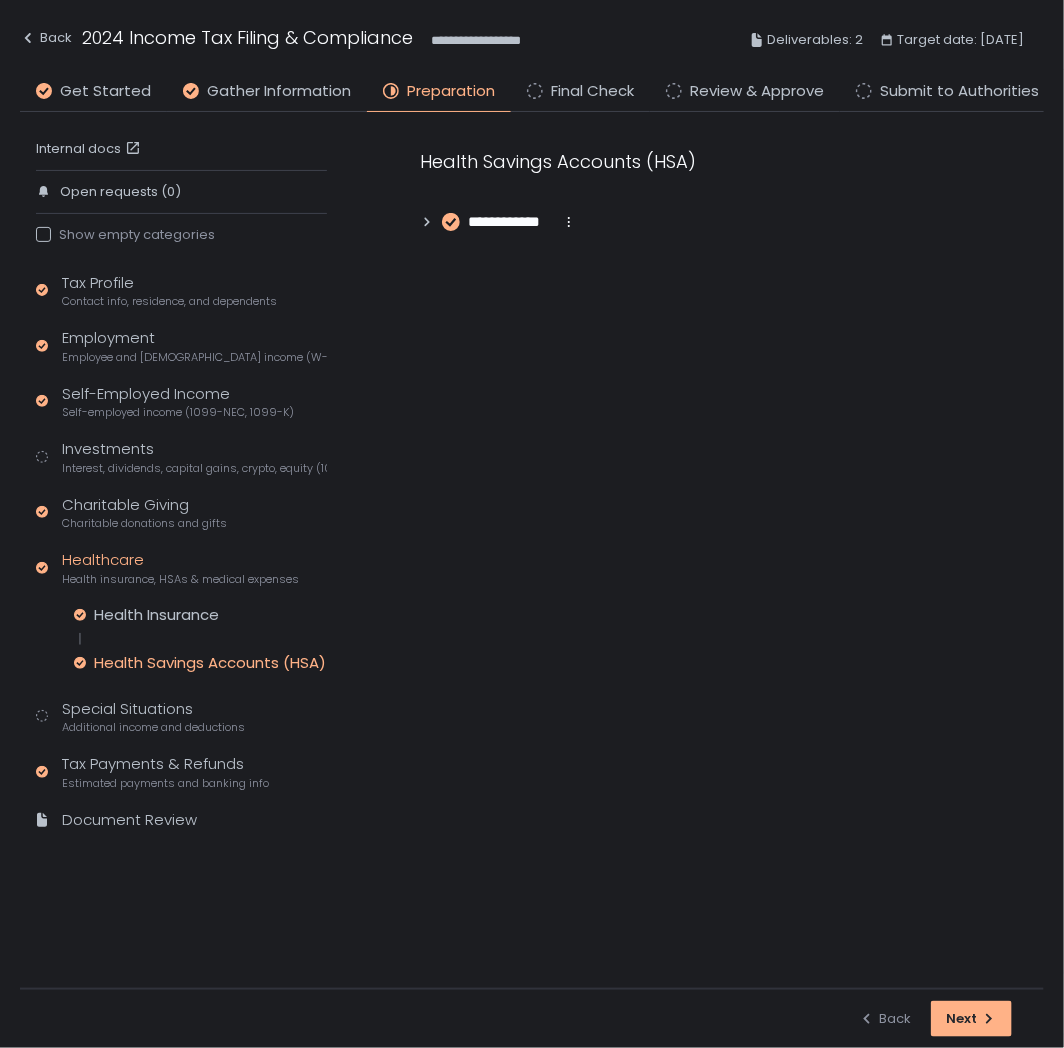 click 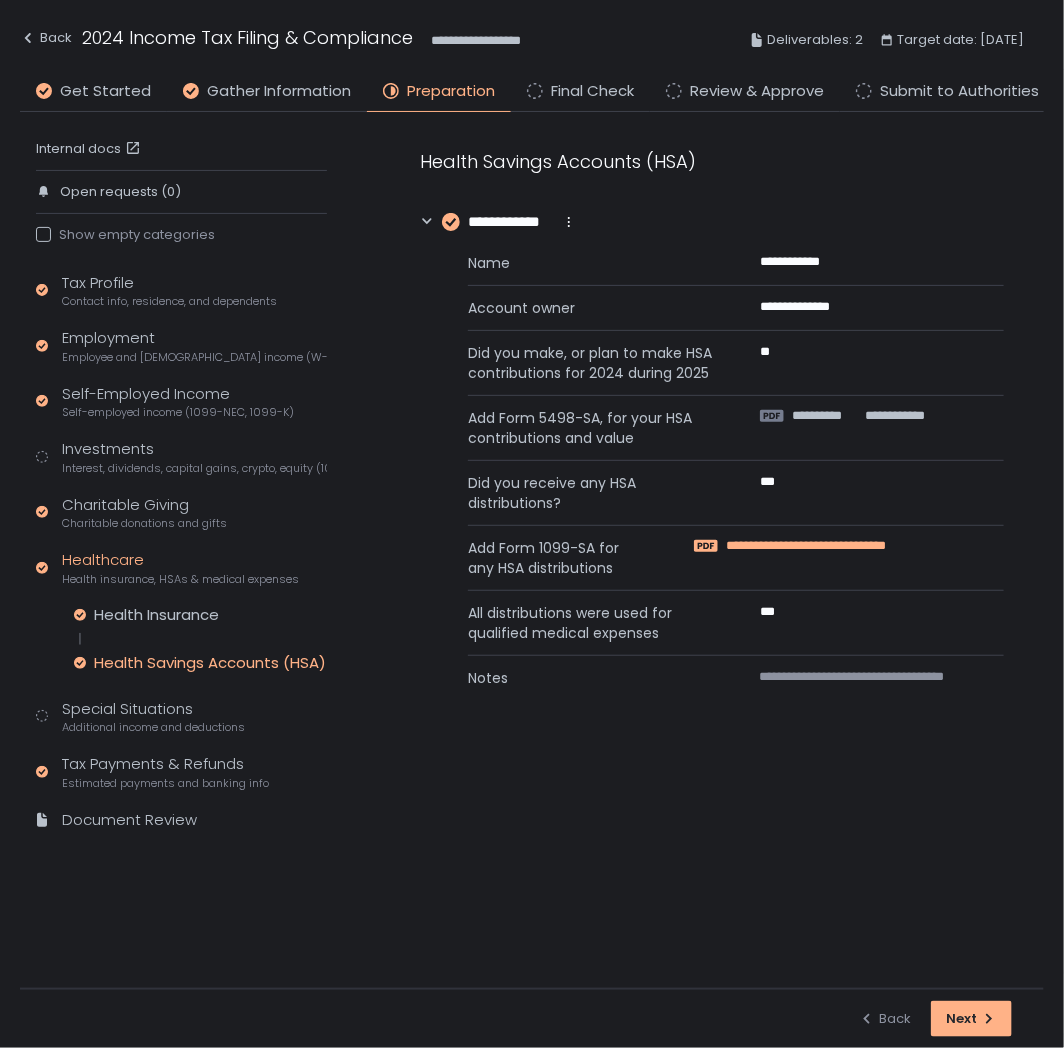 click on "**********" at bounding box center (845, 546) 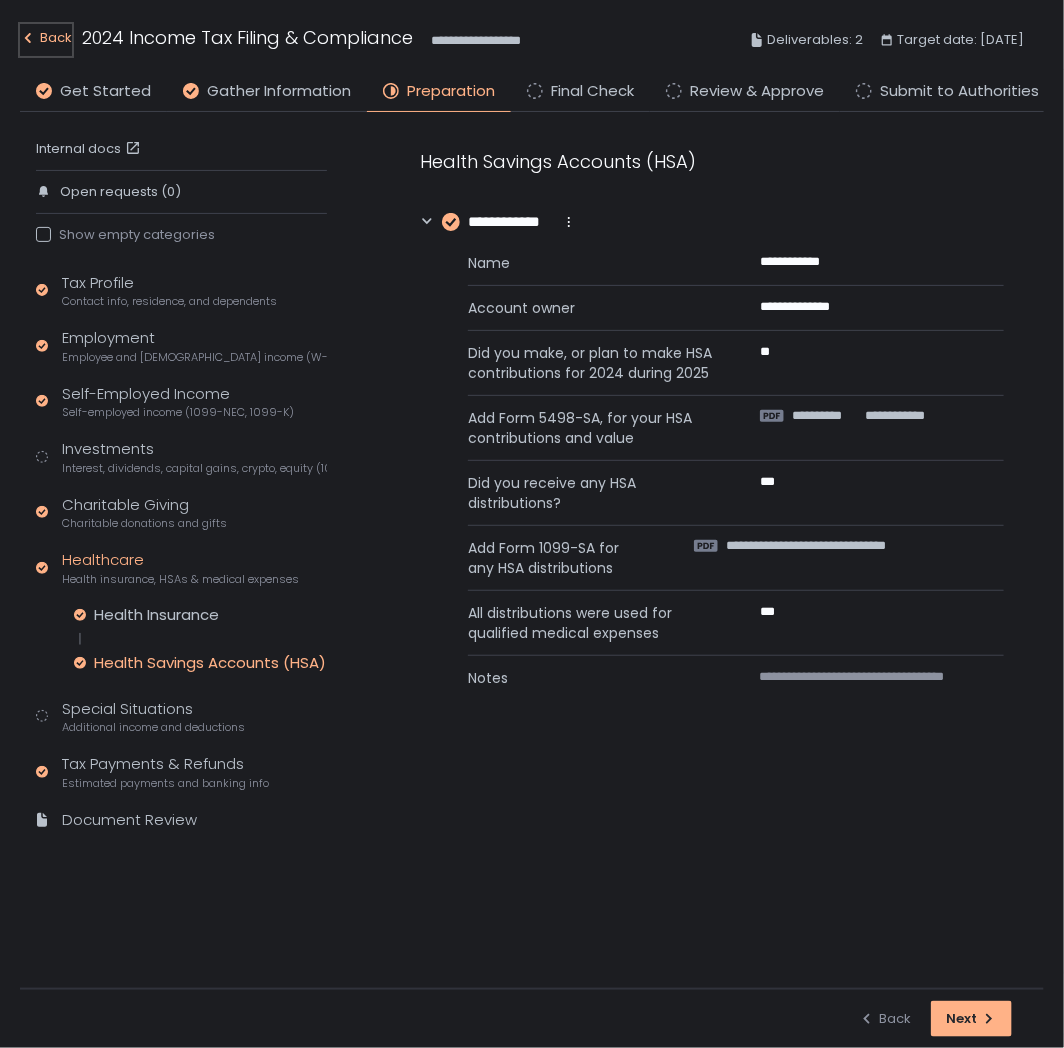 click on "Back" 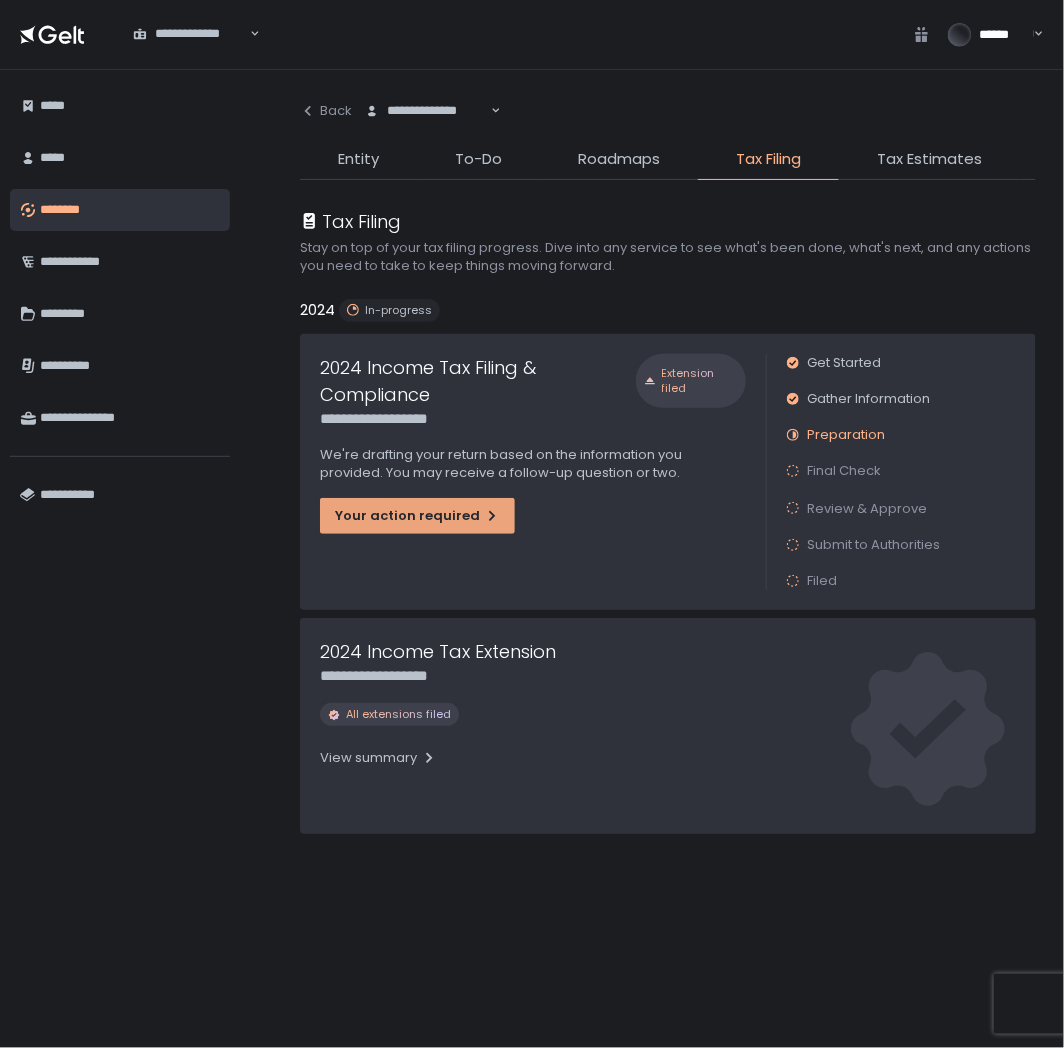 click 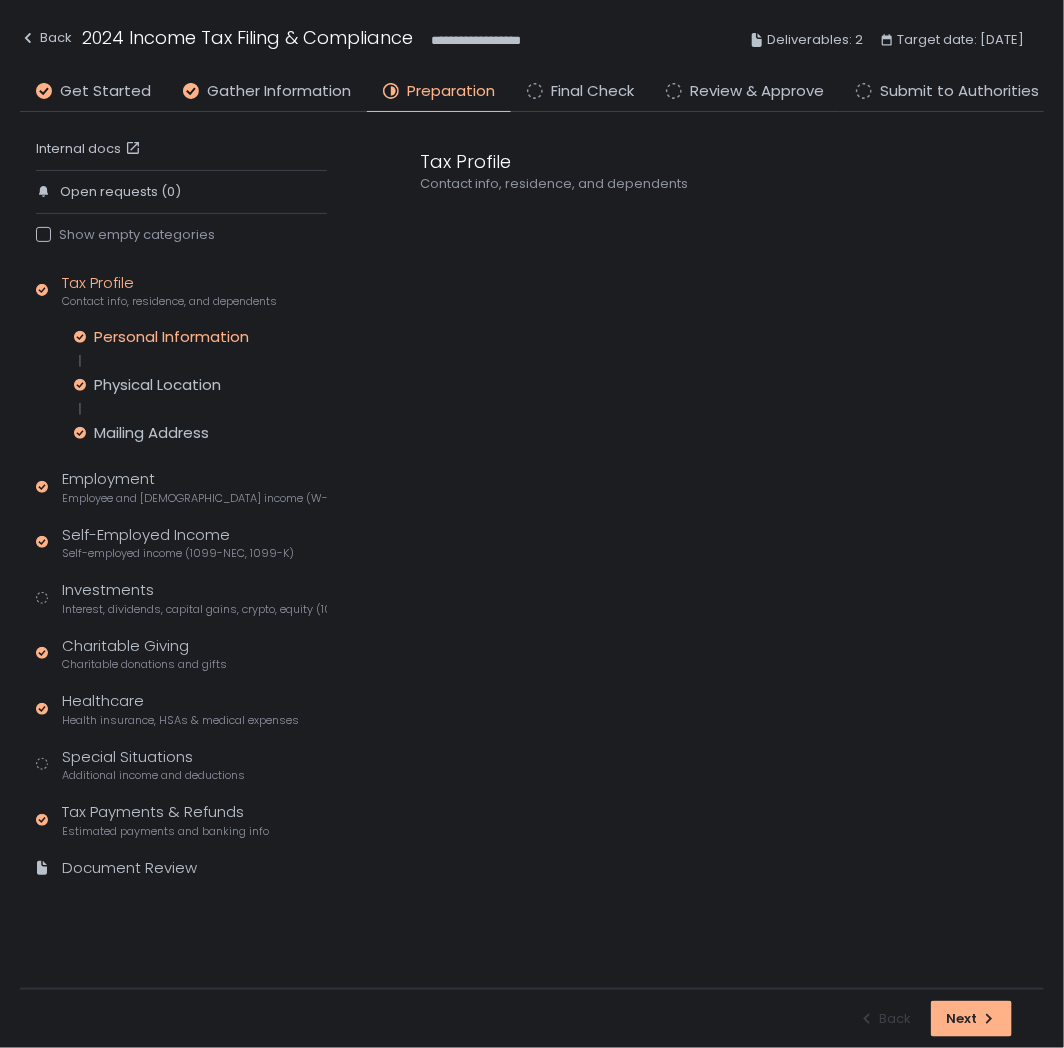 click on "Personal Information" 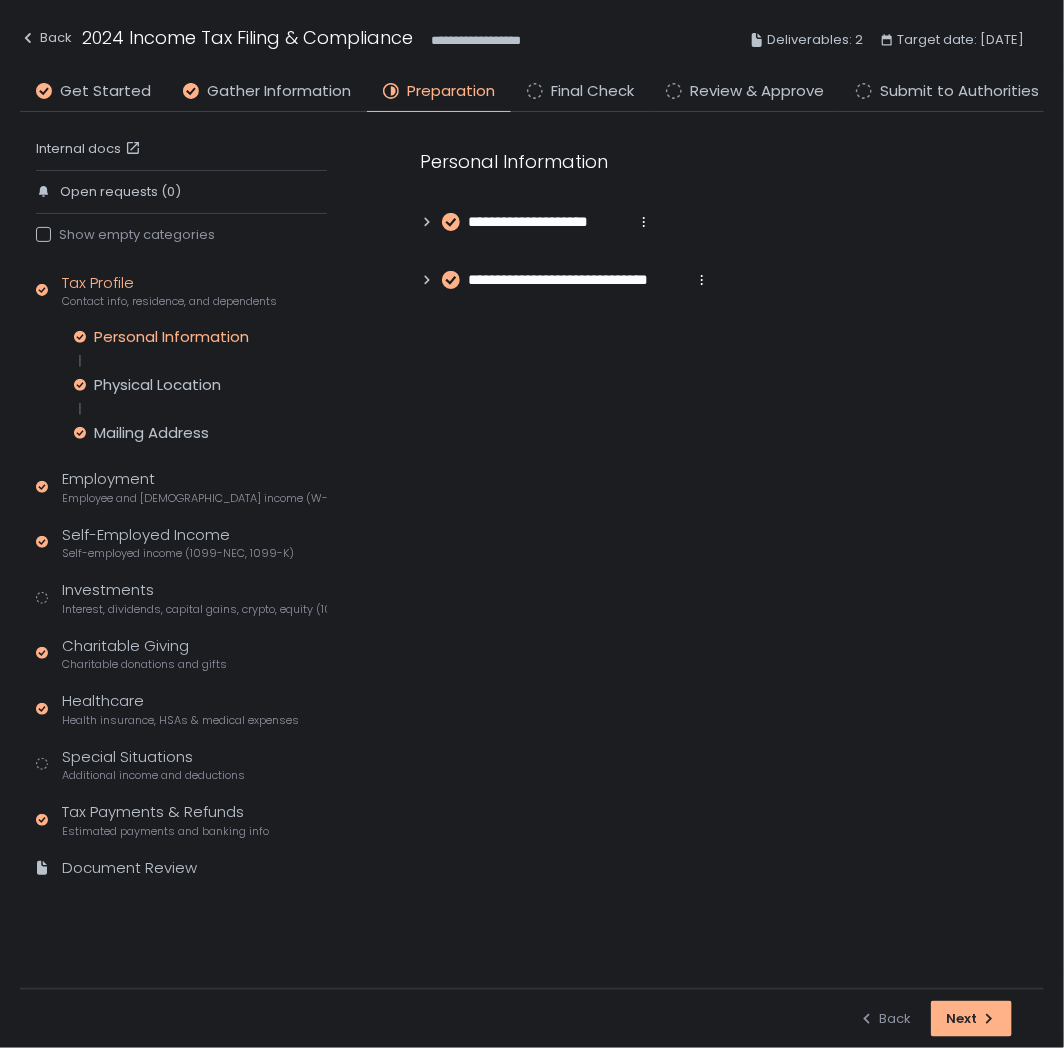 click 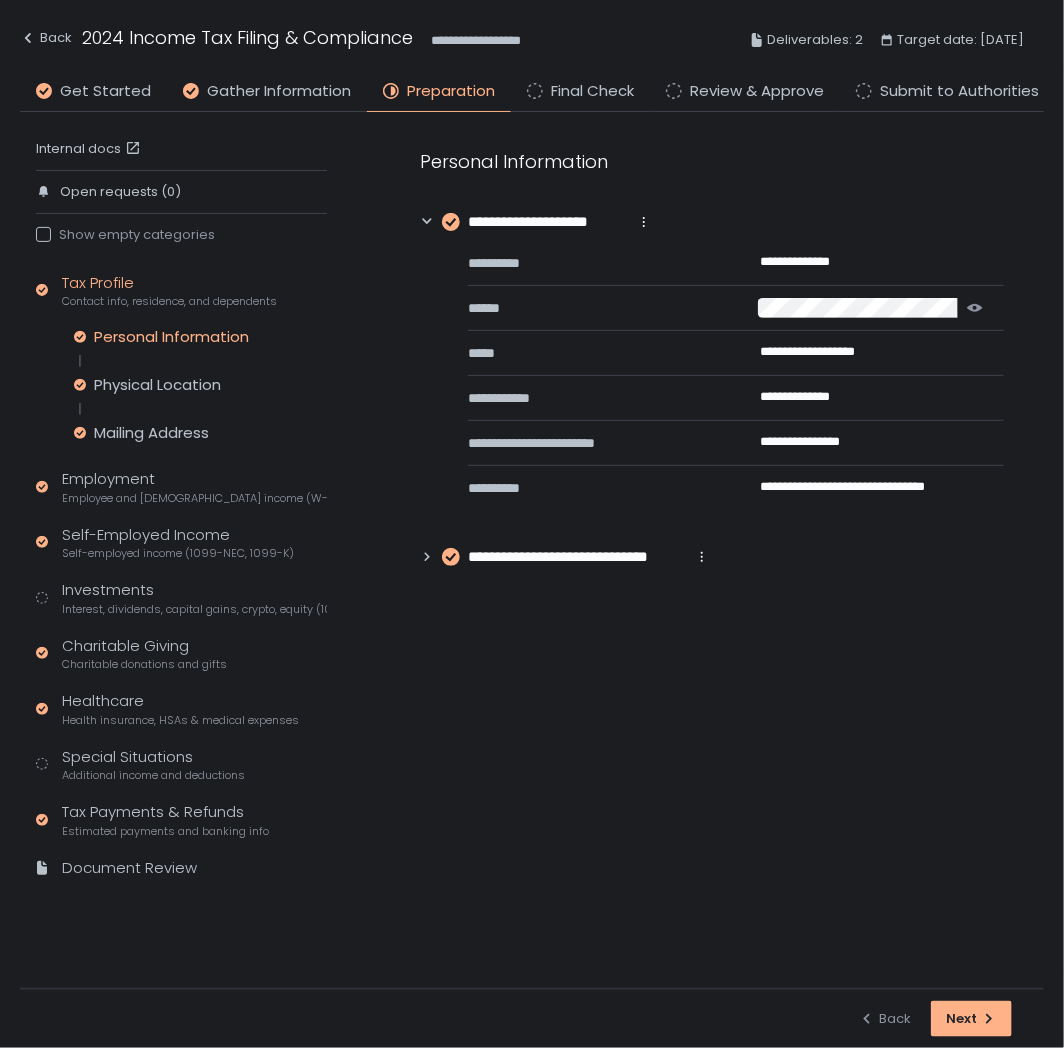 click on "**********" at bounding box center [712, 358] 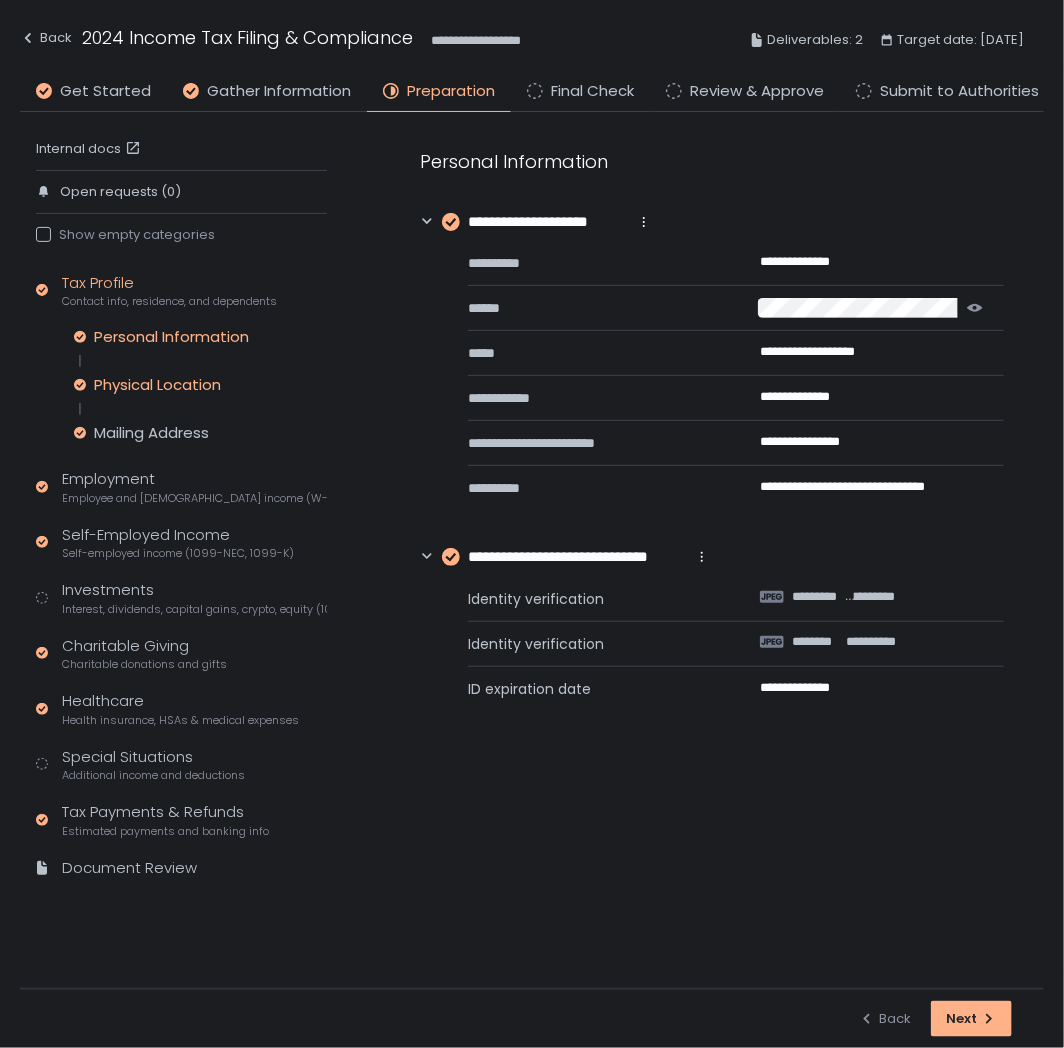 click on "Physical Location" 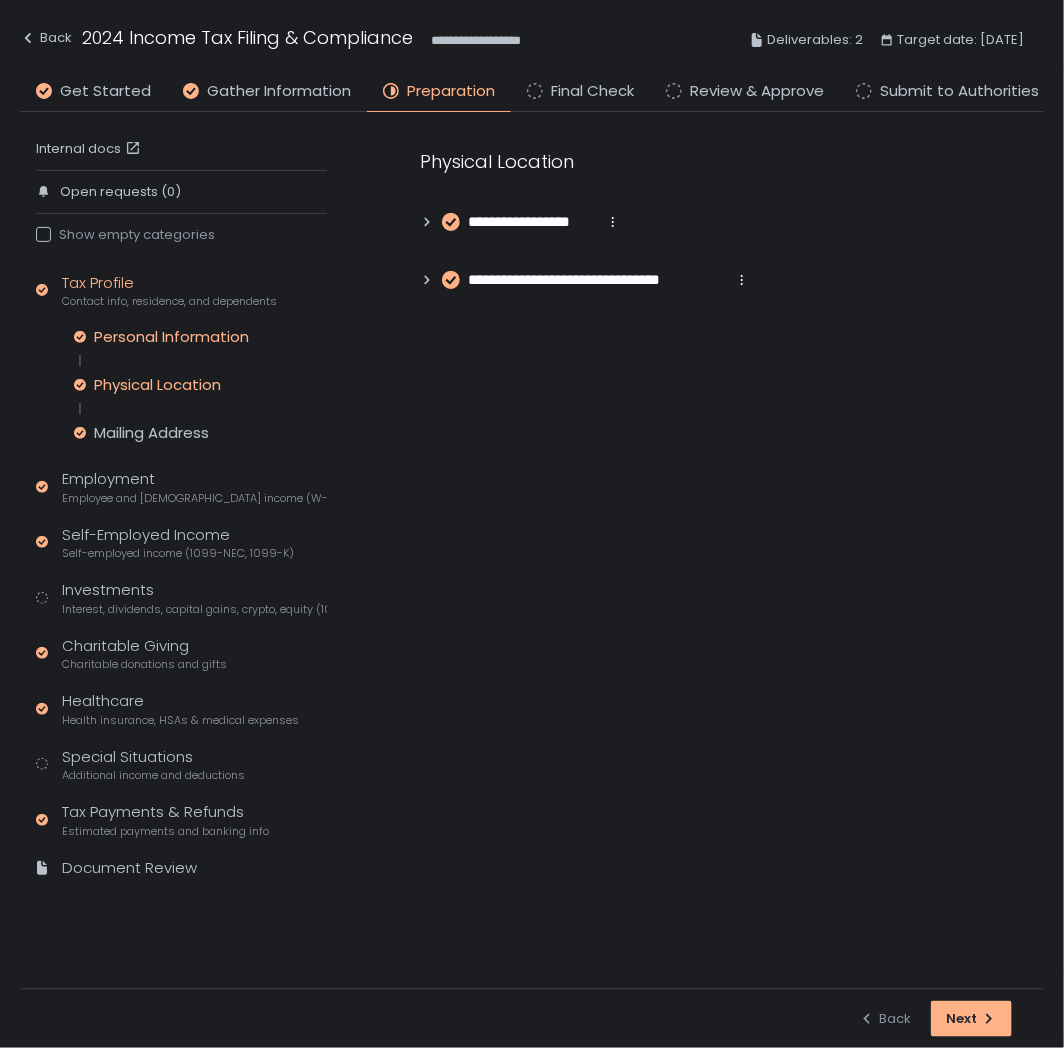 click on "Personal Information" 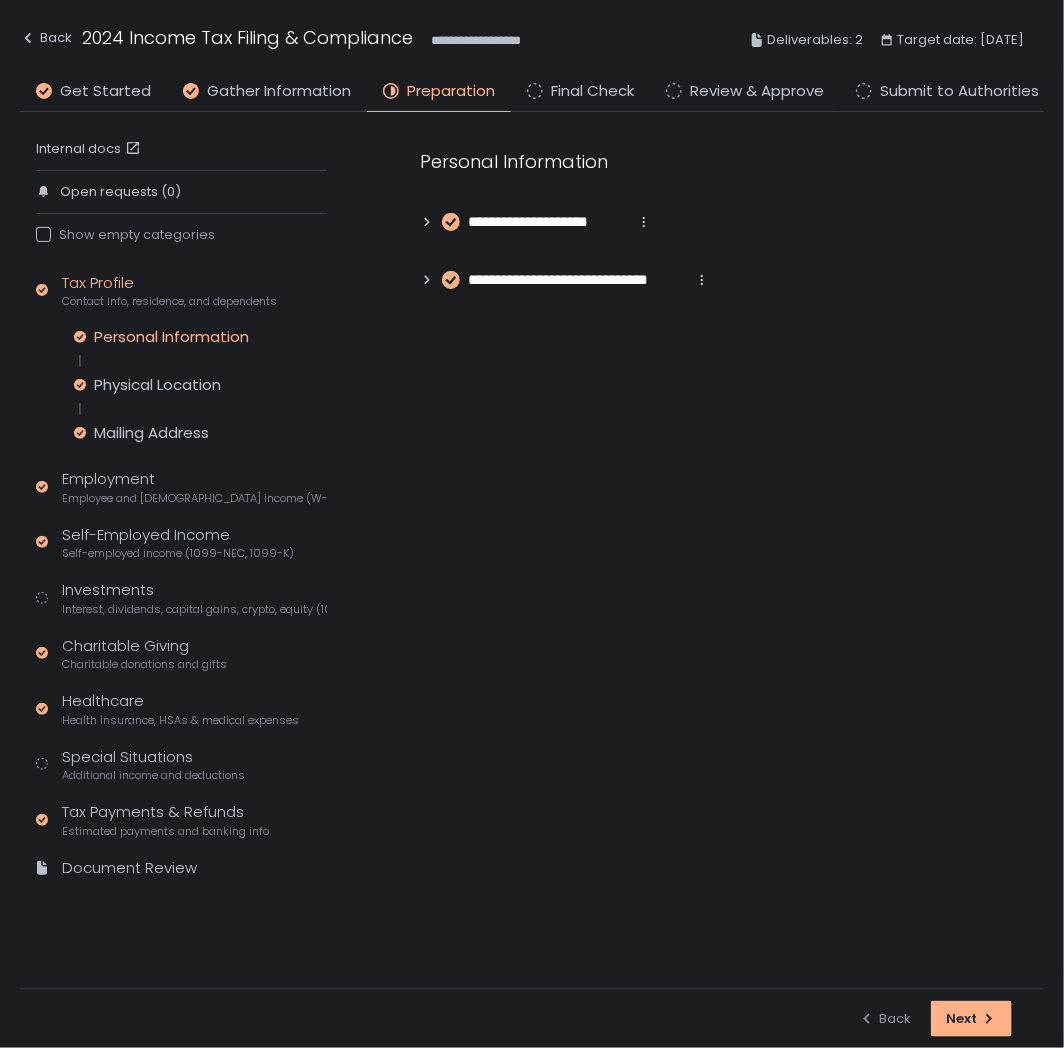 click 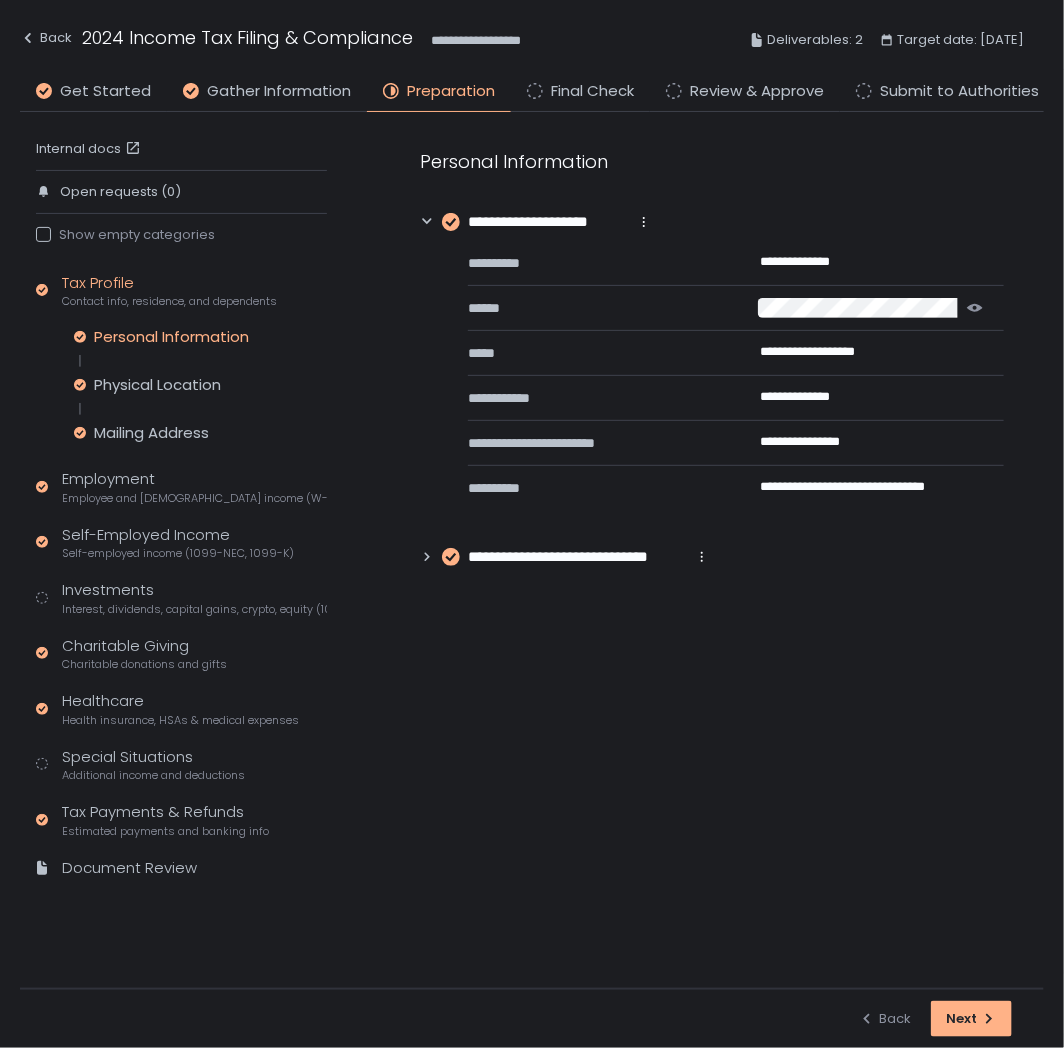 click on "**********" 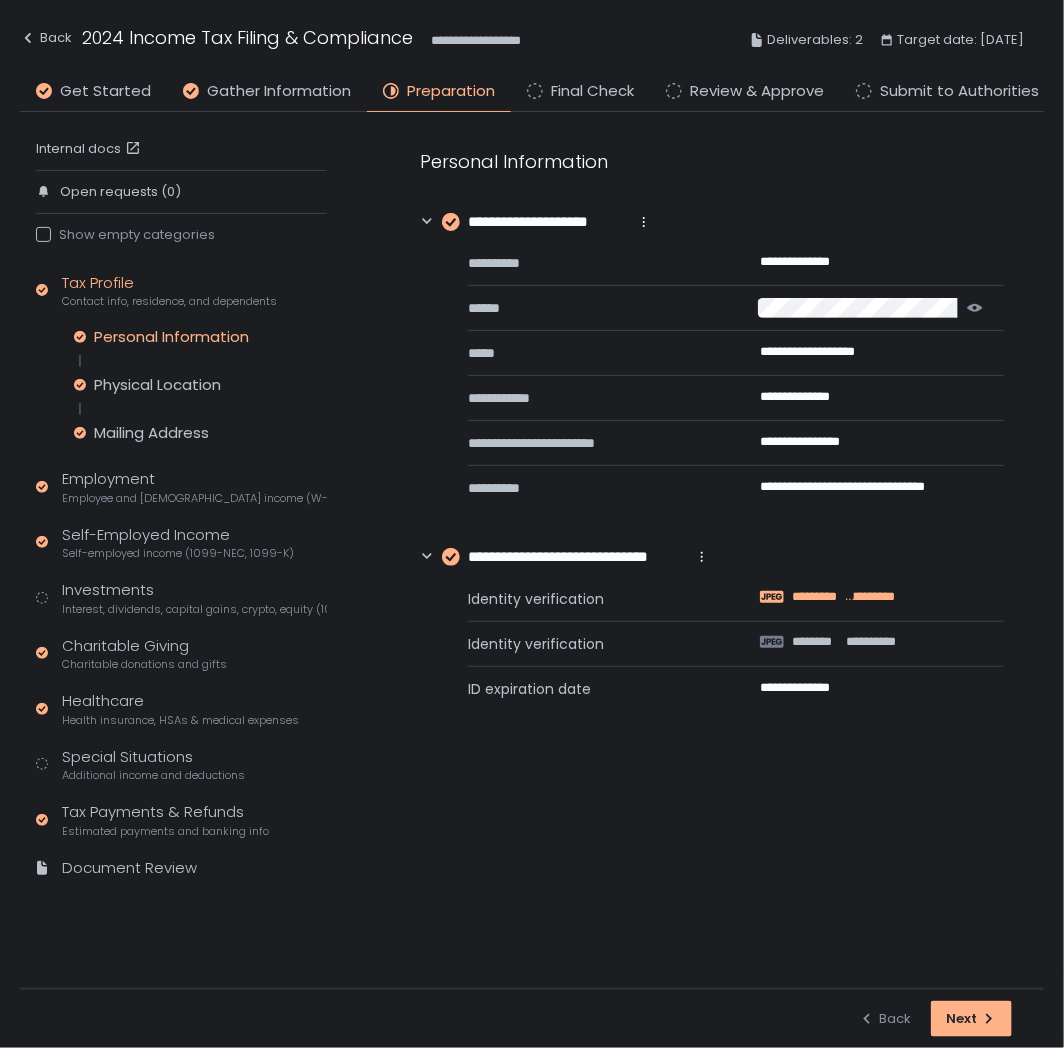 click on "*********" at bounding box center [818, 597] 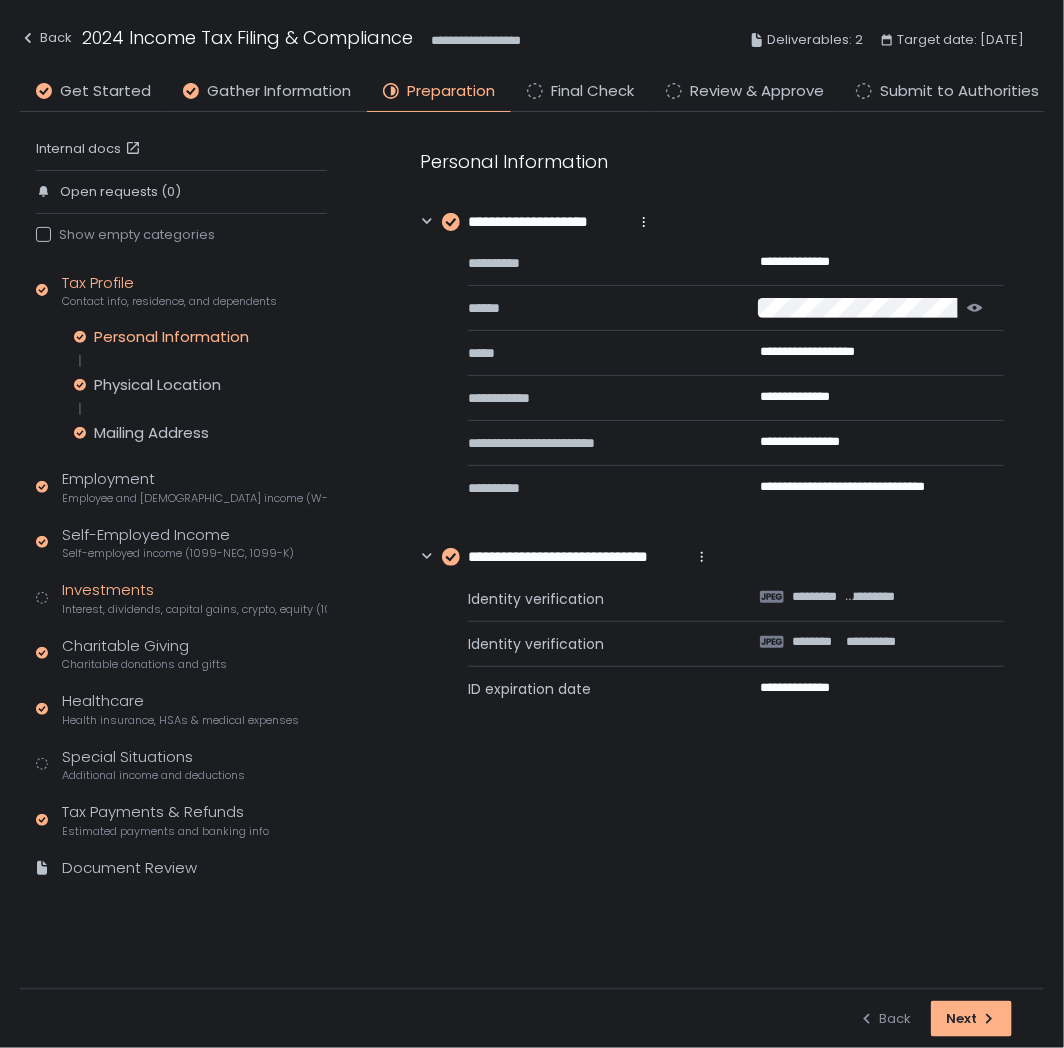 click on "Investments Interest, dividends, capital gains, crypto, equity (1099s, K-1s)" 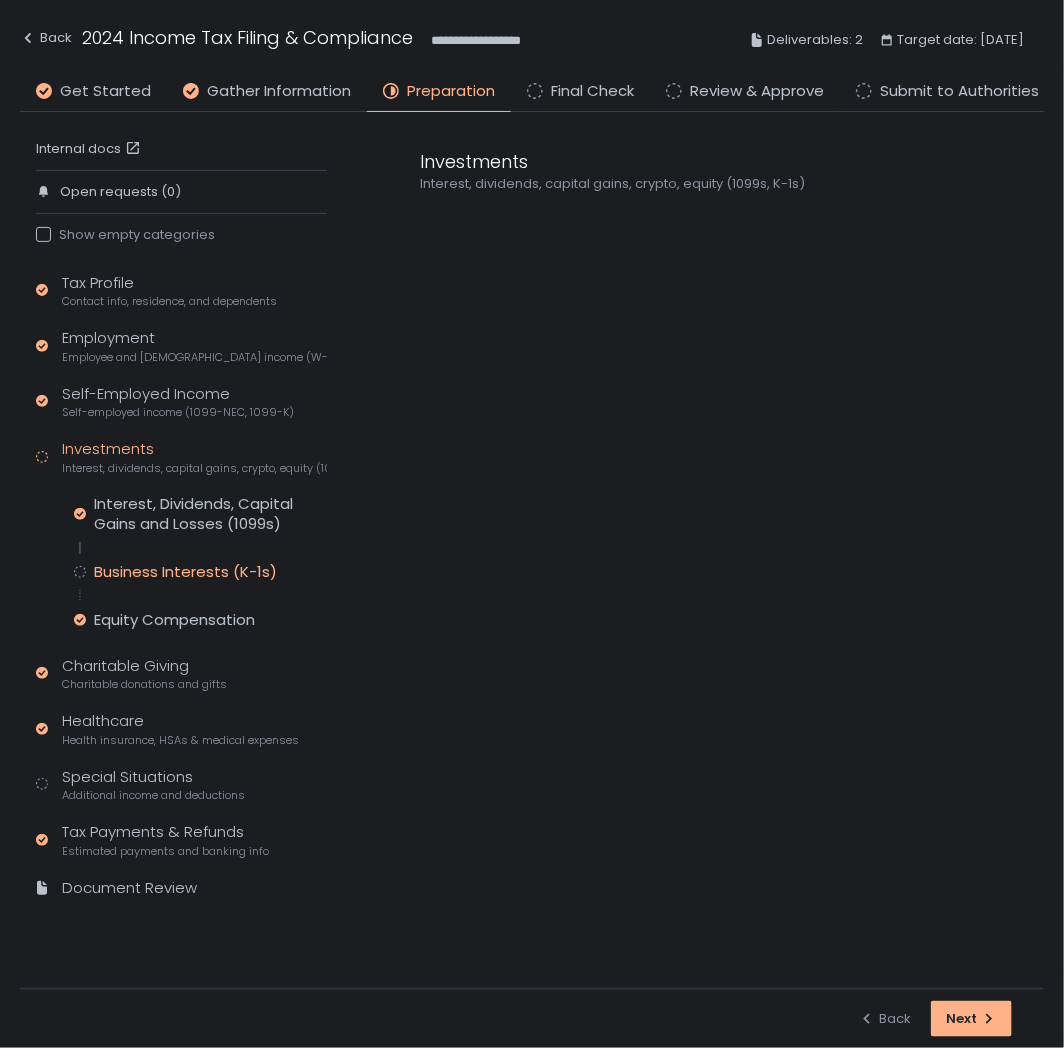 click on "Business Interests (K-1s)" 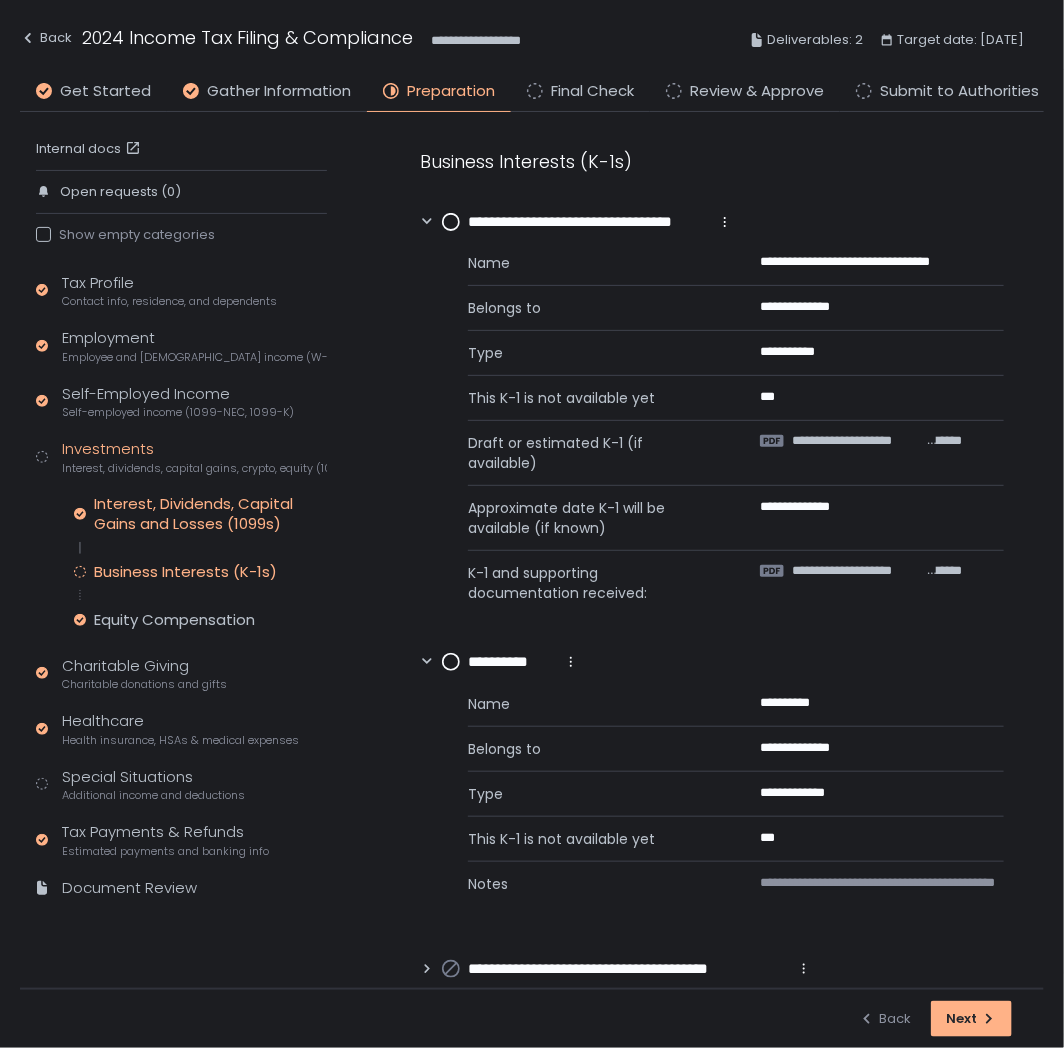 click on "Interest, Dividends, Capital Gains and Losses (1099s)" 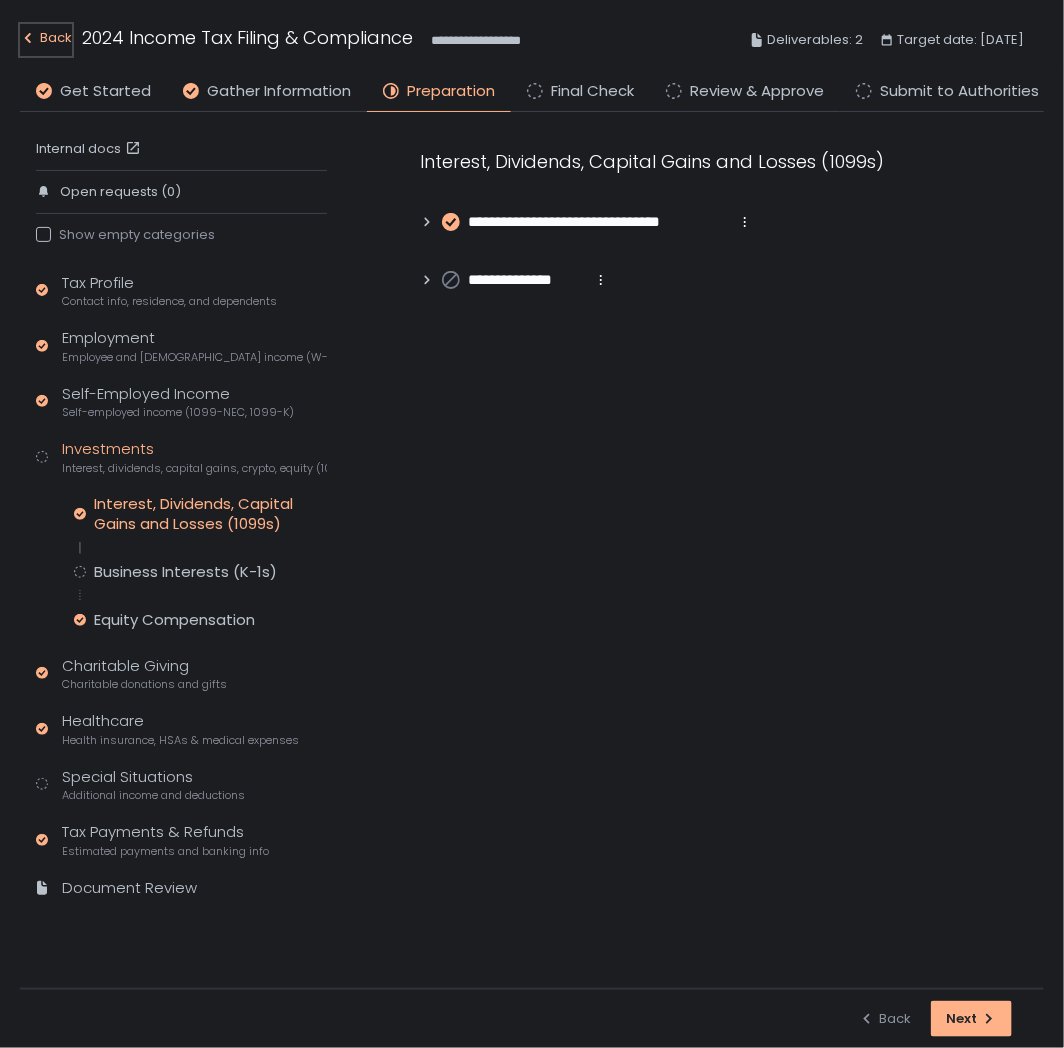 click on "Back" 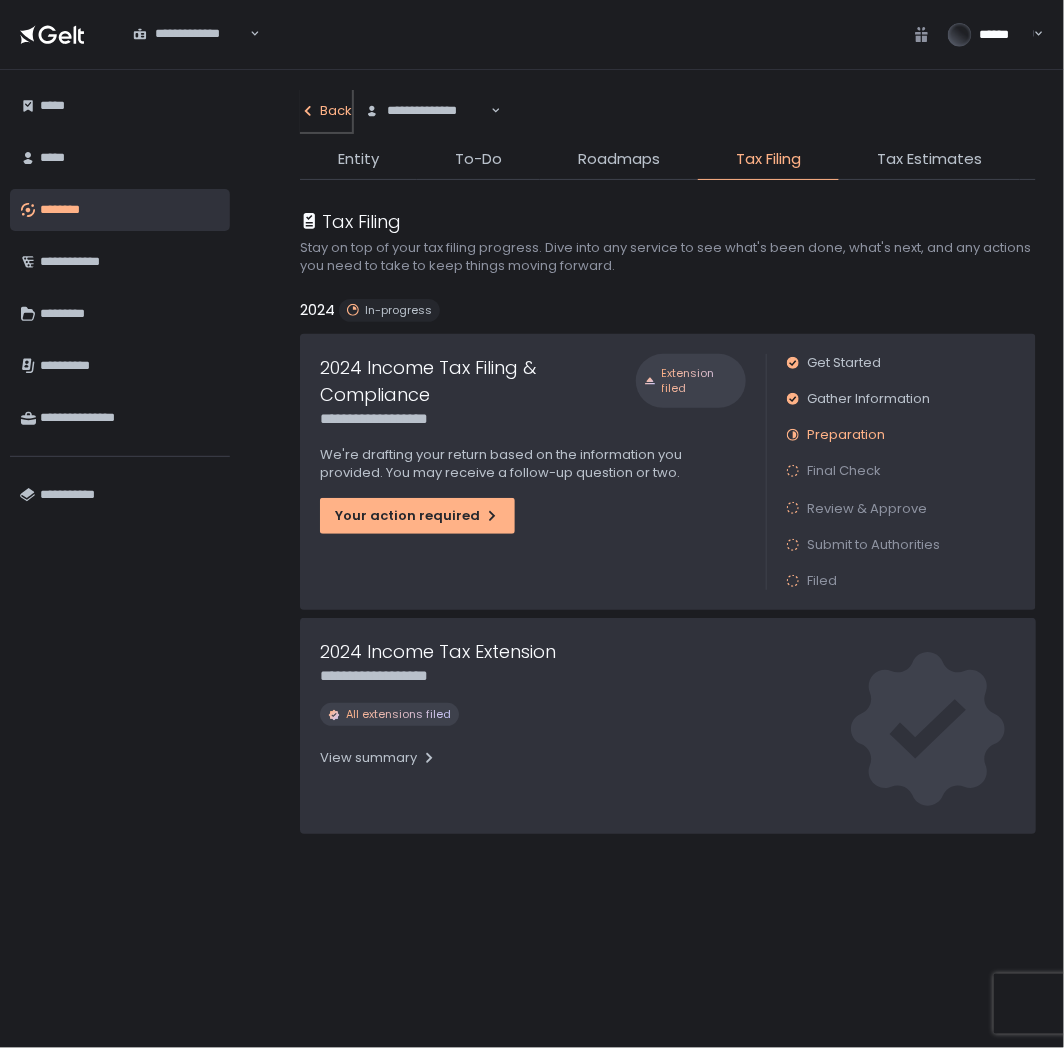 click on "Back" at bounding box center (326, 111) 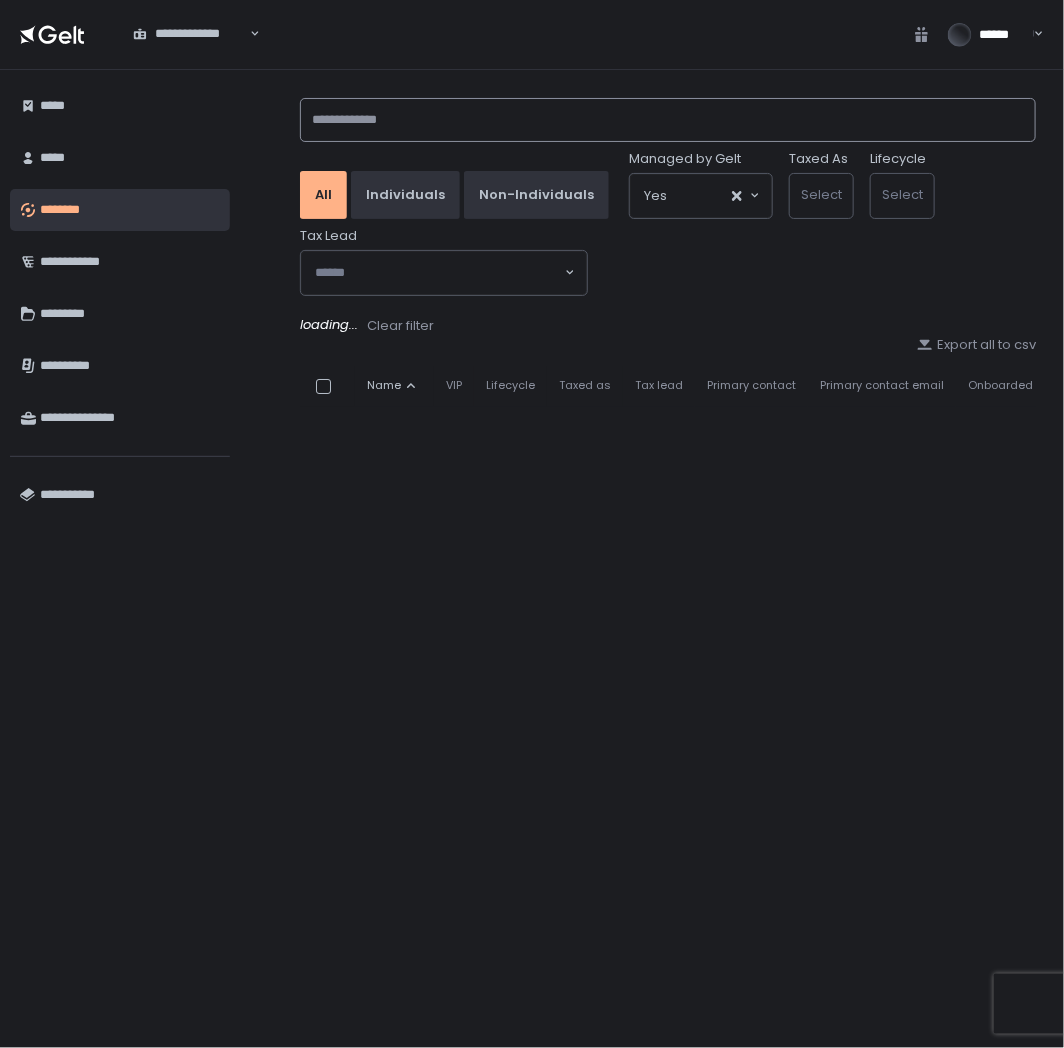 click 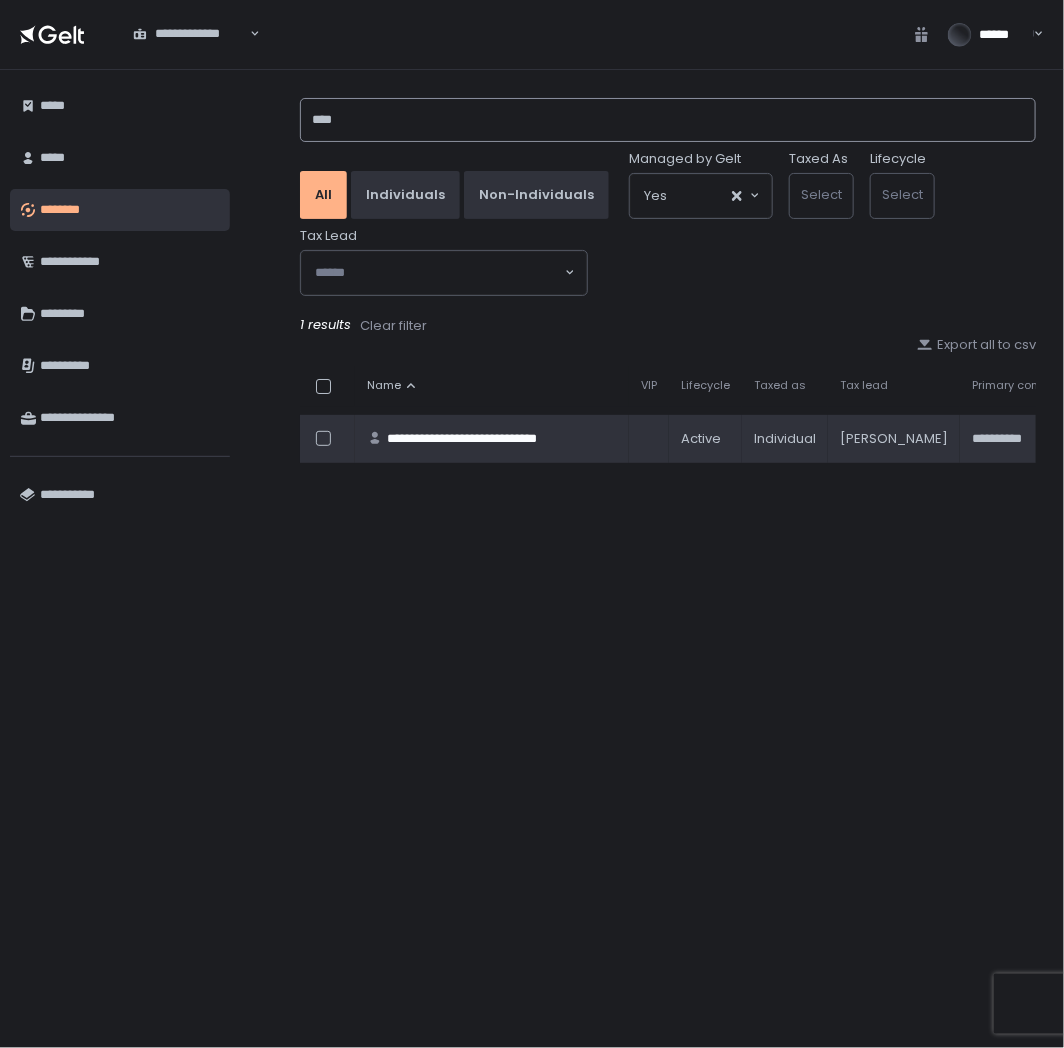 type on "****" 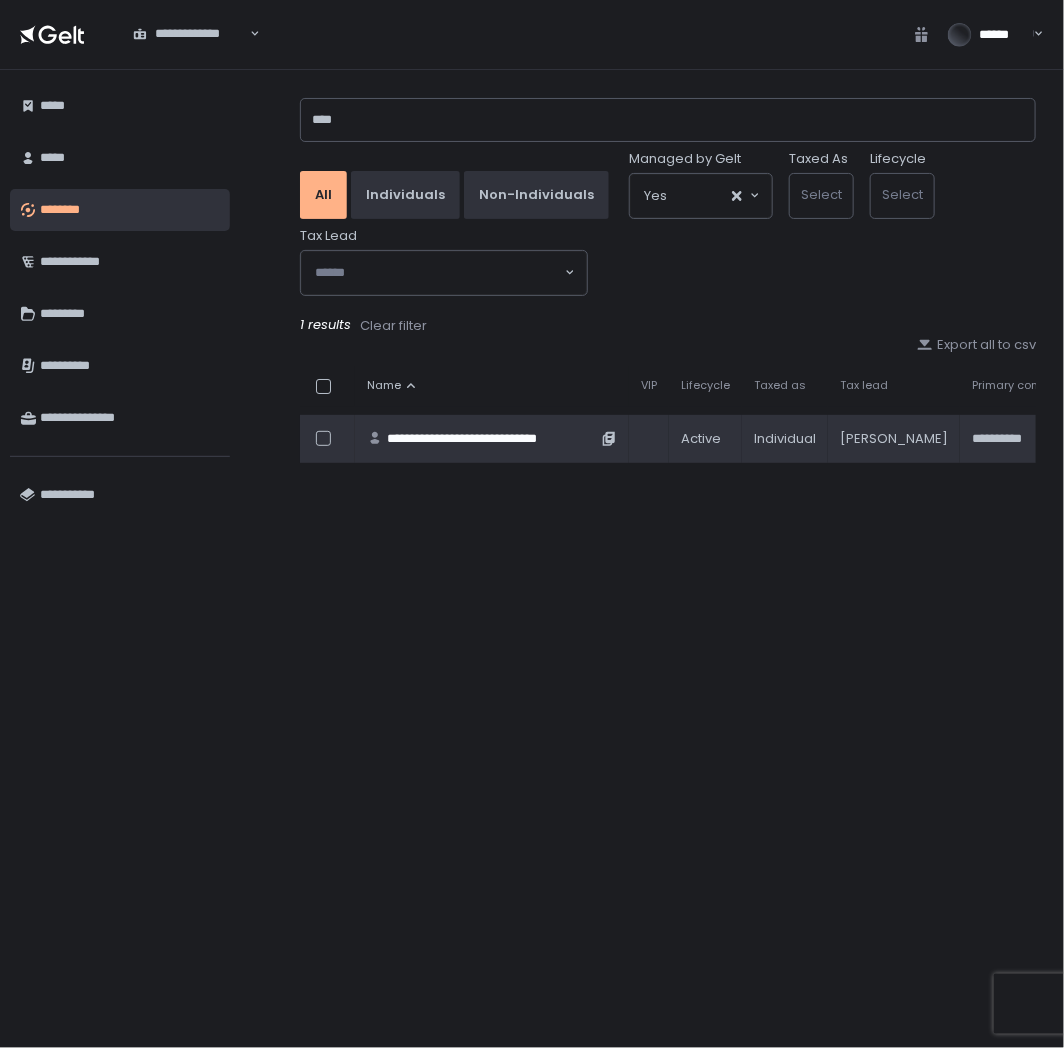 click on "**********" at bounding box center (492, 439) 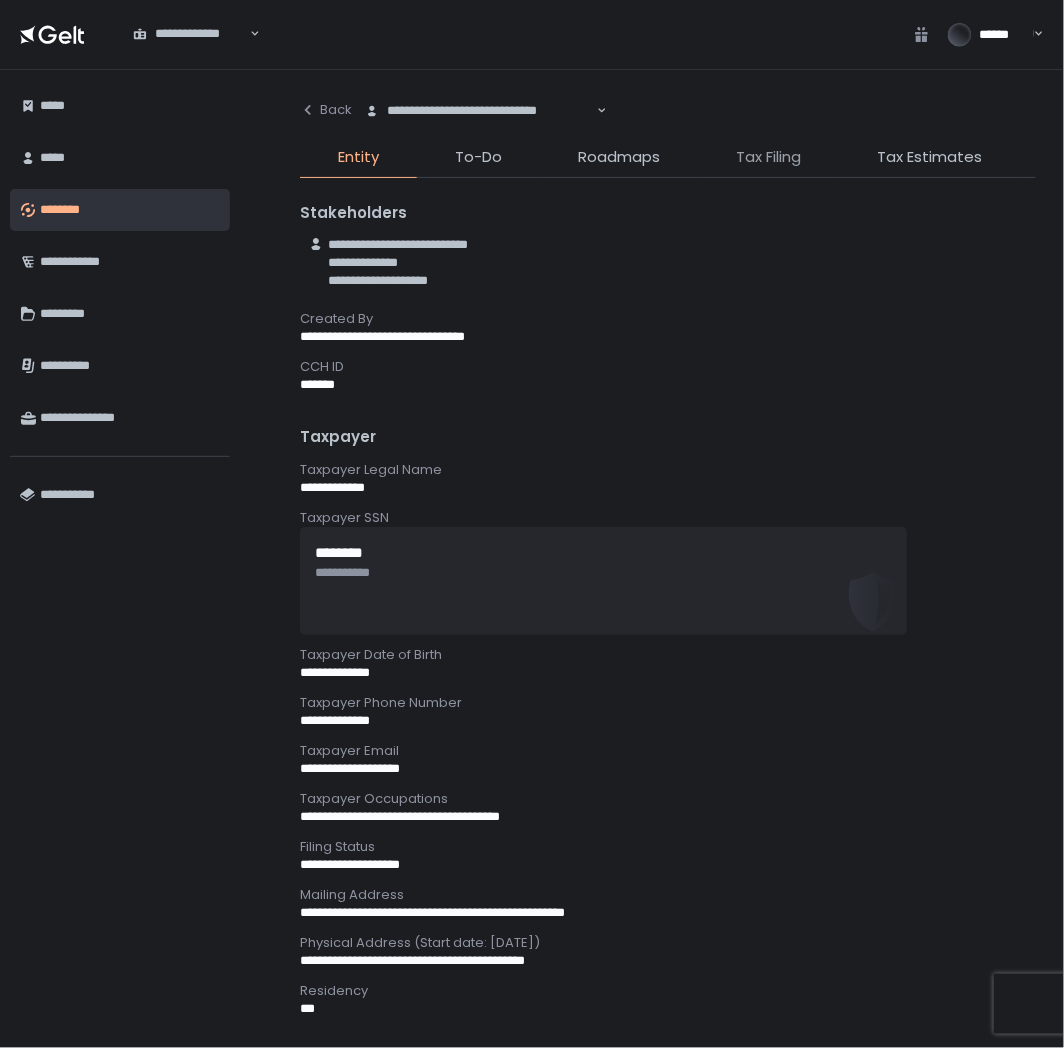 click on "Tax Filing" at bounding box center (768, 157) 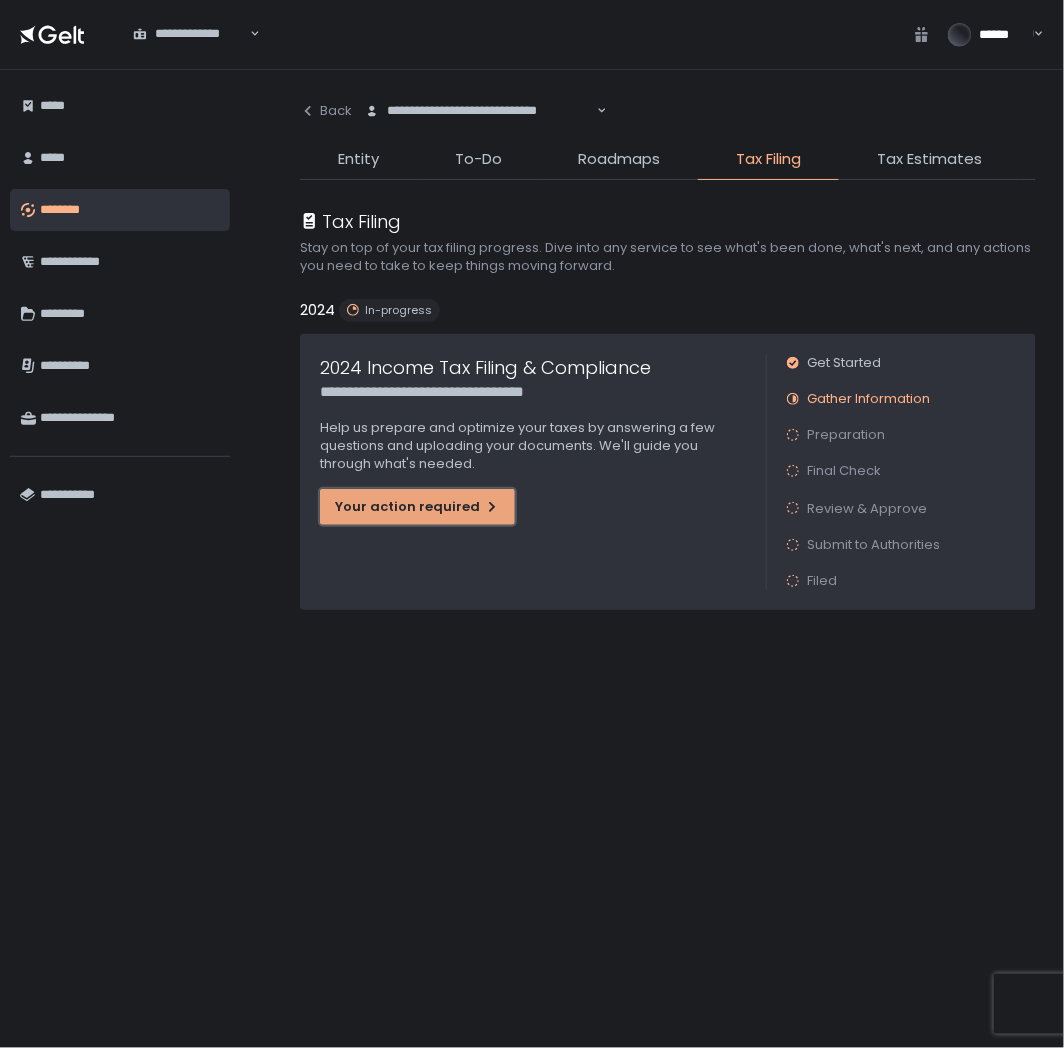 click on "Your action required" 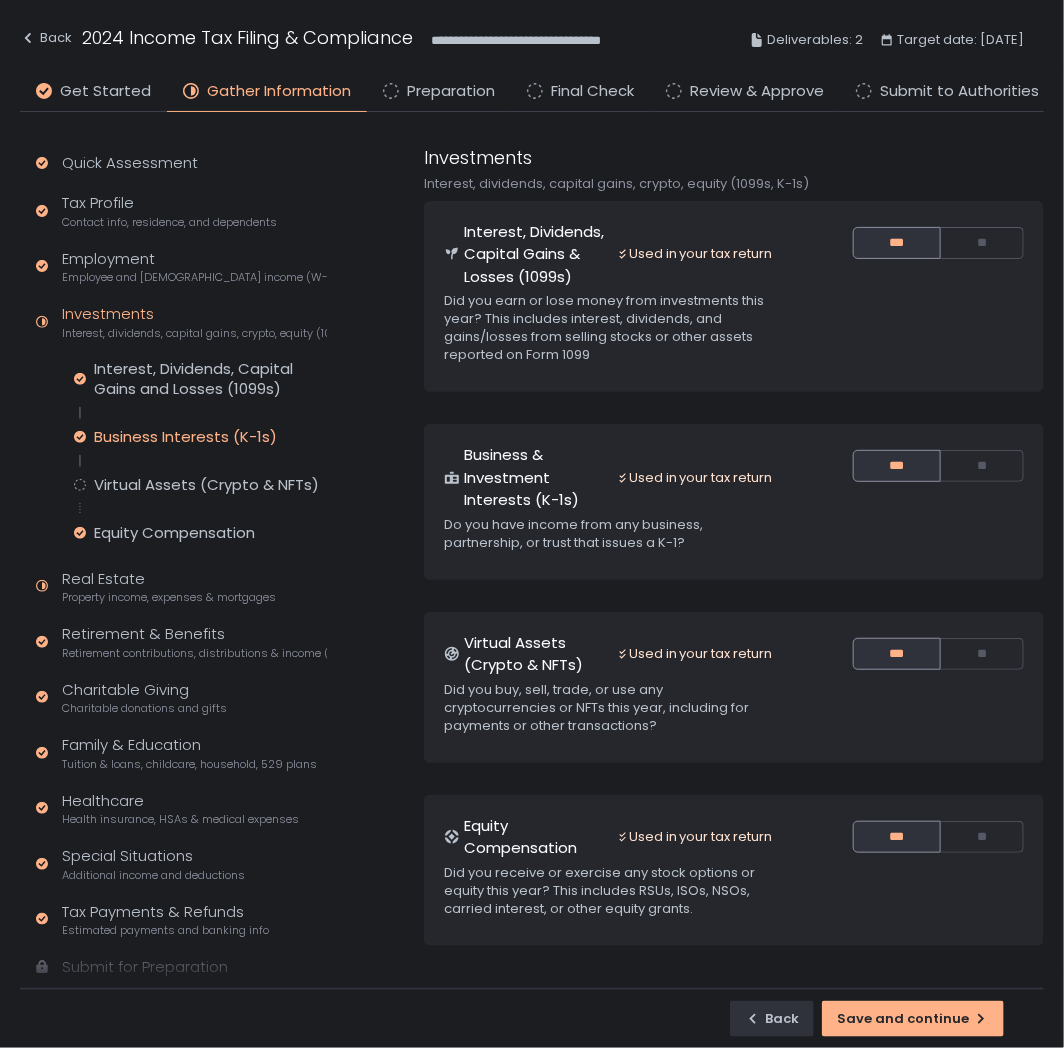 click on "Business Interests (K-1s)" 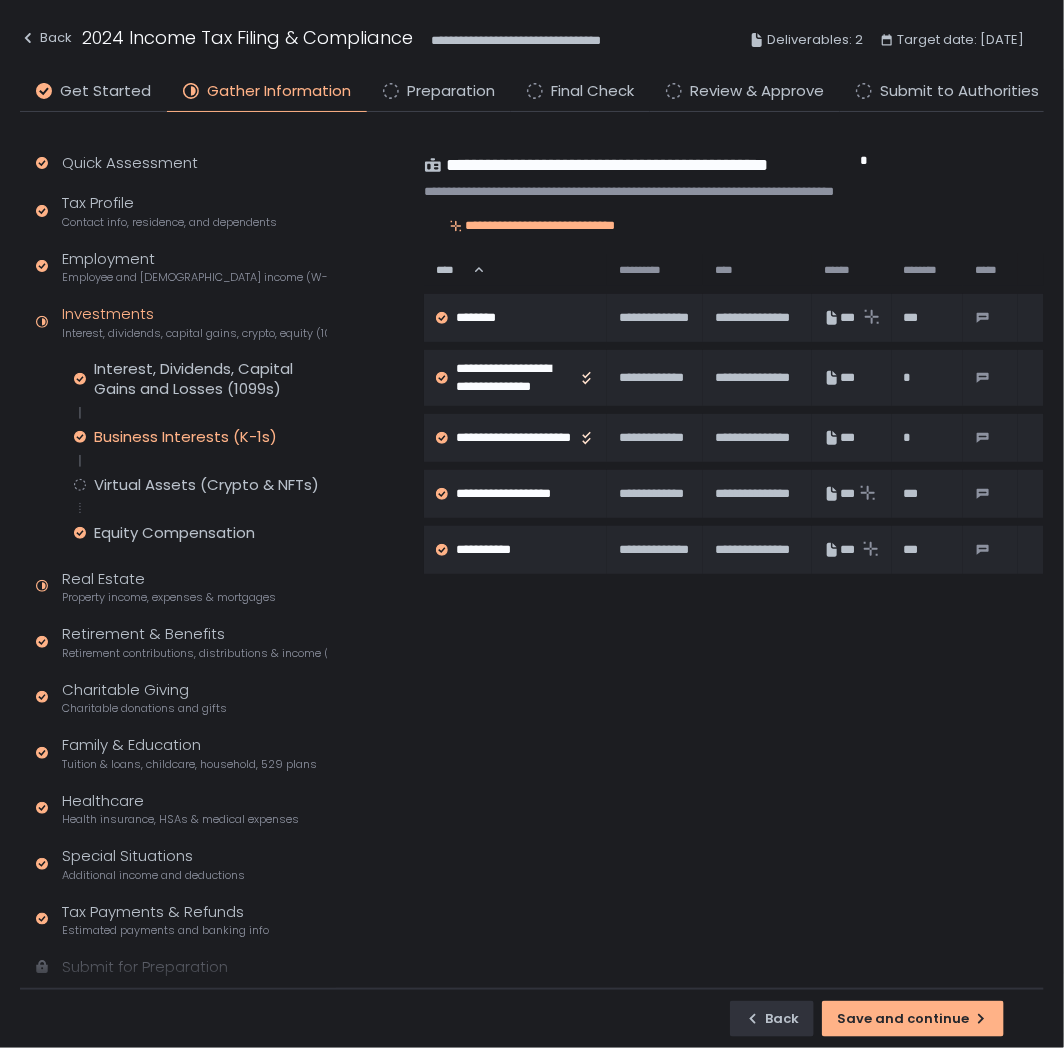 click on "Business Interests (K-1s)" 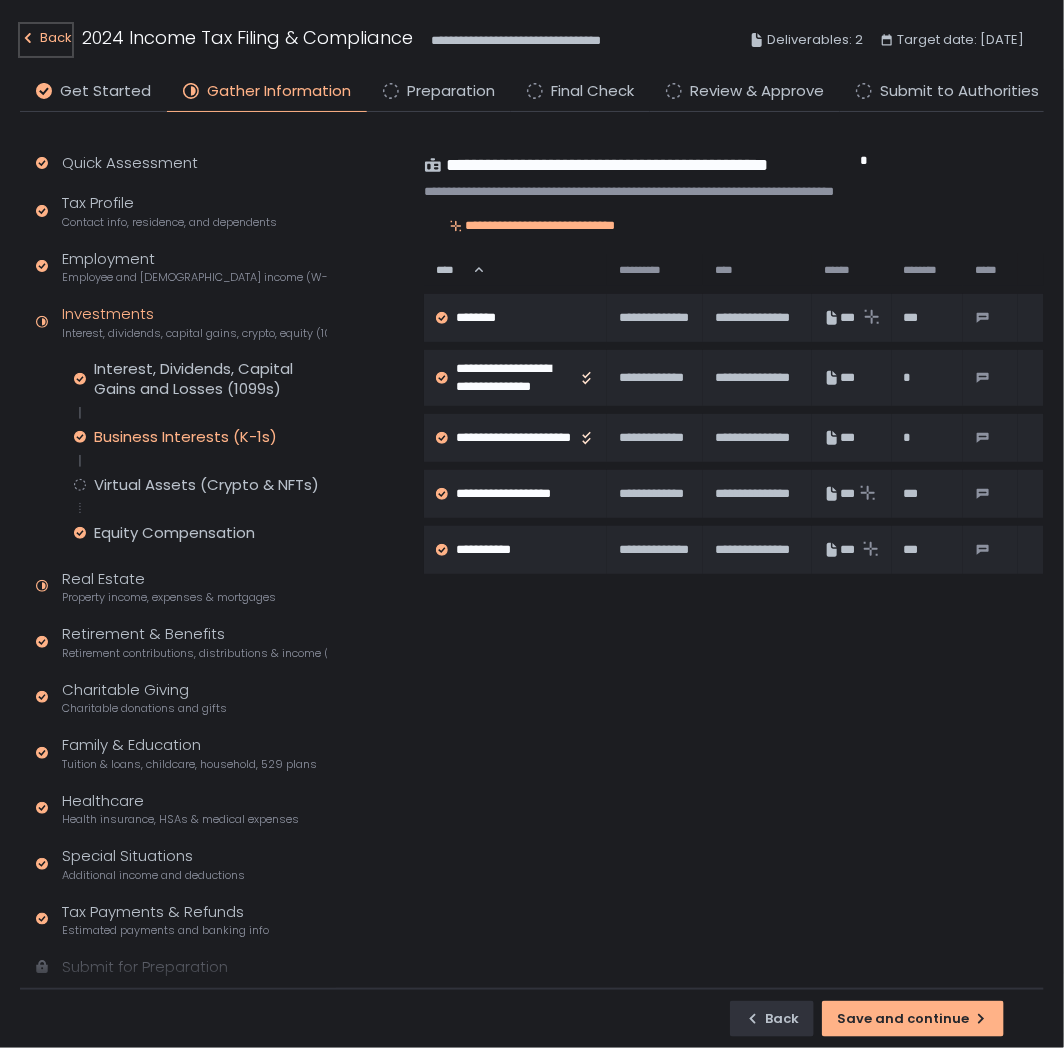 click on "Back" 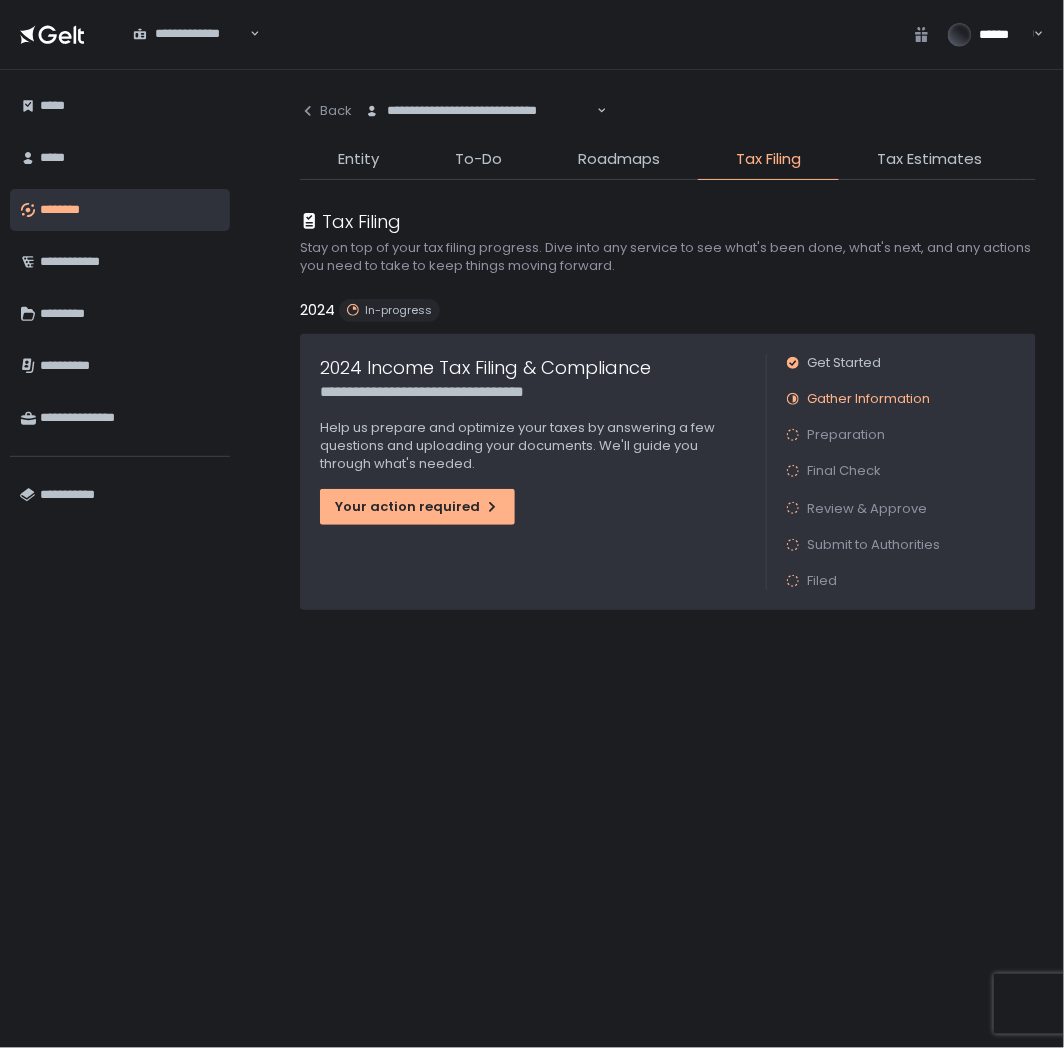 click on "********" at bounding box center [130, 210] 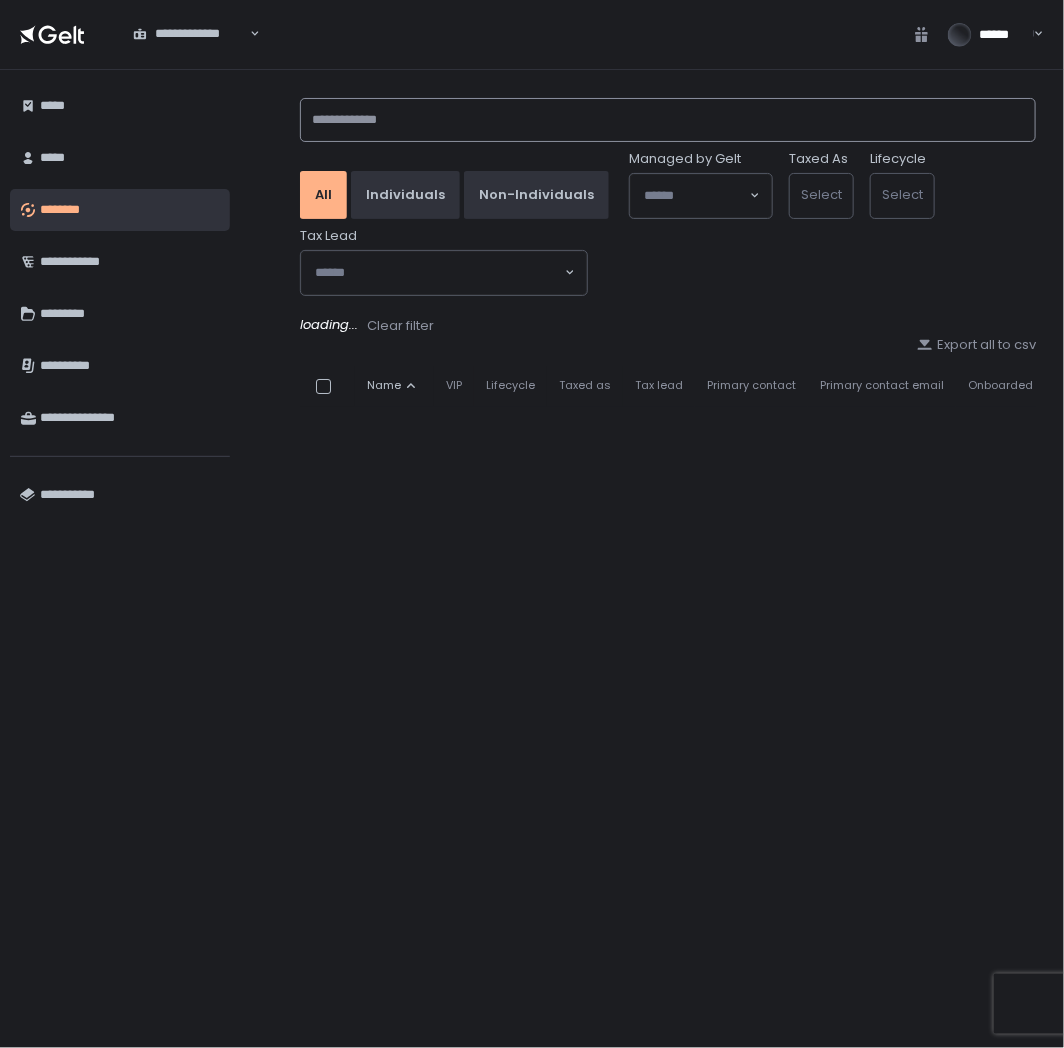click 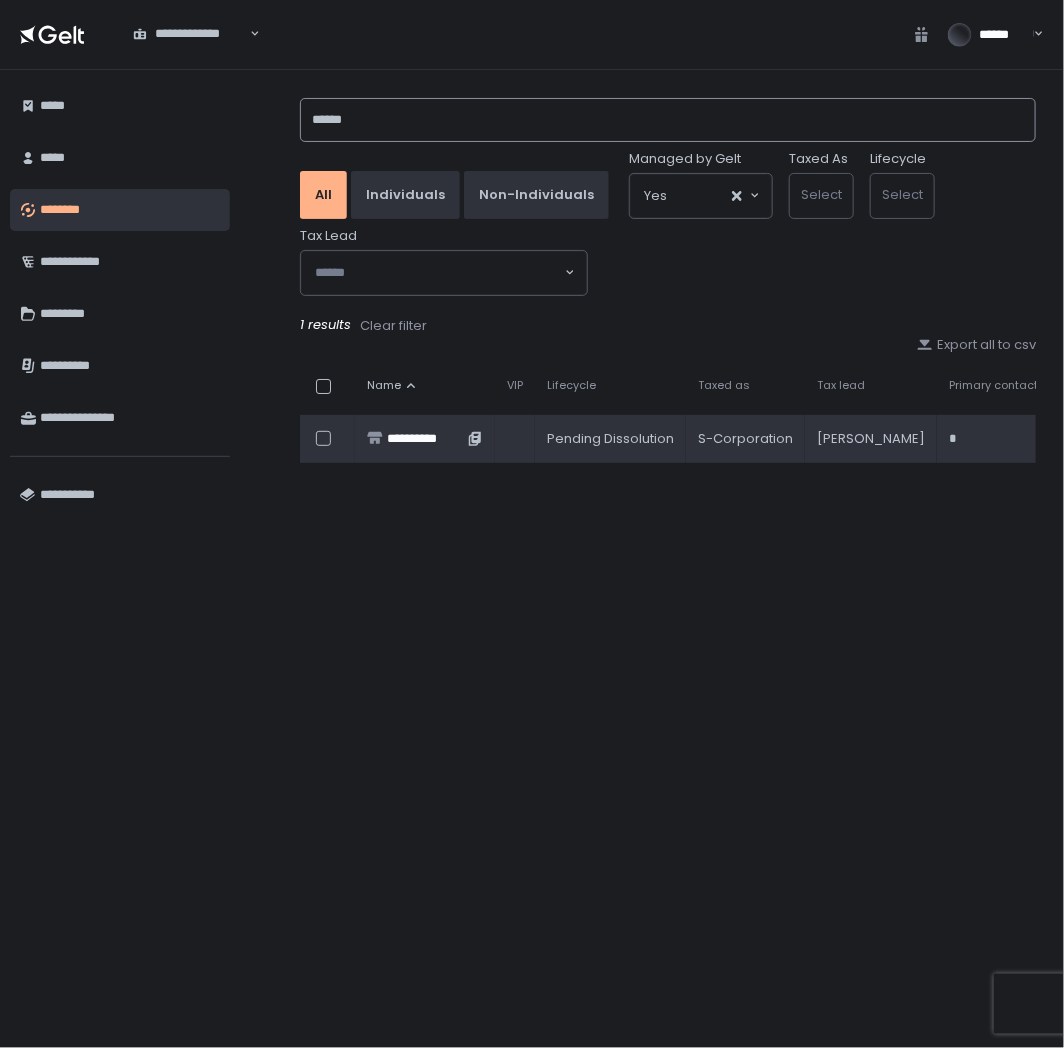 type on "******" 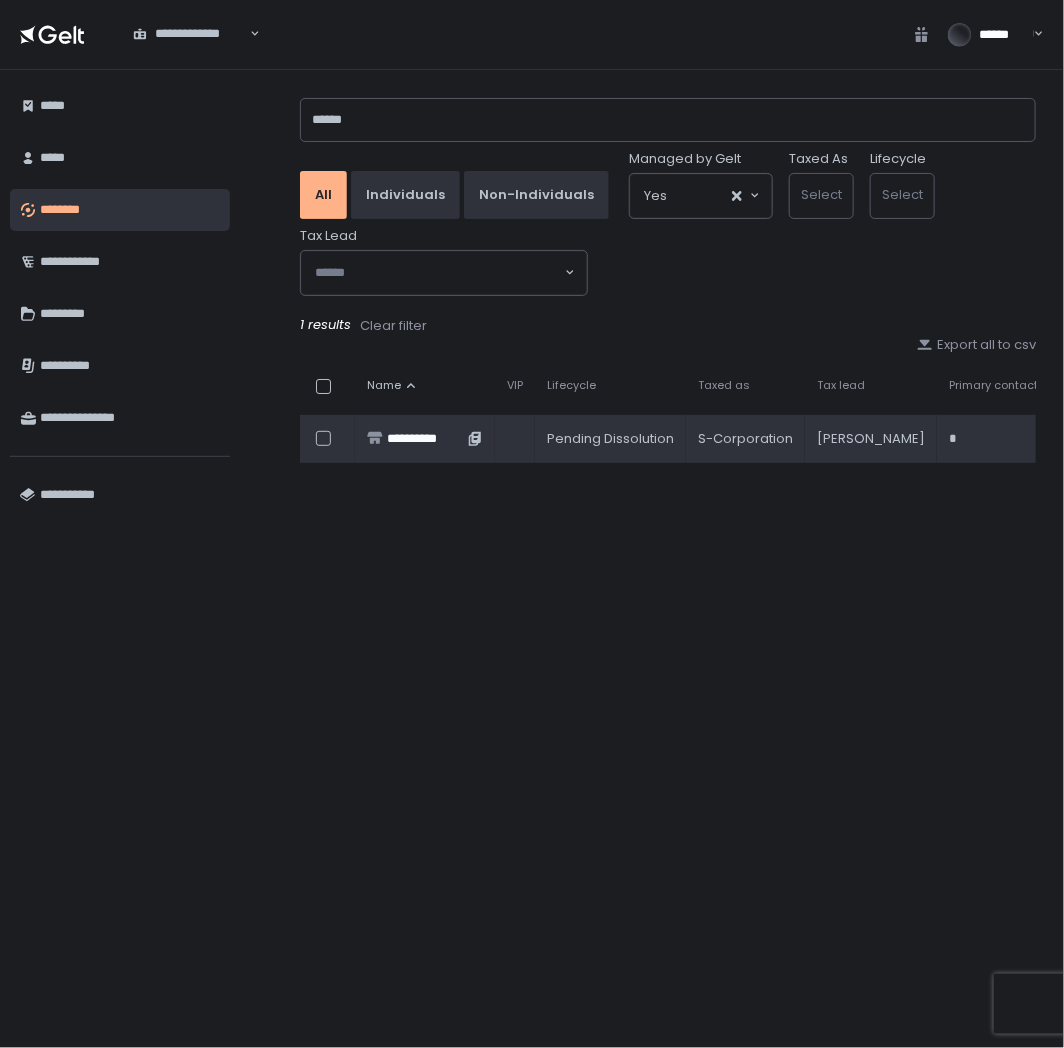 click on "**********" at bounding box center (425, 439) 